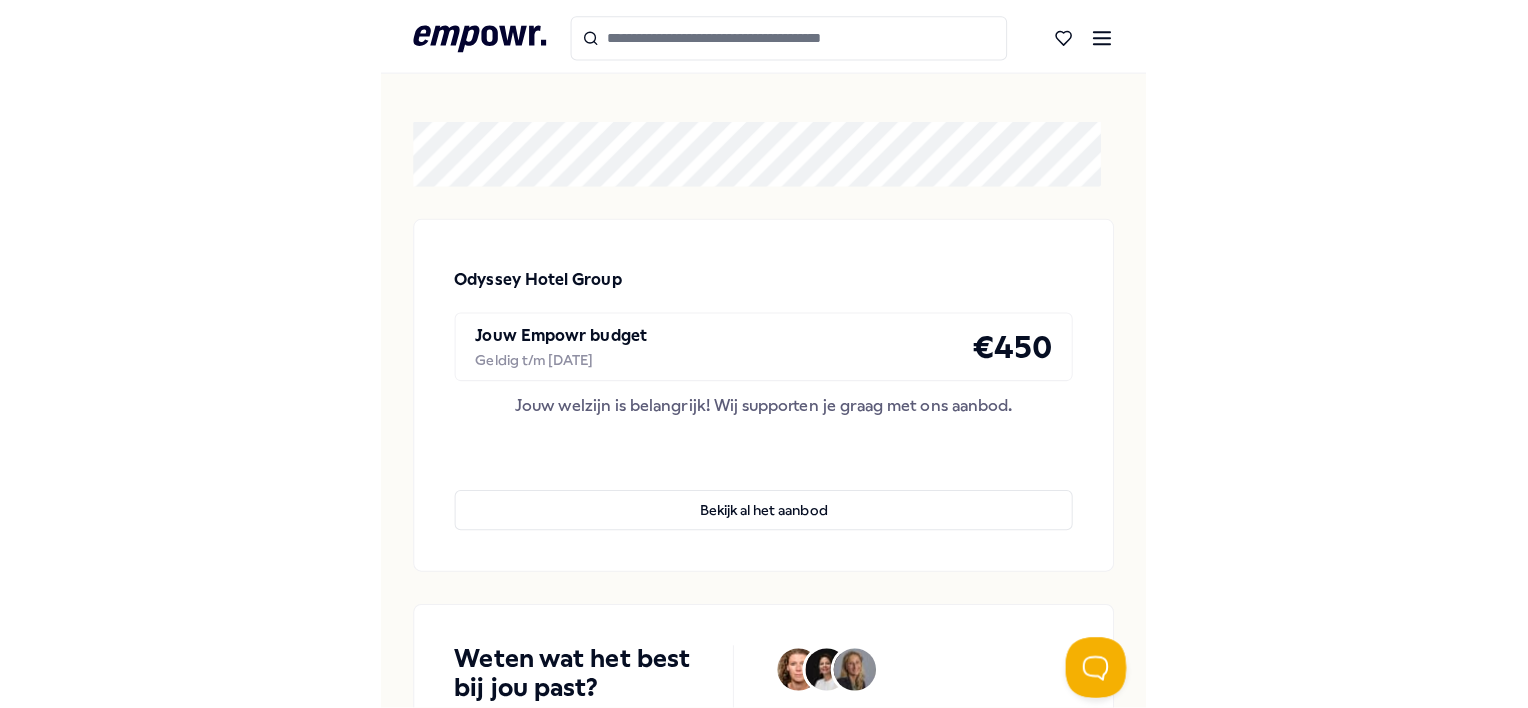 scroll, scrollTop: 0, scrollLeft: 0, axis: both 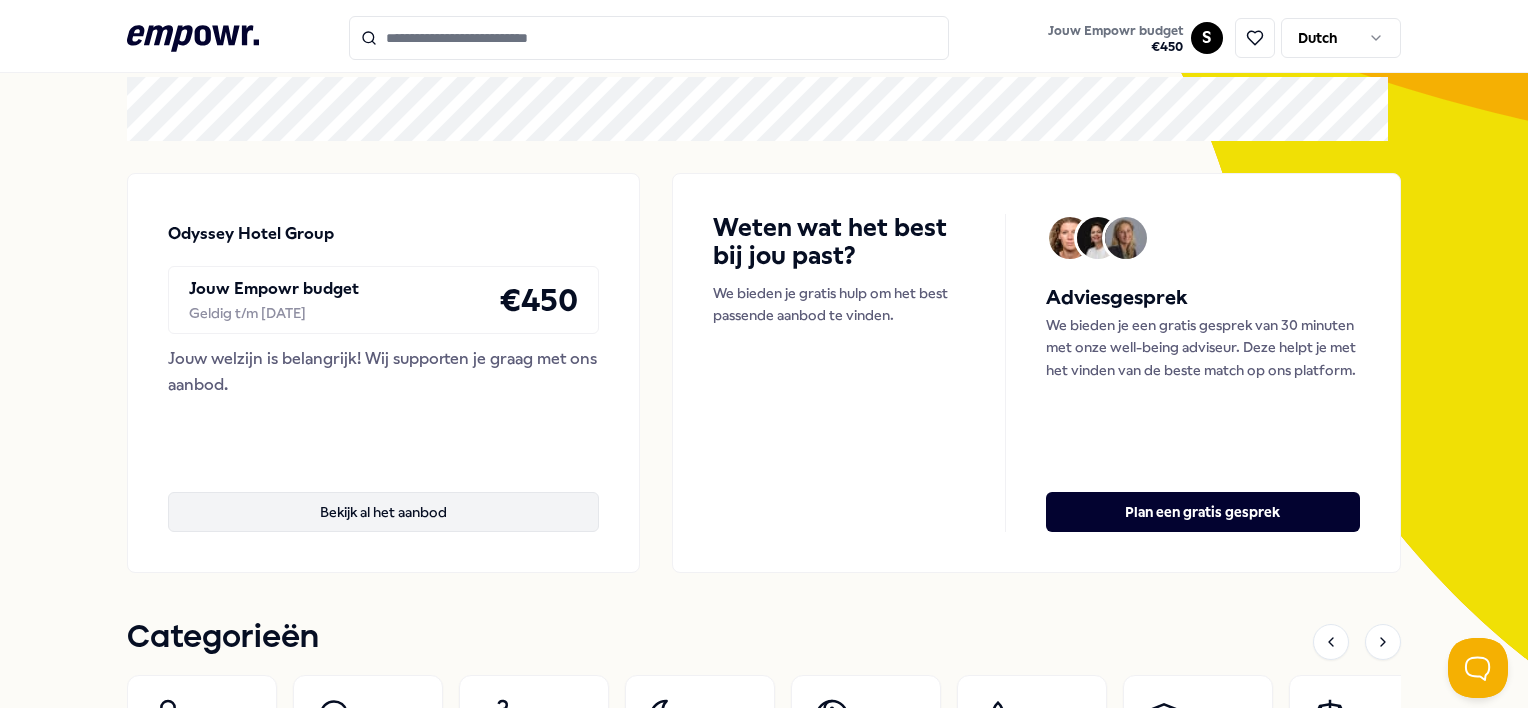 click on "Bekijk al het aanbod" at bounding box center (383, 512) 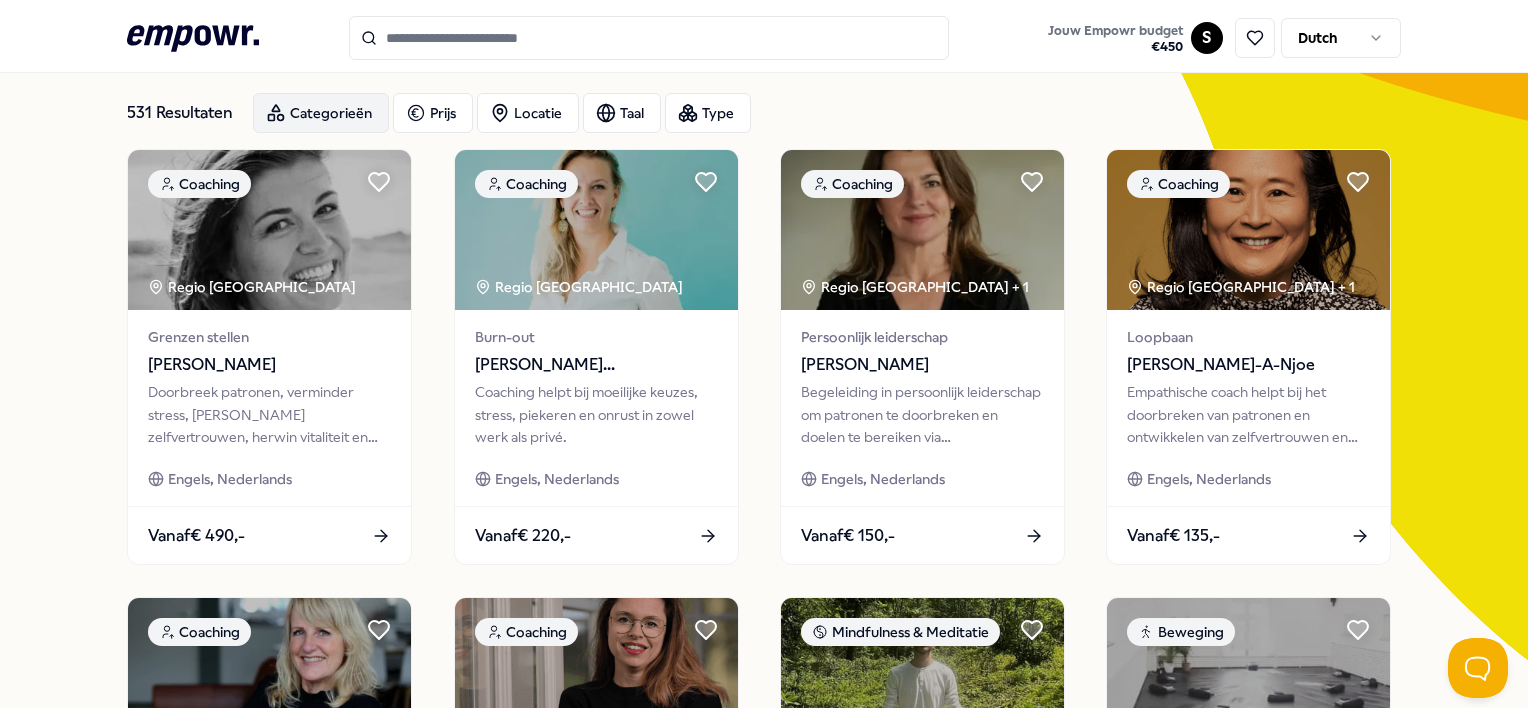 click on "Categorieën" at bounding box center (321, 113) 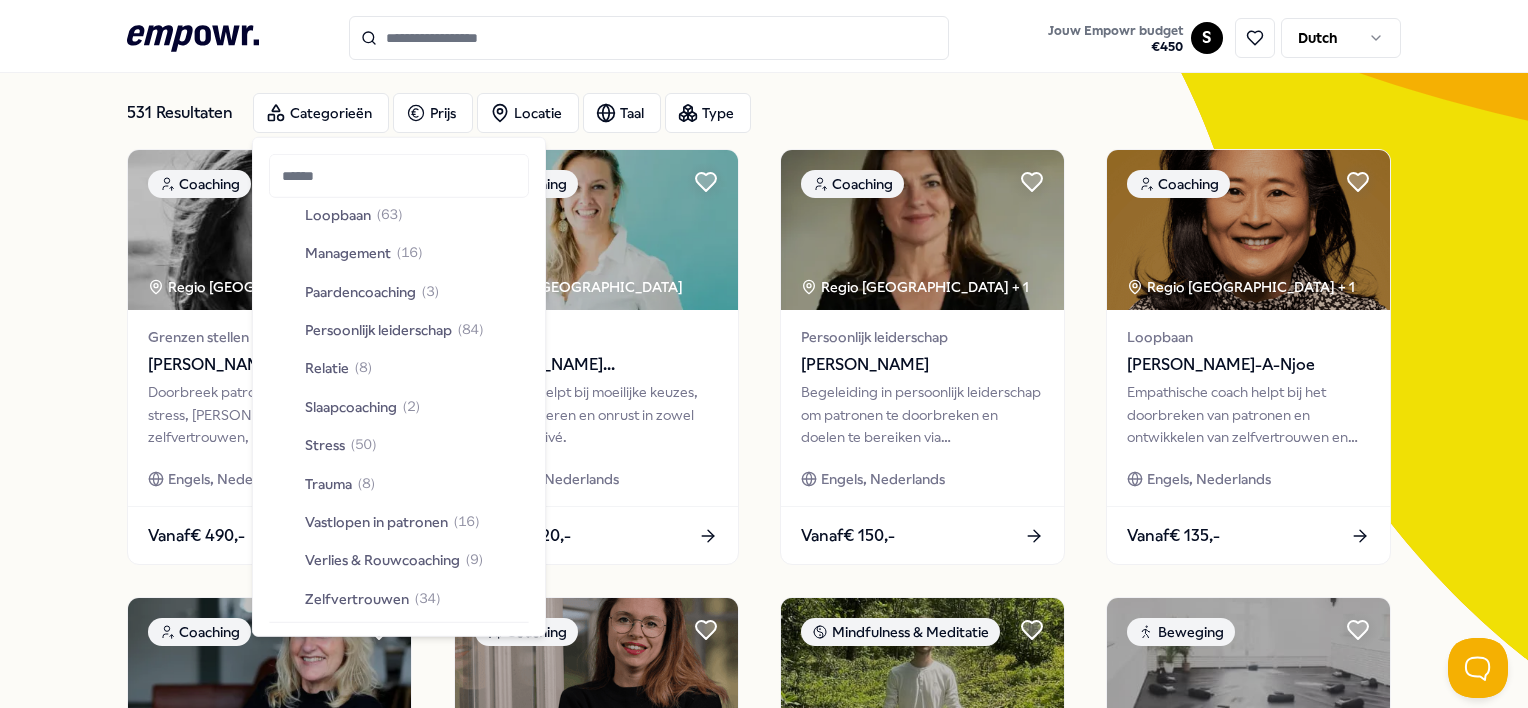 scroll, scrollTop: 700, scrollLeft: 0, axis: vertical 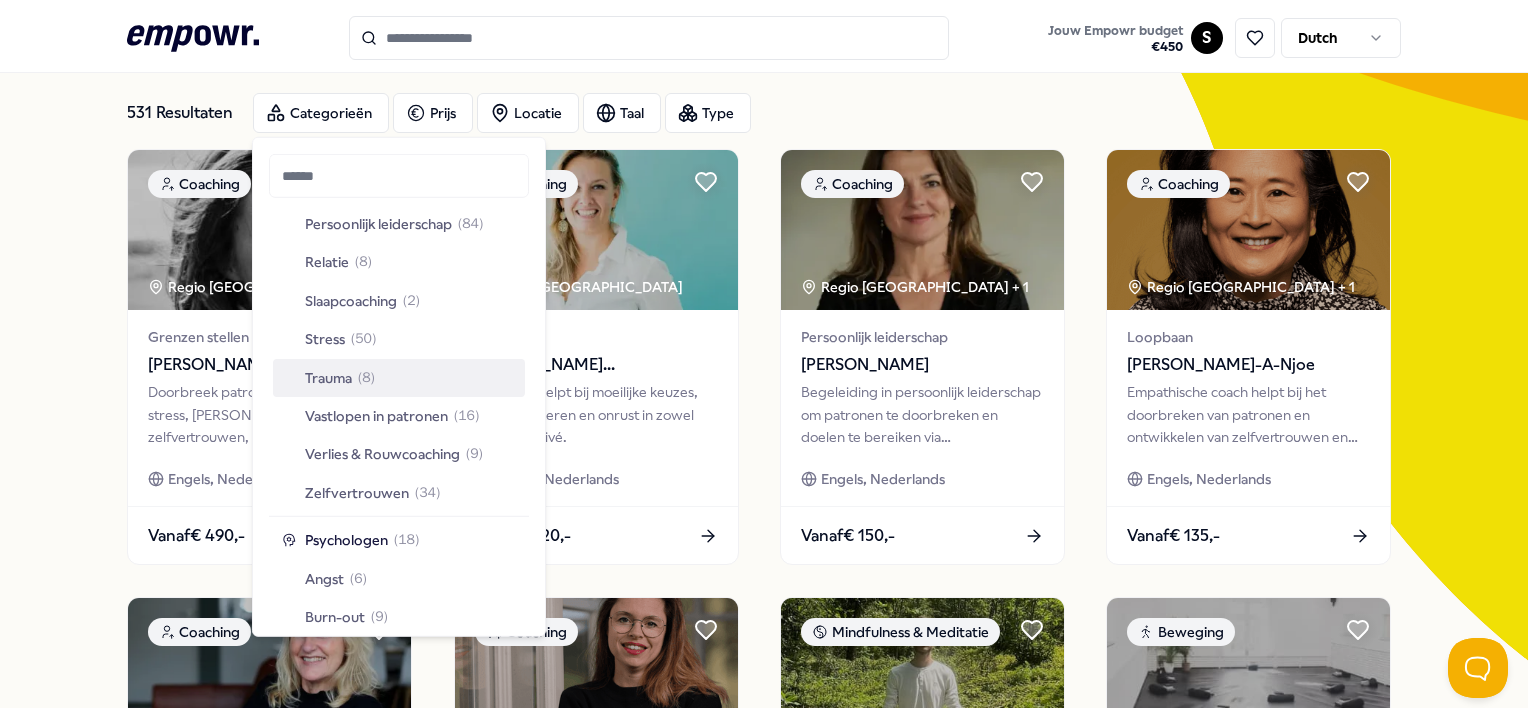 click on "Trauma ( 8 )" at bounding box center (399, 377) 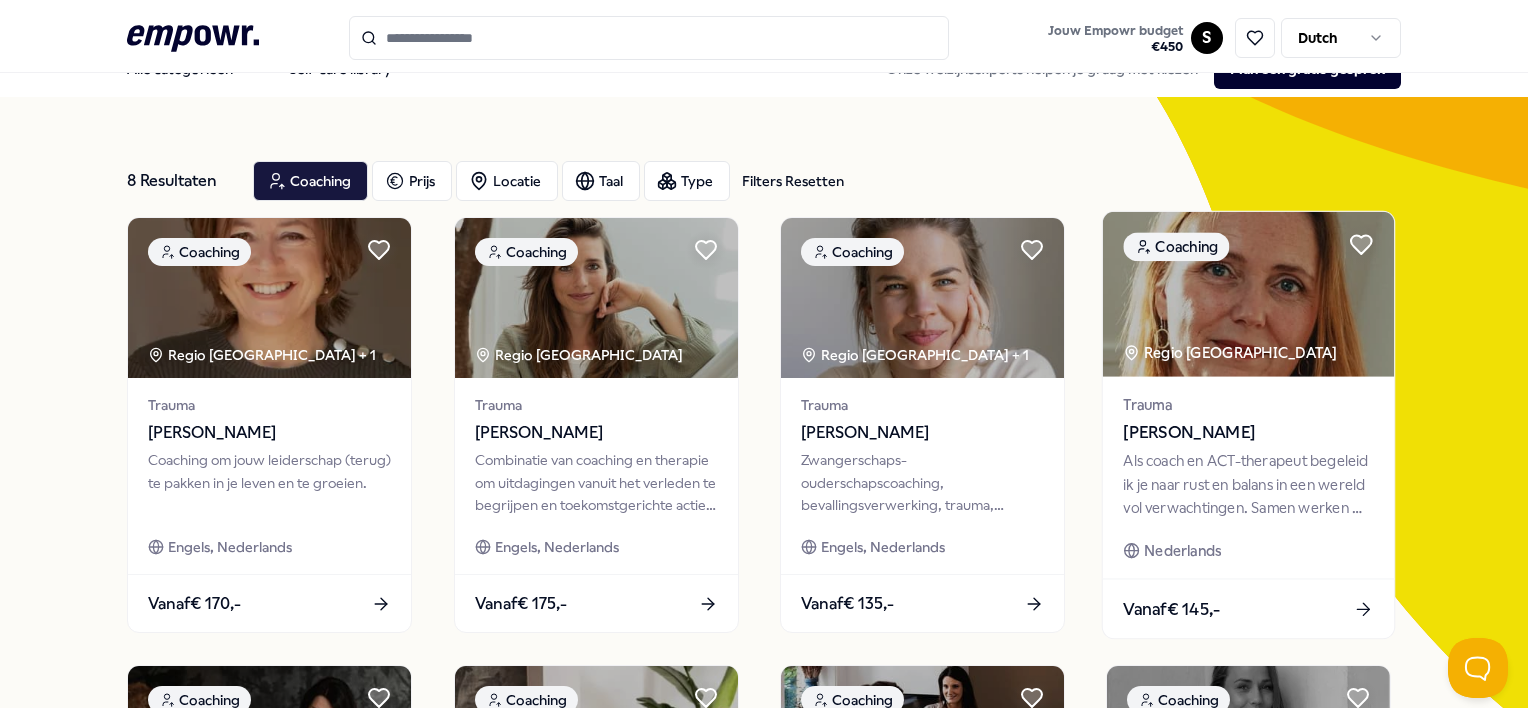 scroll, scrollTop: 0, scrollLeft: 0, axis: both 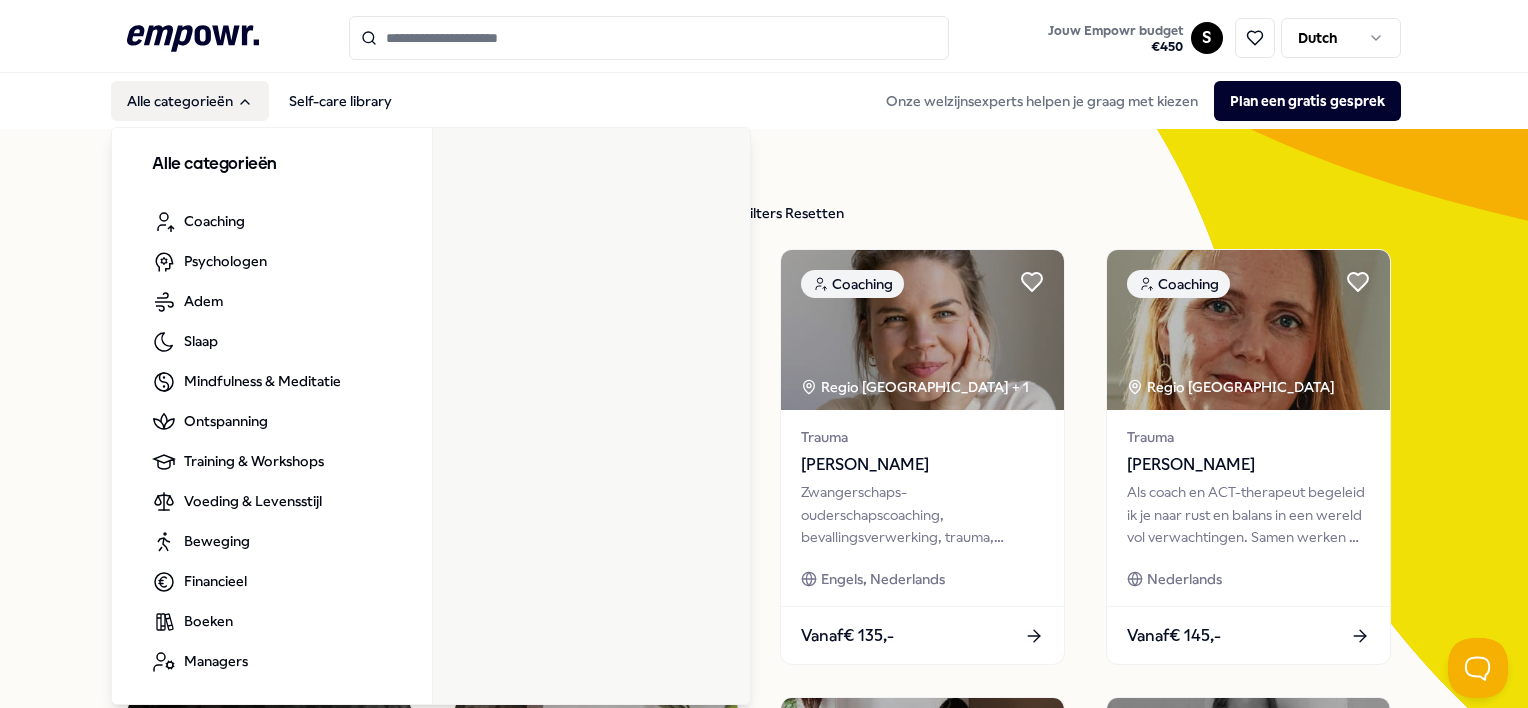 click on "Alle categorieën" at bounding box center (190, 101) 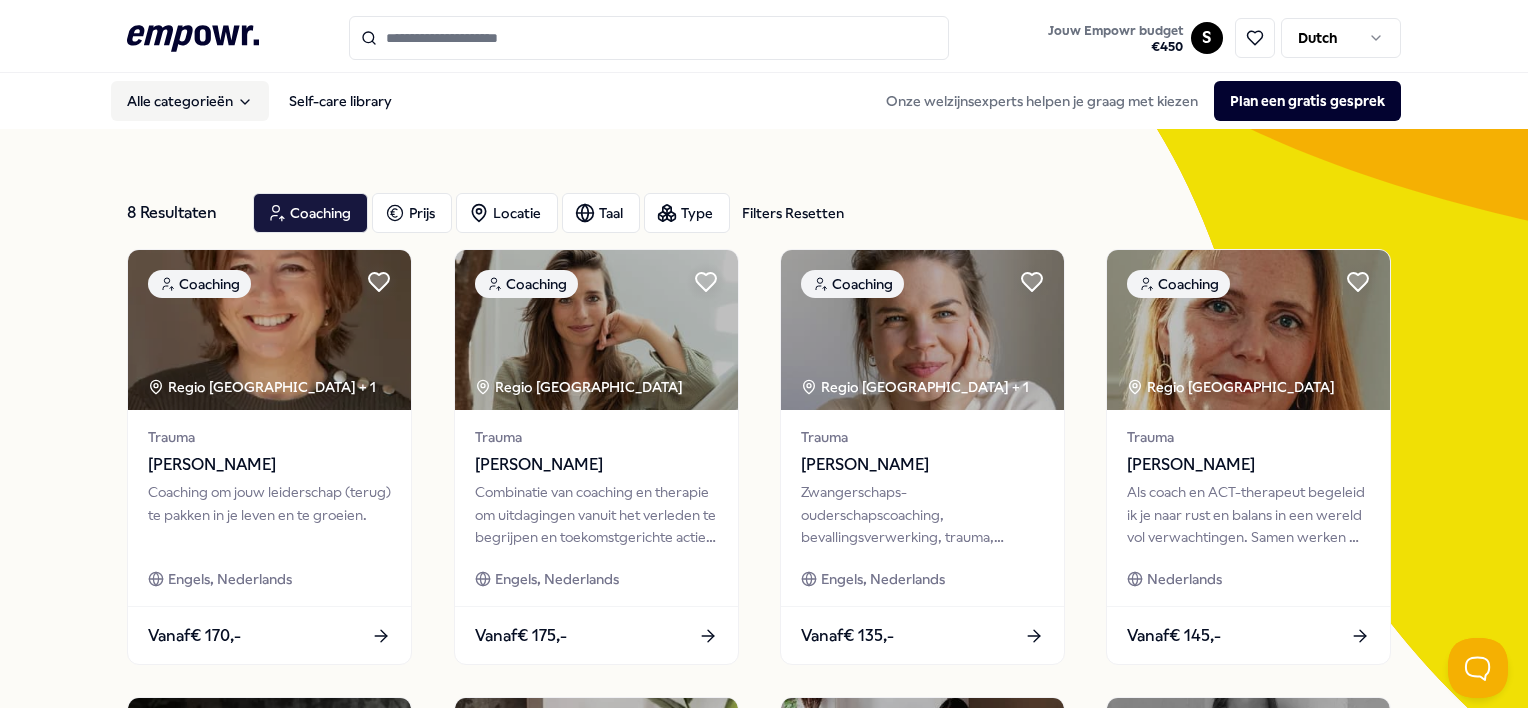 click on "Alle categorieën" at bounding box center (190, 101) 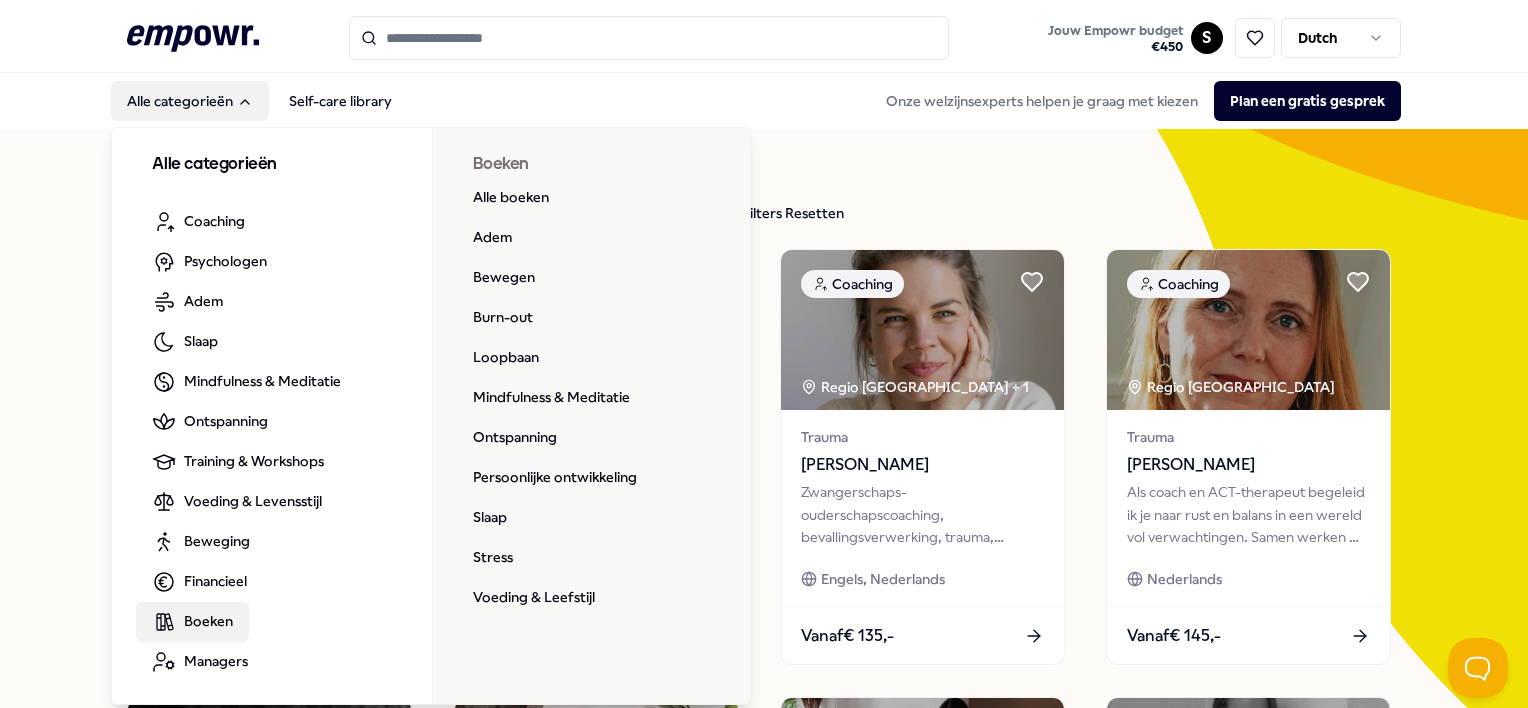 click on "Boeken" at bounding box center [192, 622] 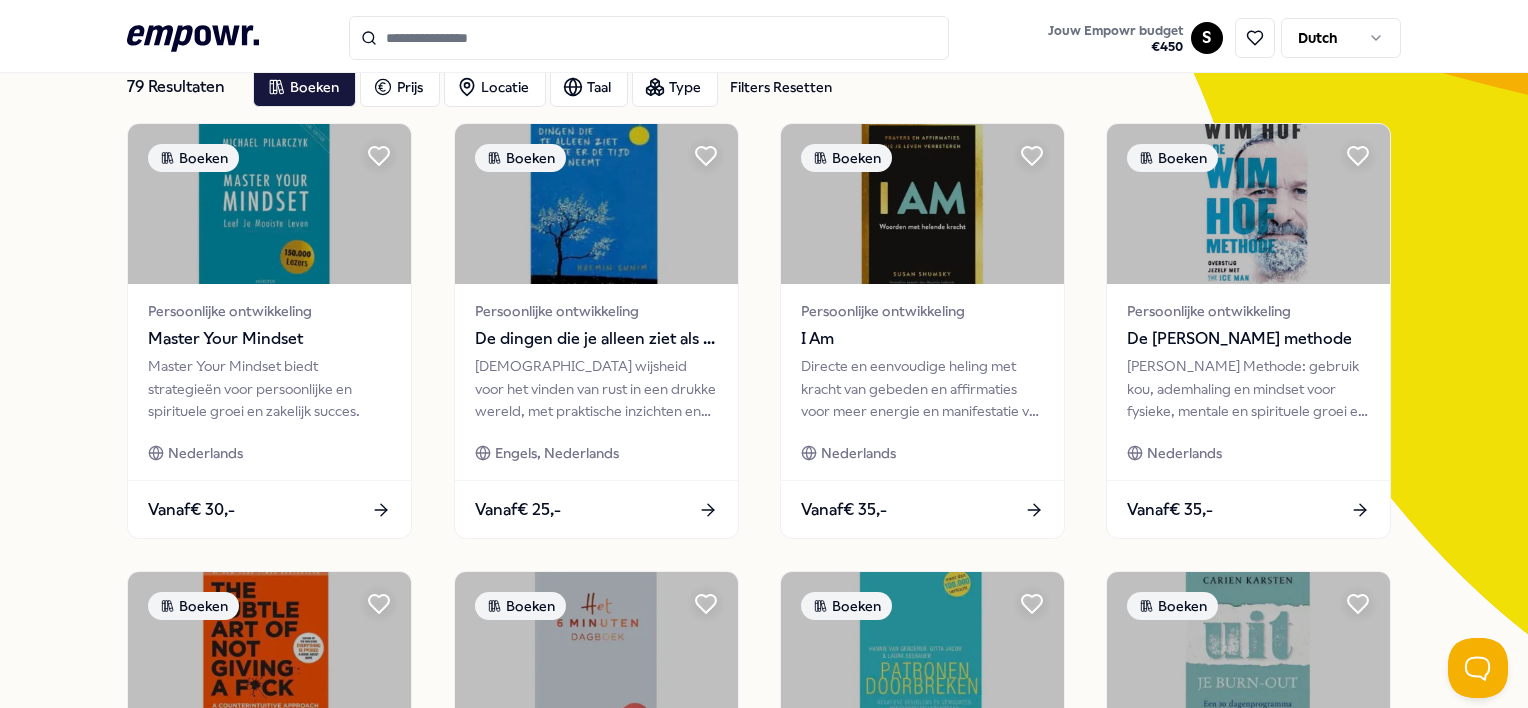 scroll, scrollTop: 0, scrollLeft: 0, axis: both 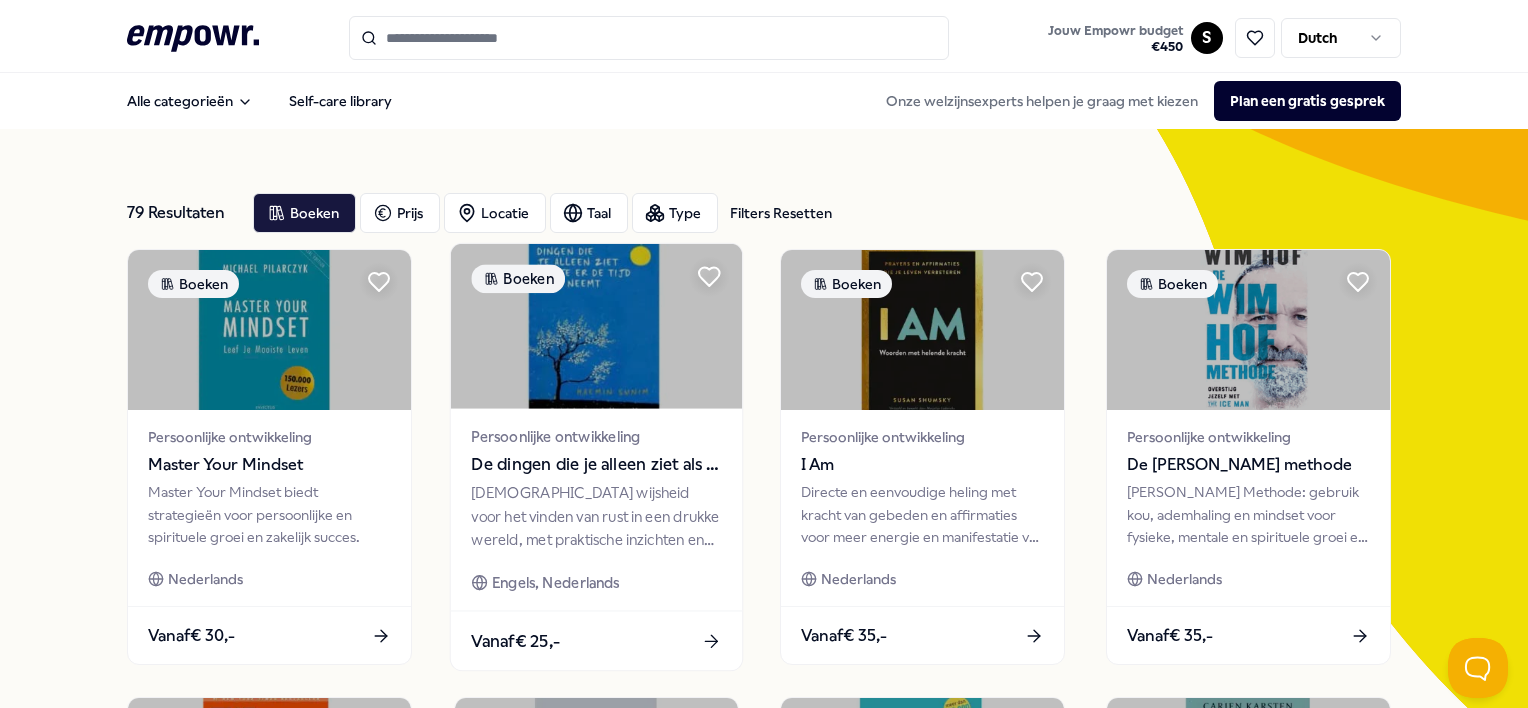 click on "Vanaf  € 25,-" at bounding box center (595, 640) 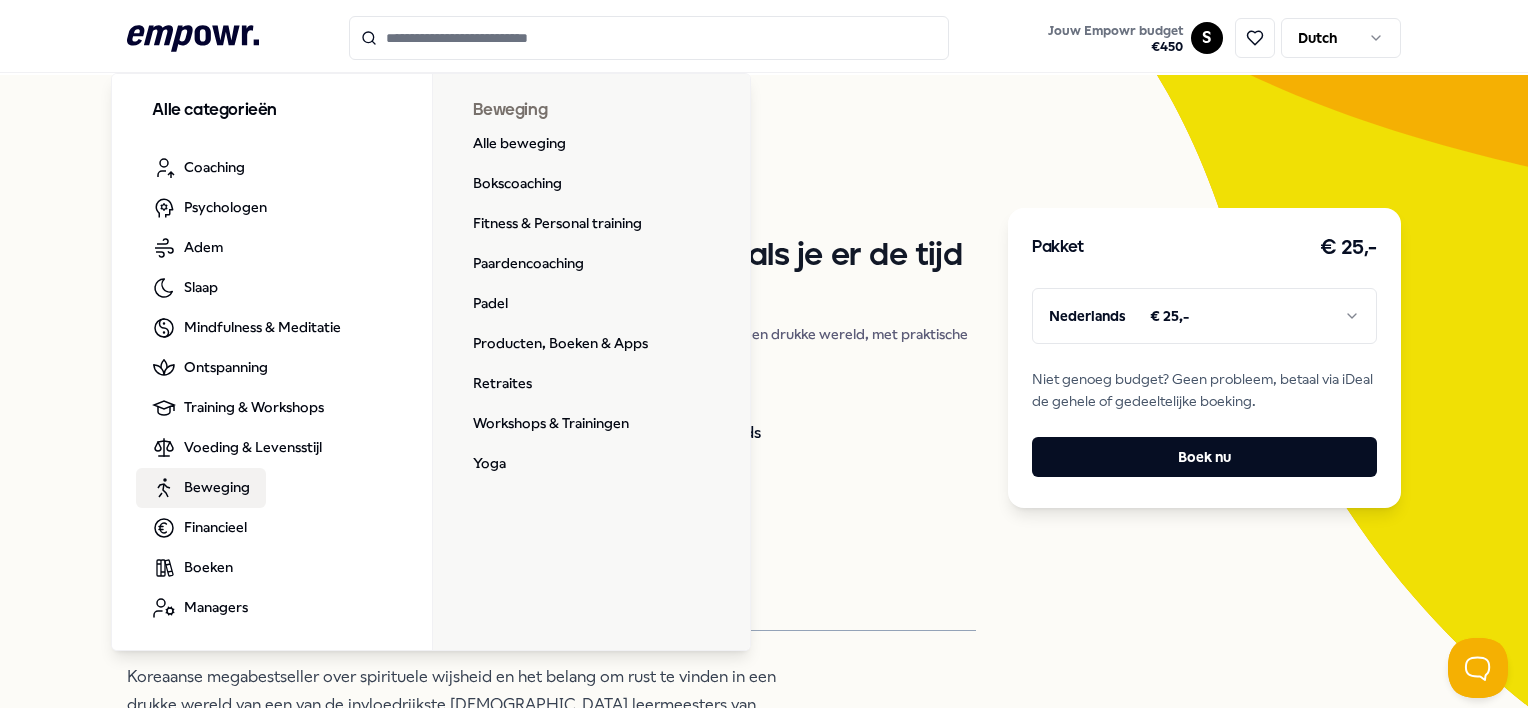 scroll, scrollTop: 100, scrollLeft: 0, axis: vertical 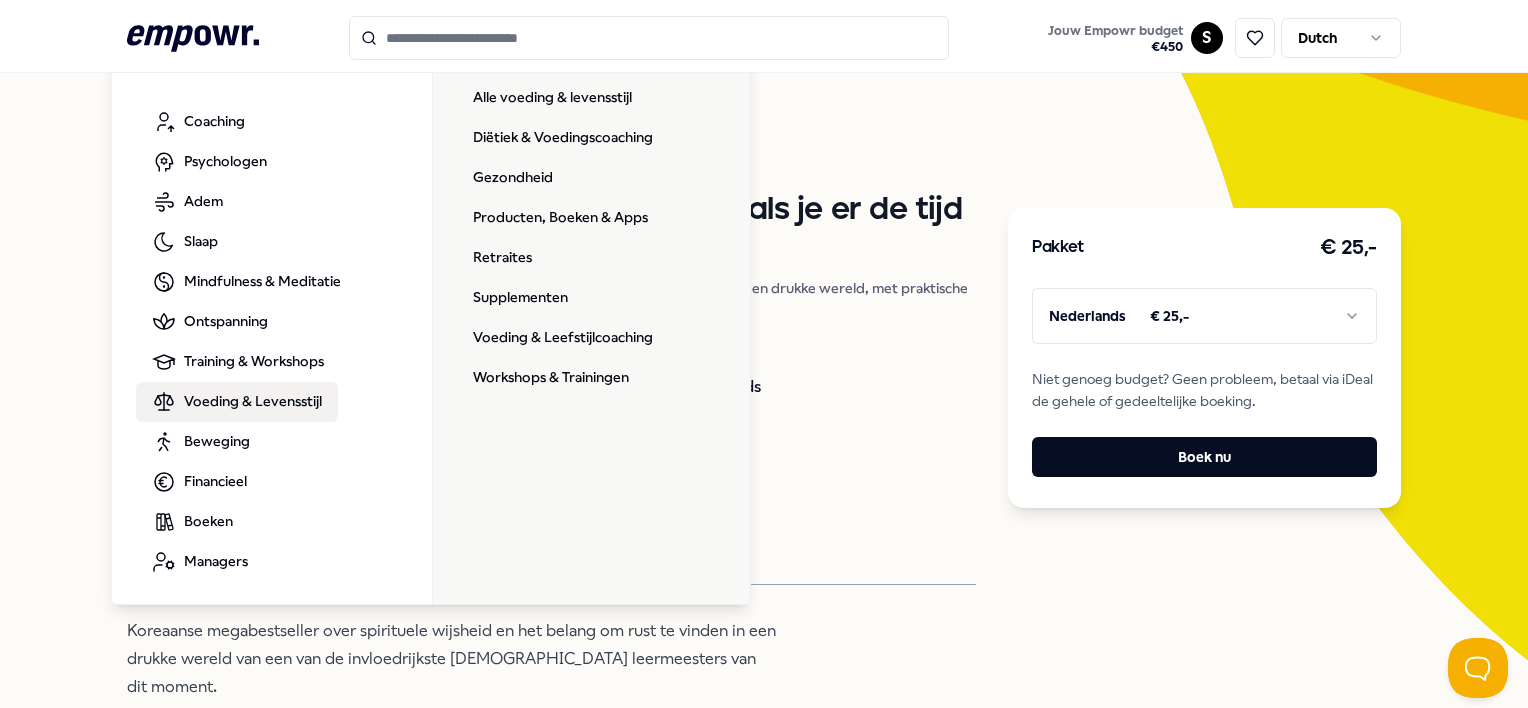 click on "Voeding & Levensstijl" at bounding box center [253, 401] 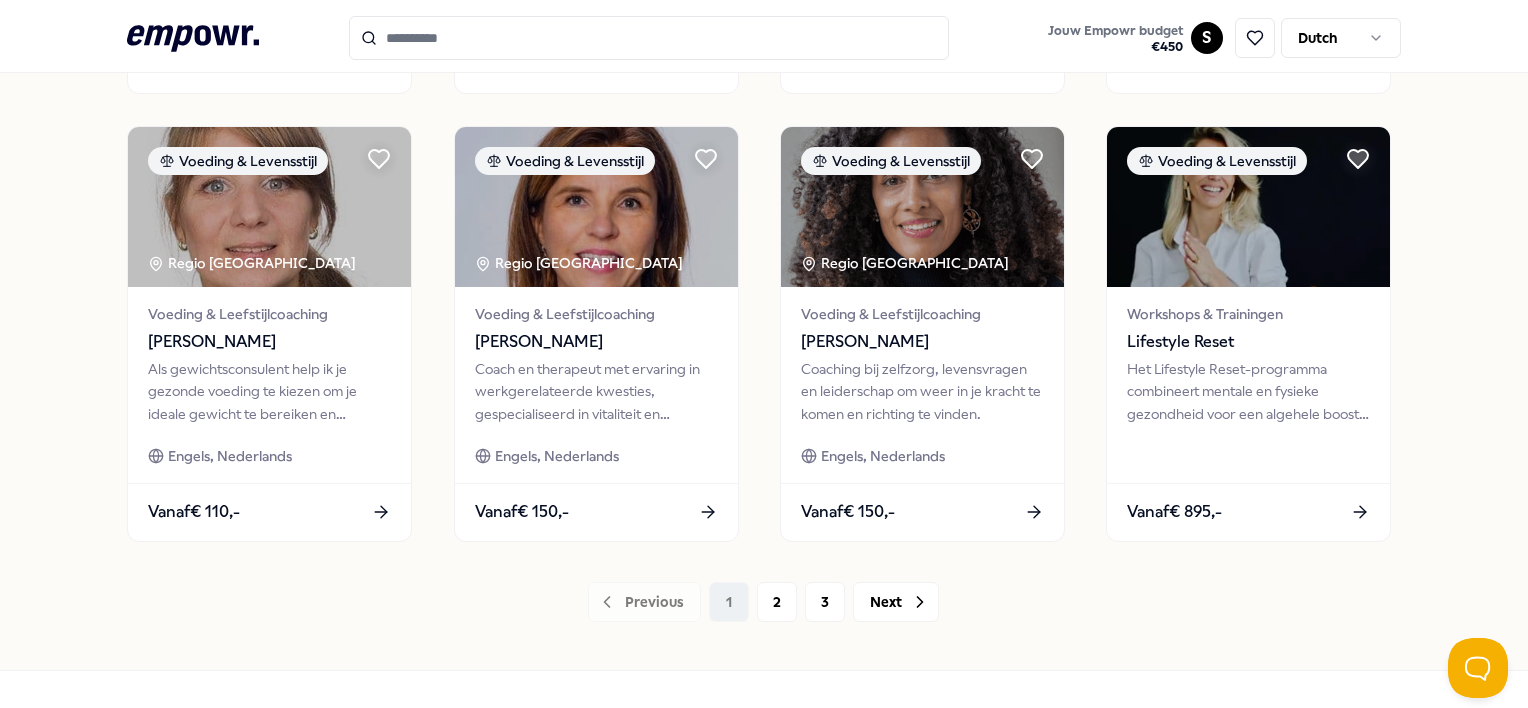 scroll, scrollTop: 1080, scrollLeft: 0, axis: vertical 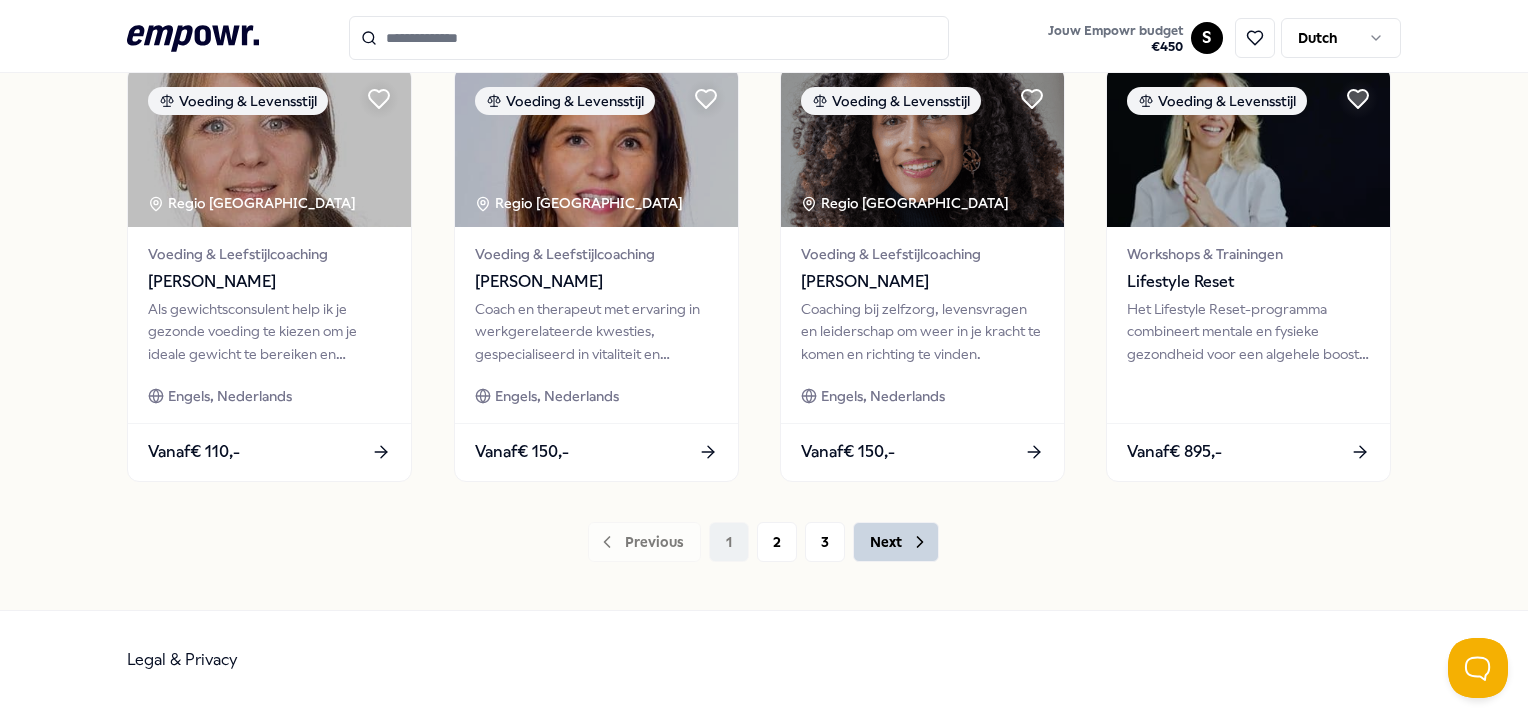 click 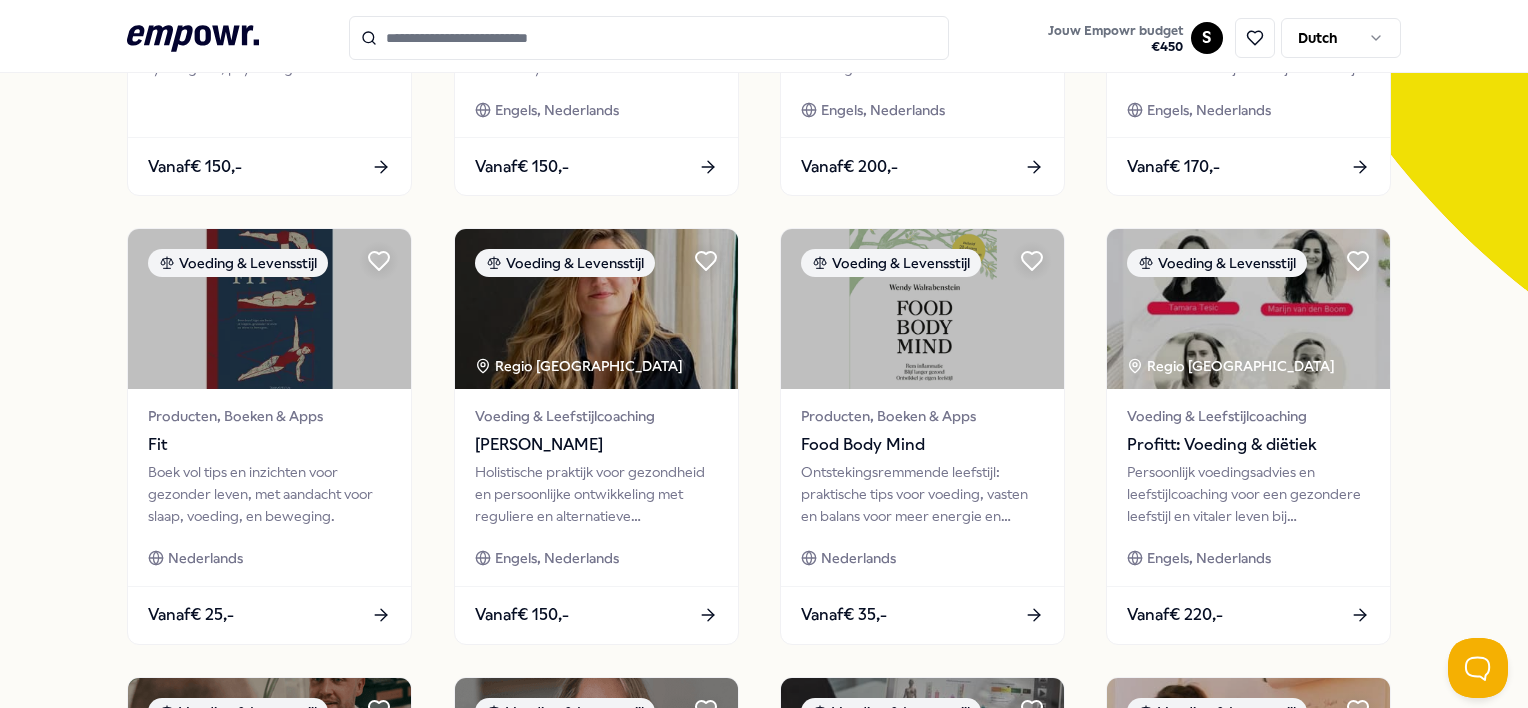 scroll, scrollTop: 500, scrollLeft: 0, axis: vertical 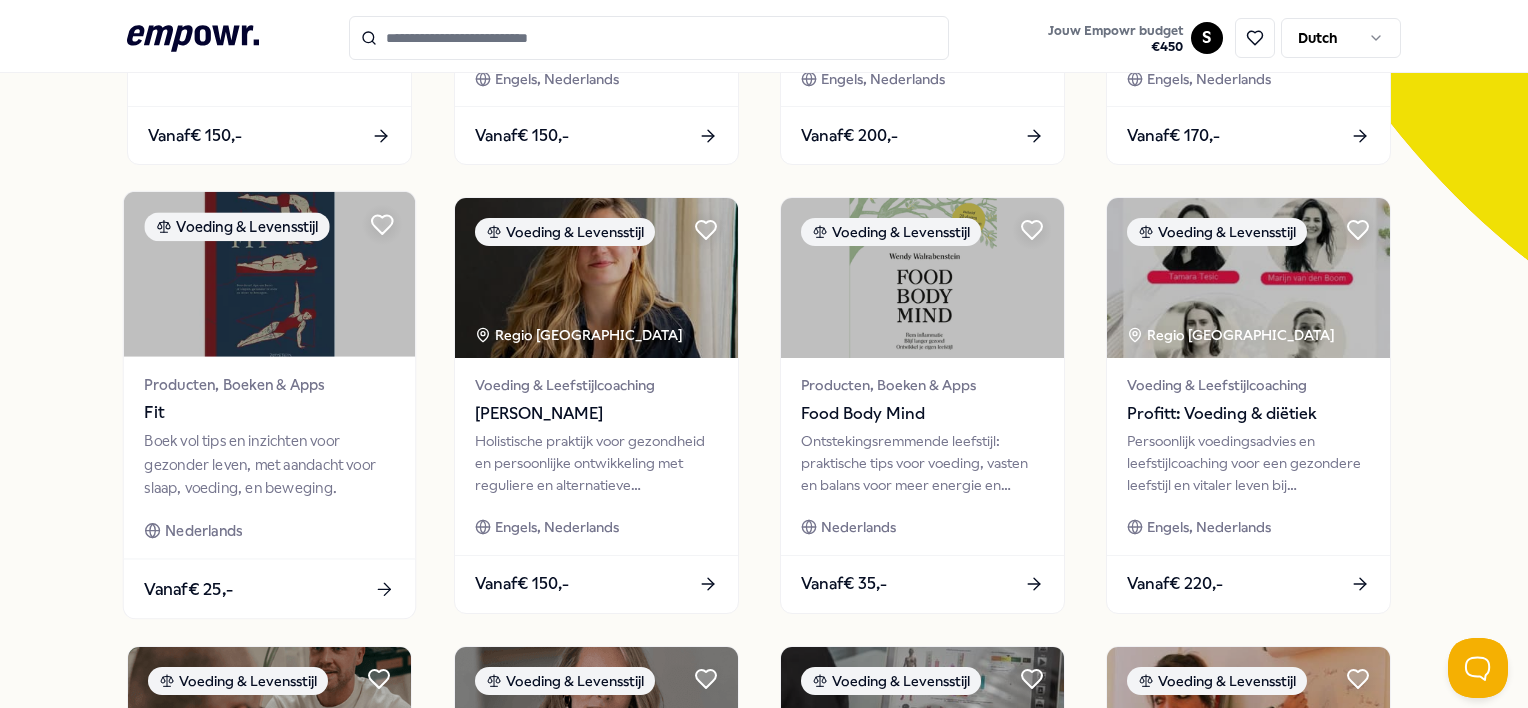 click on "Fit" at bounding box center [270, 413] 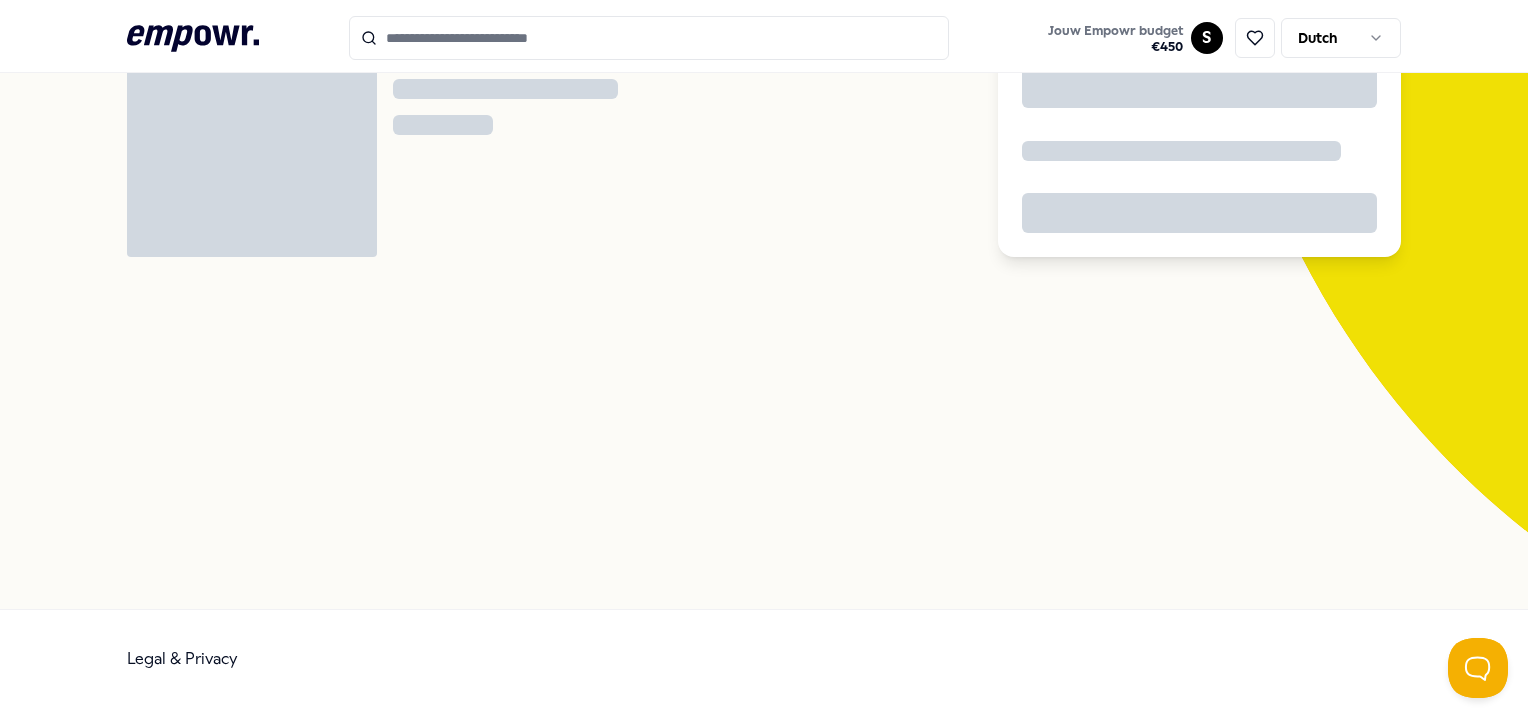 scroll, scrollTop: 128, scrollLeft: 0, axis: vertical 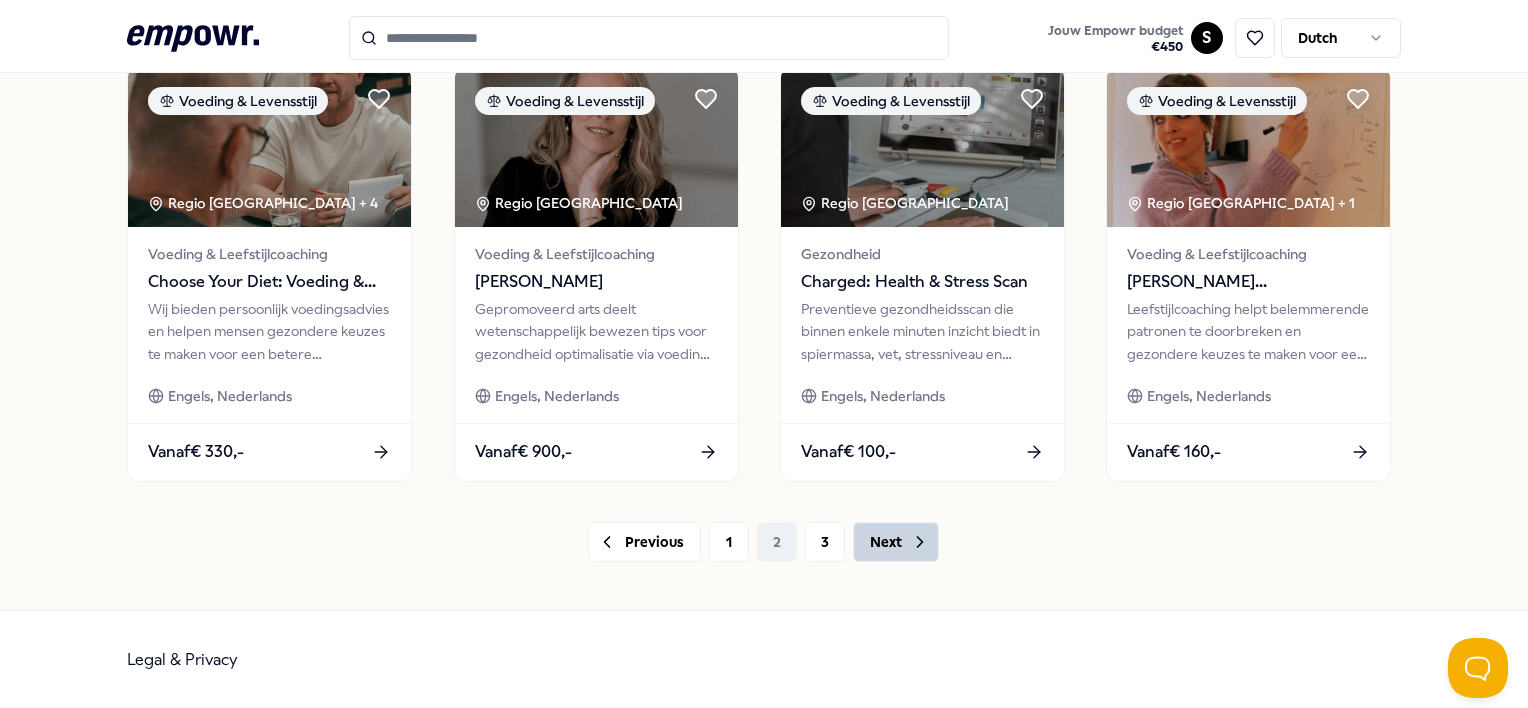 click 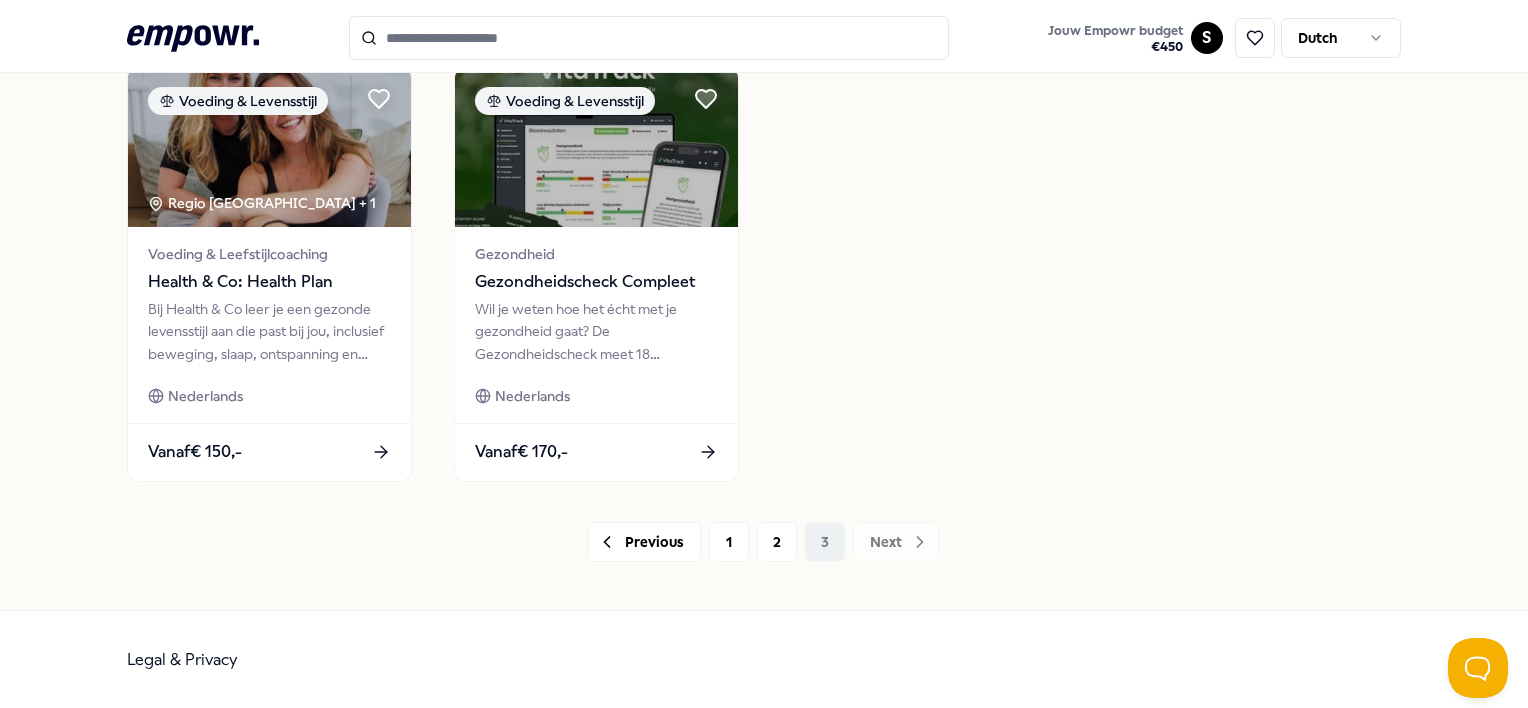 click on "Previous 1 2 3 Next" at bounding box center (763, 542) 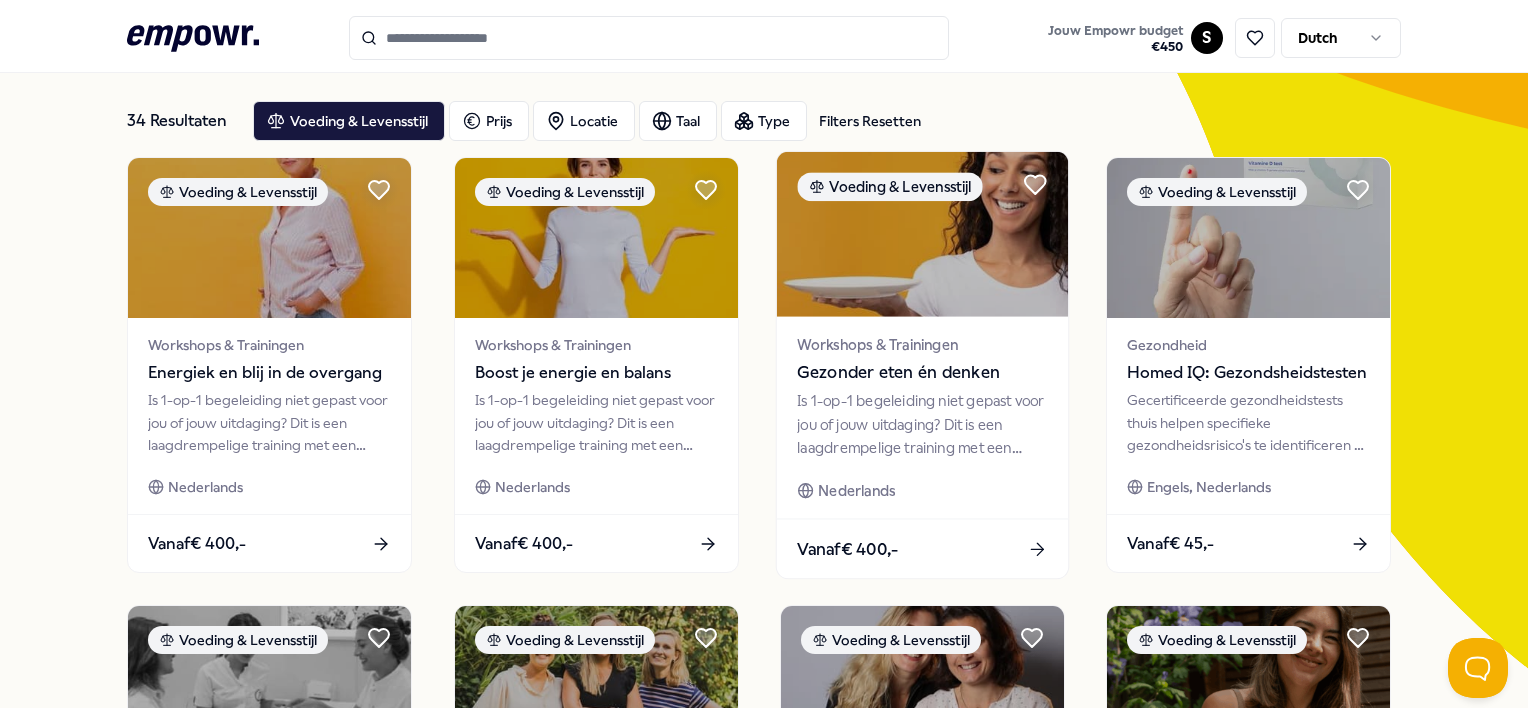 scroll, scrollTop: 0, scrollLeft: 0, axis: both 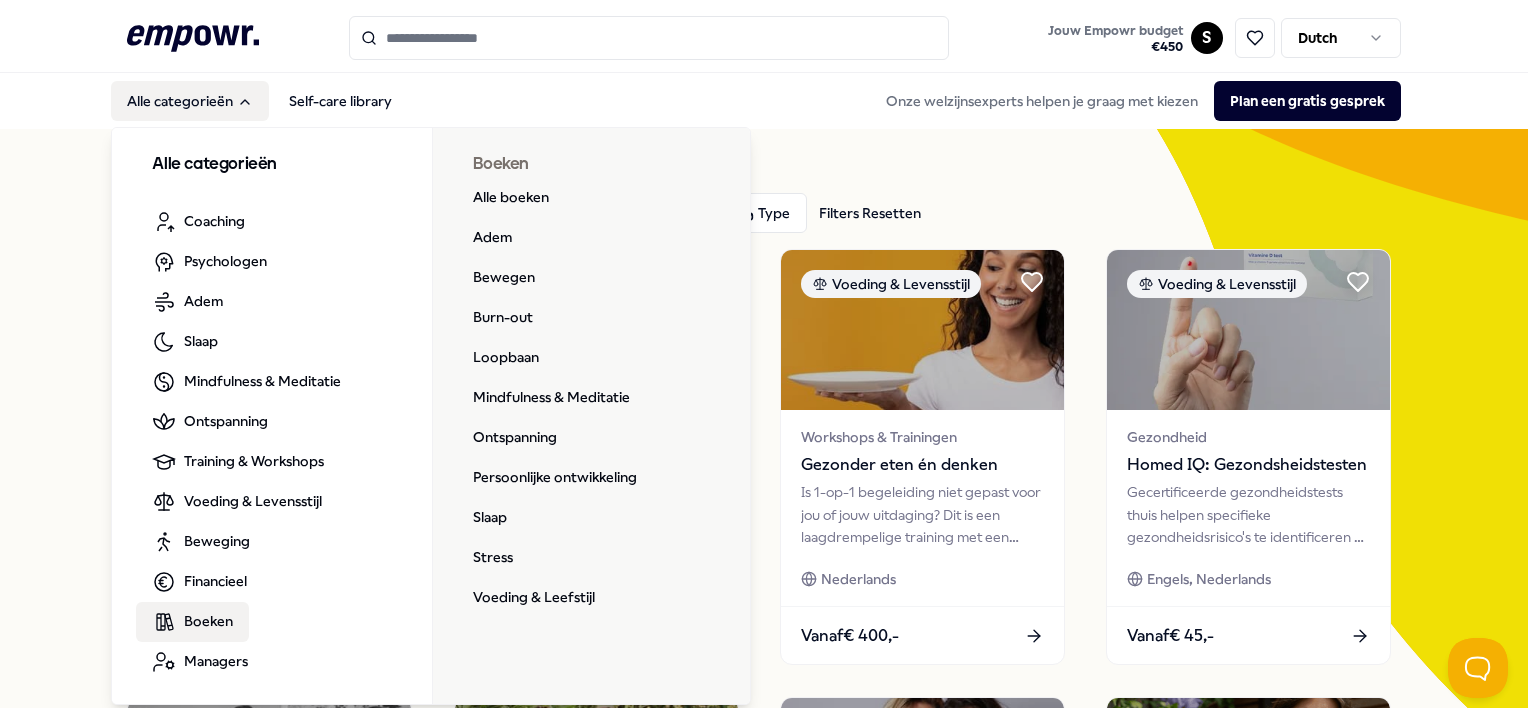 click on "Boeken" at bounding box center [208, 621] 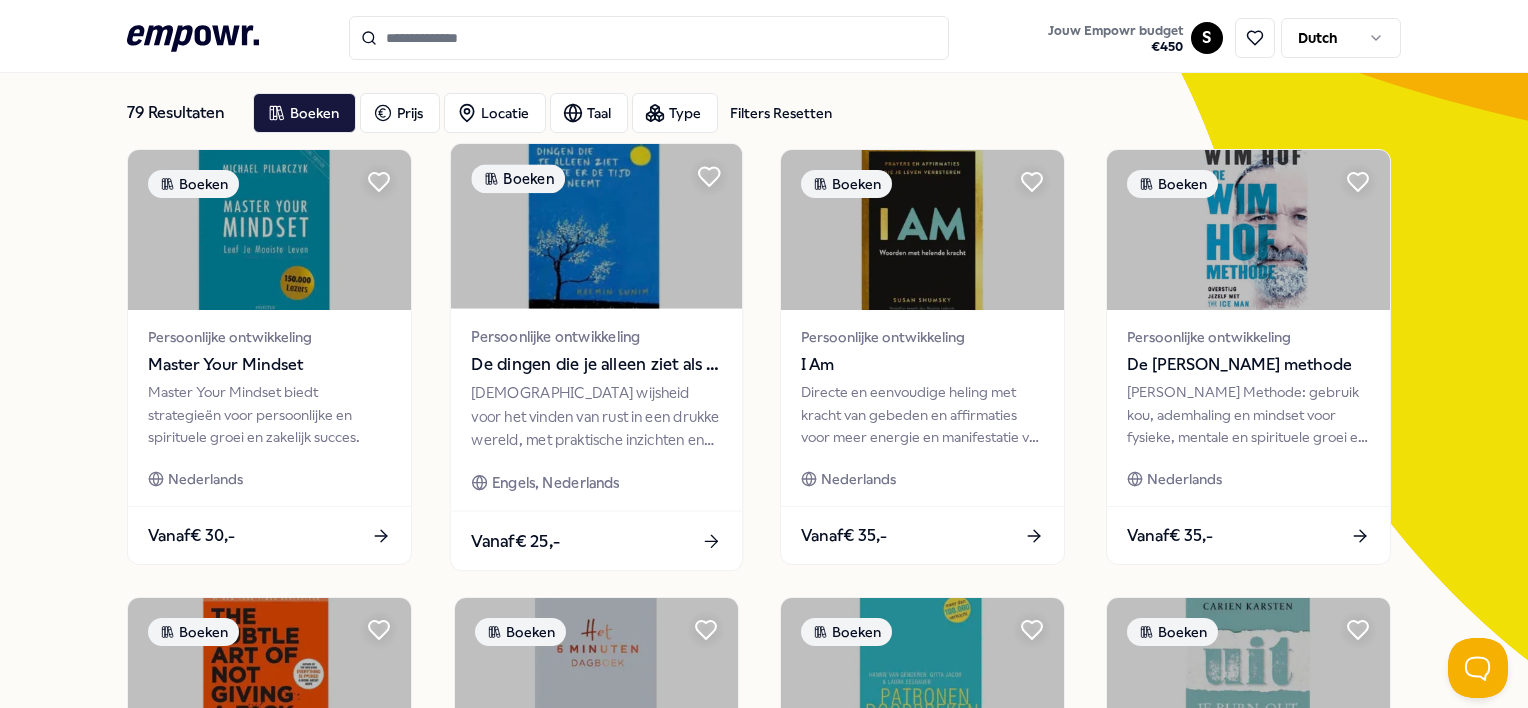 scroll, scrollTop: 100, scrollLeft: 0, axis: vertical 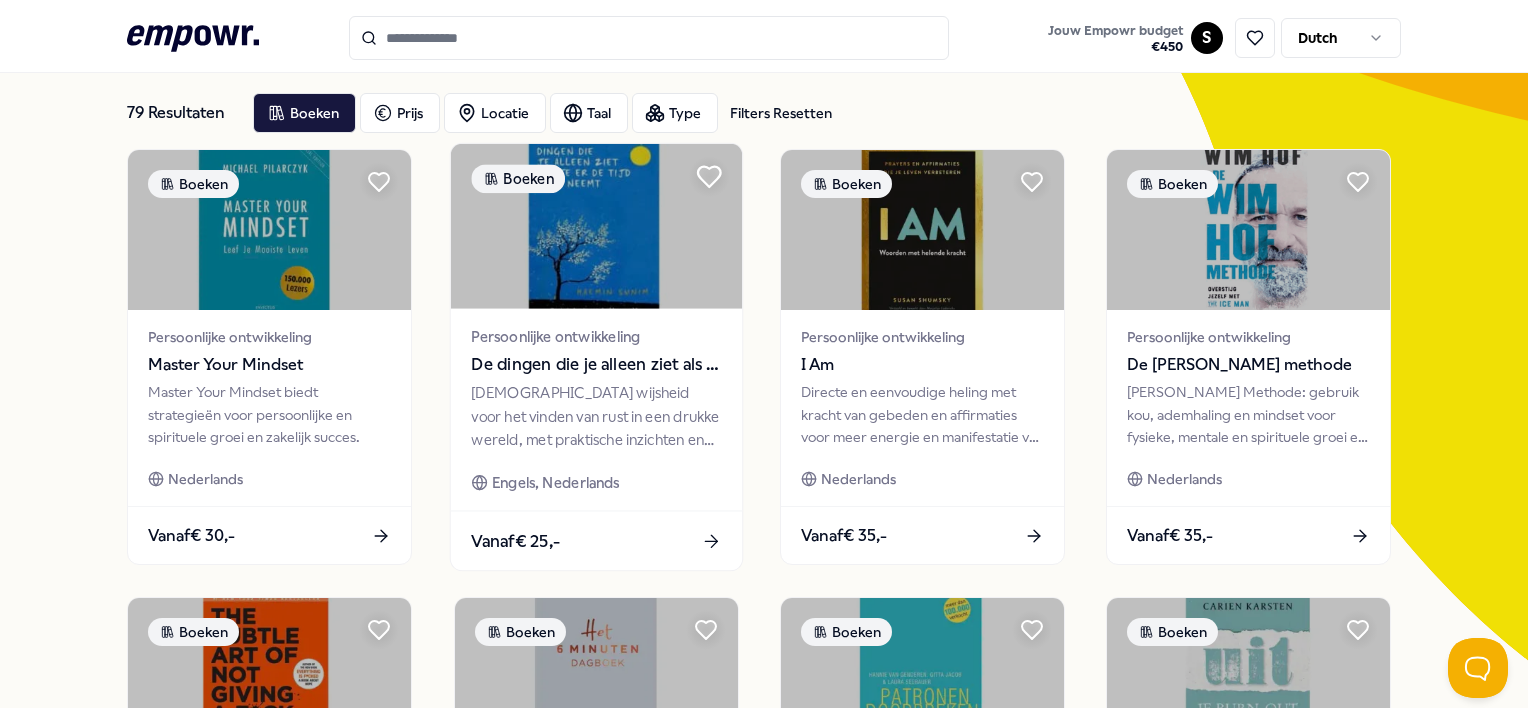 click 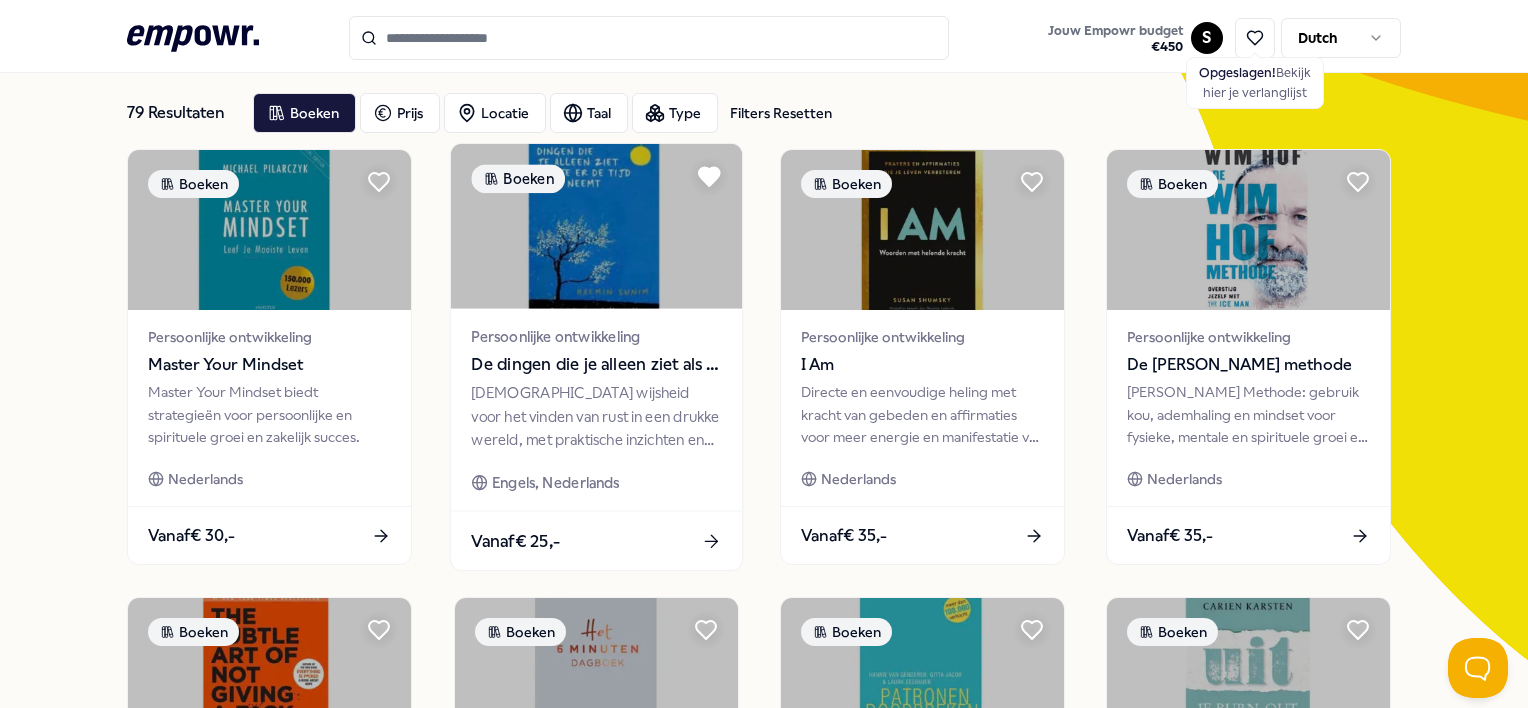 click on "Vanaf  € 25,-" at bounding box center [595, 540] 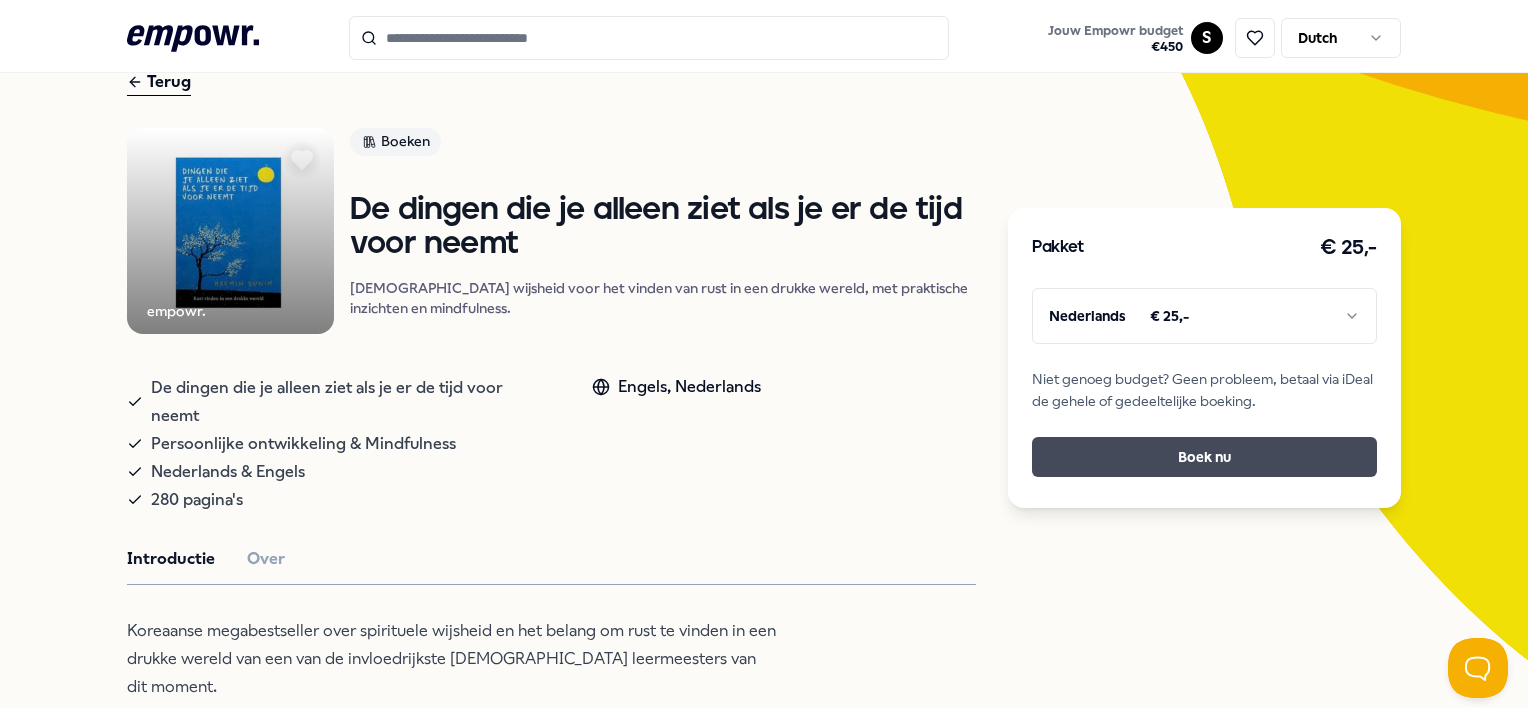 click on "Boek nu" at bounding box center (1204, 457) 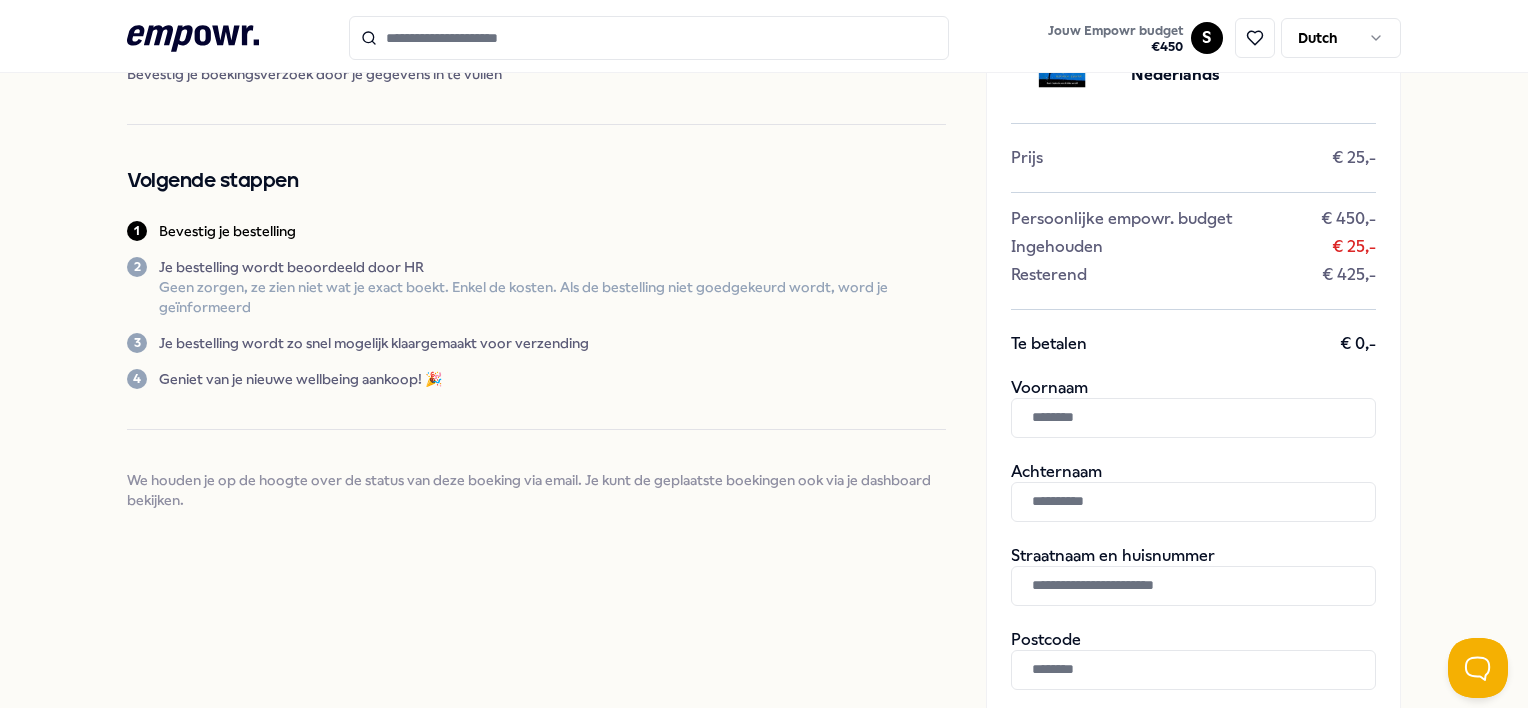 scroll, scrollTop: 300, scrollLeft: 0, axis: vertical 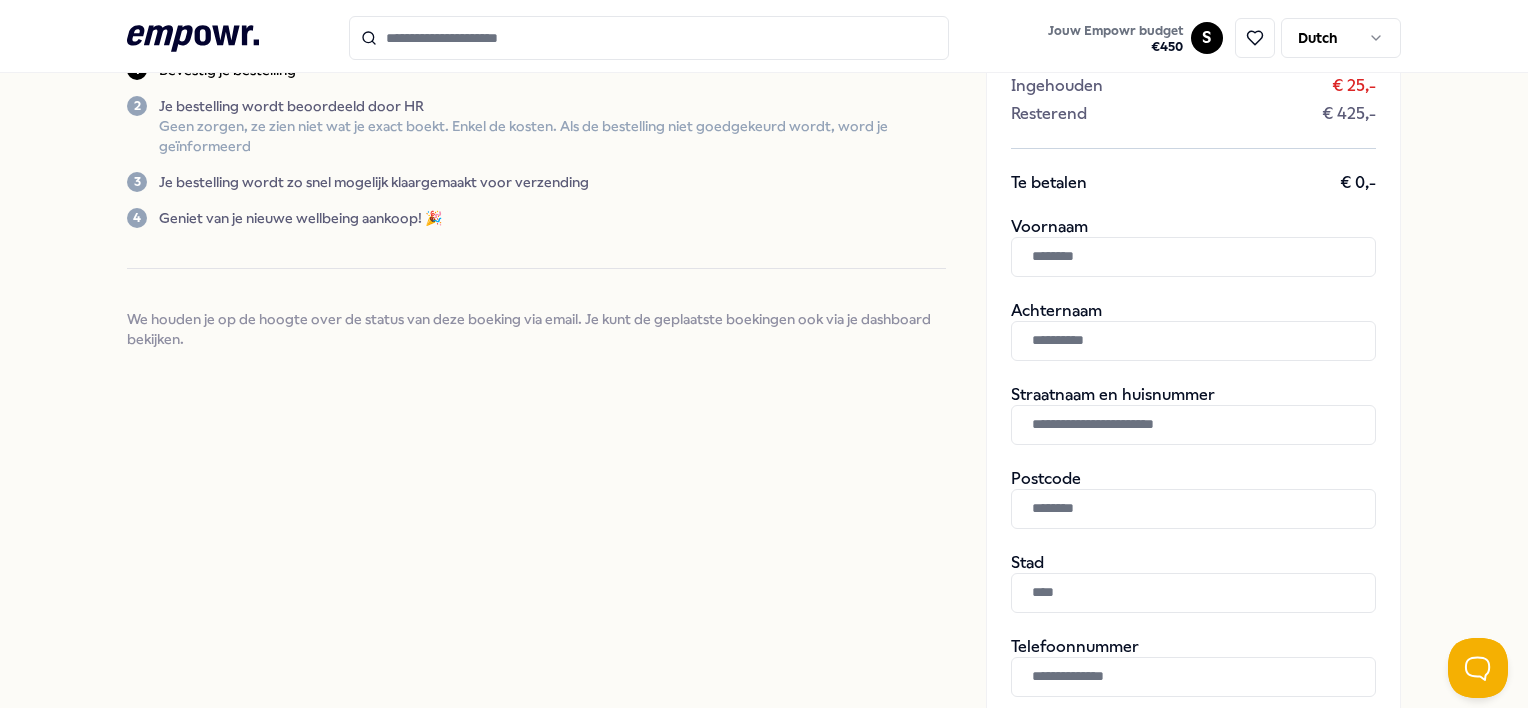 click at bounding box center [1193, 257] 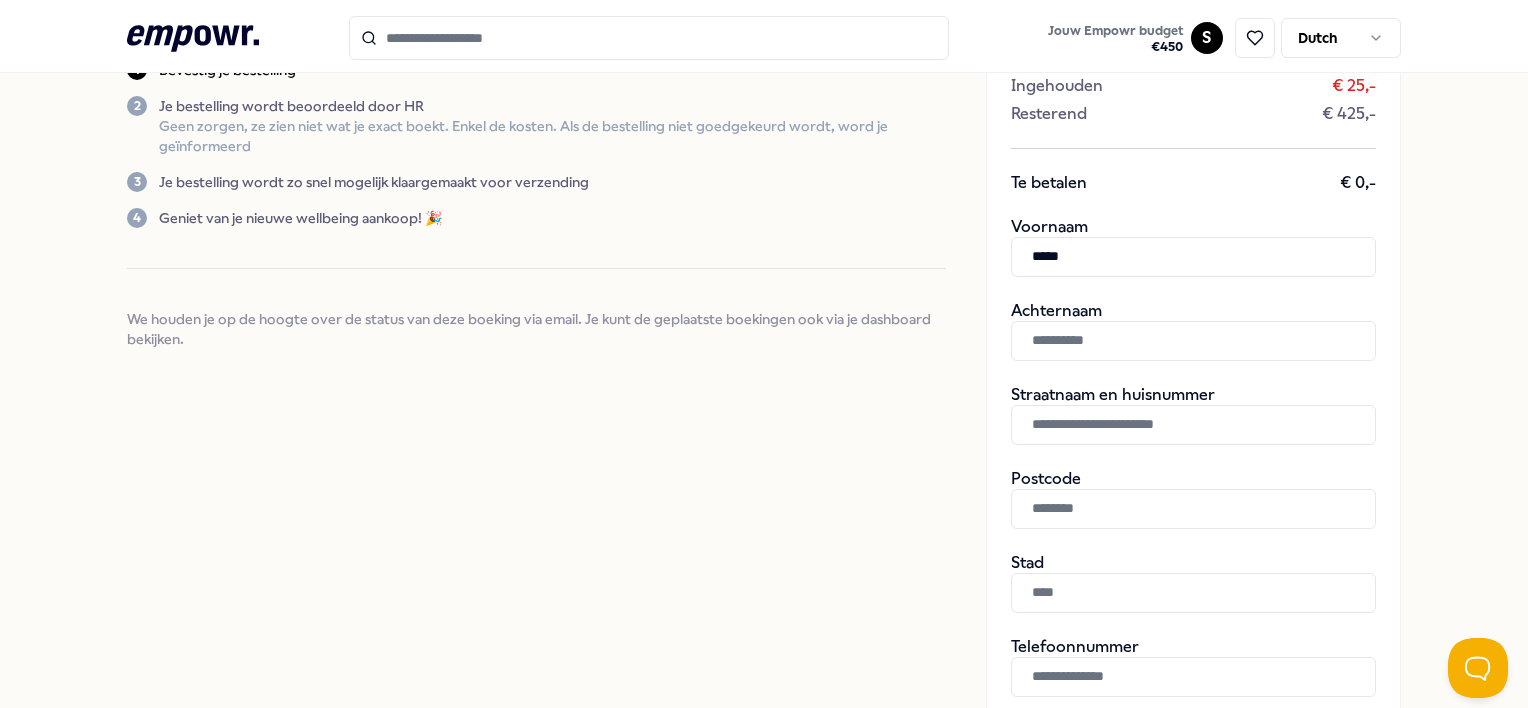 type on "*****" 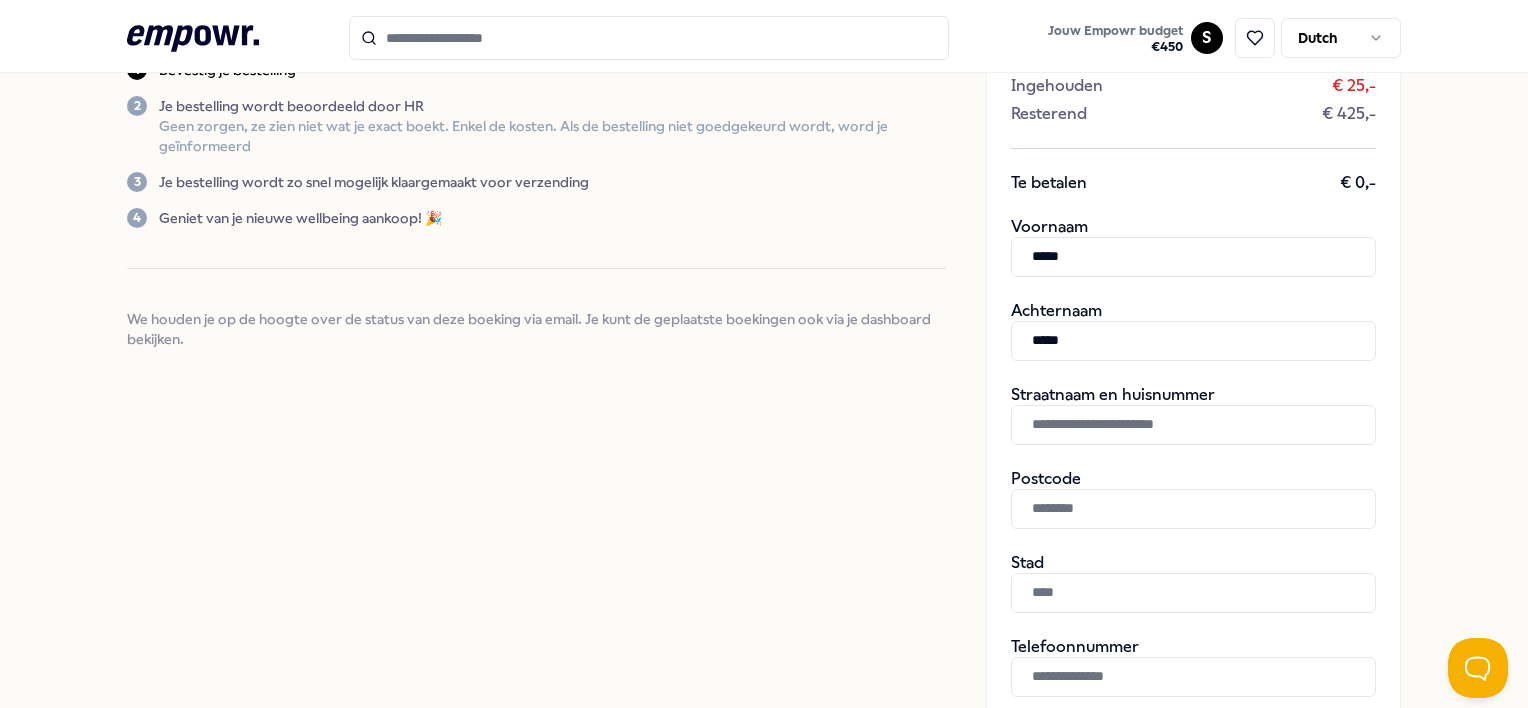 type on "*****" 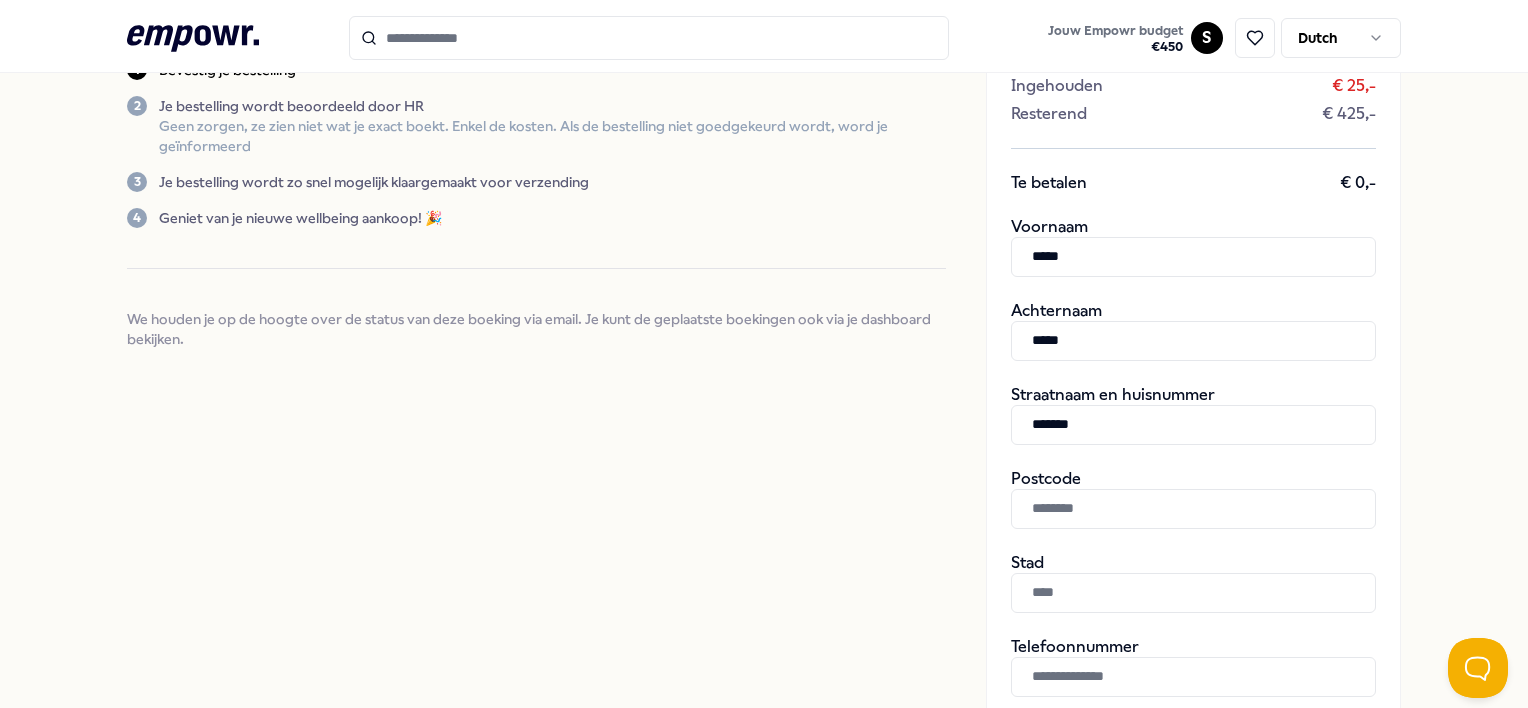 type on "*******" 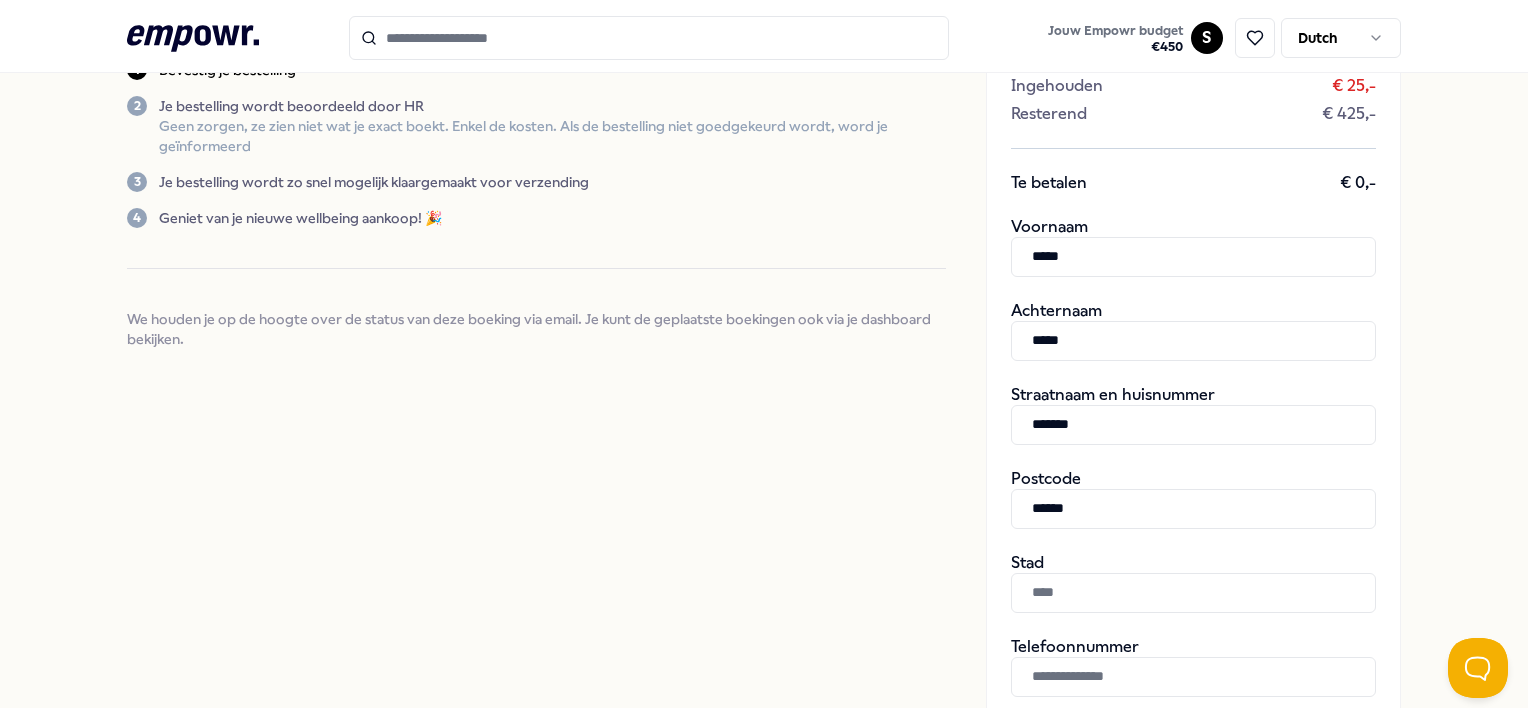 type on "******" 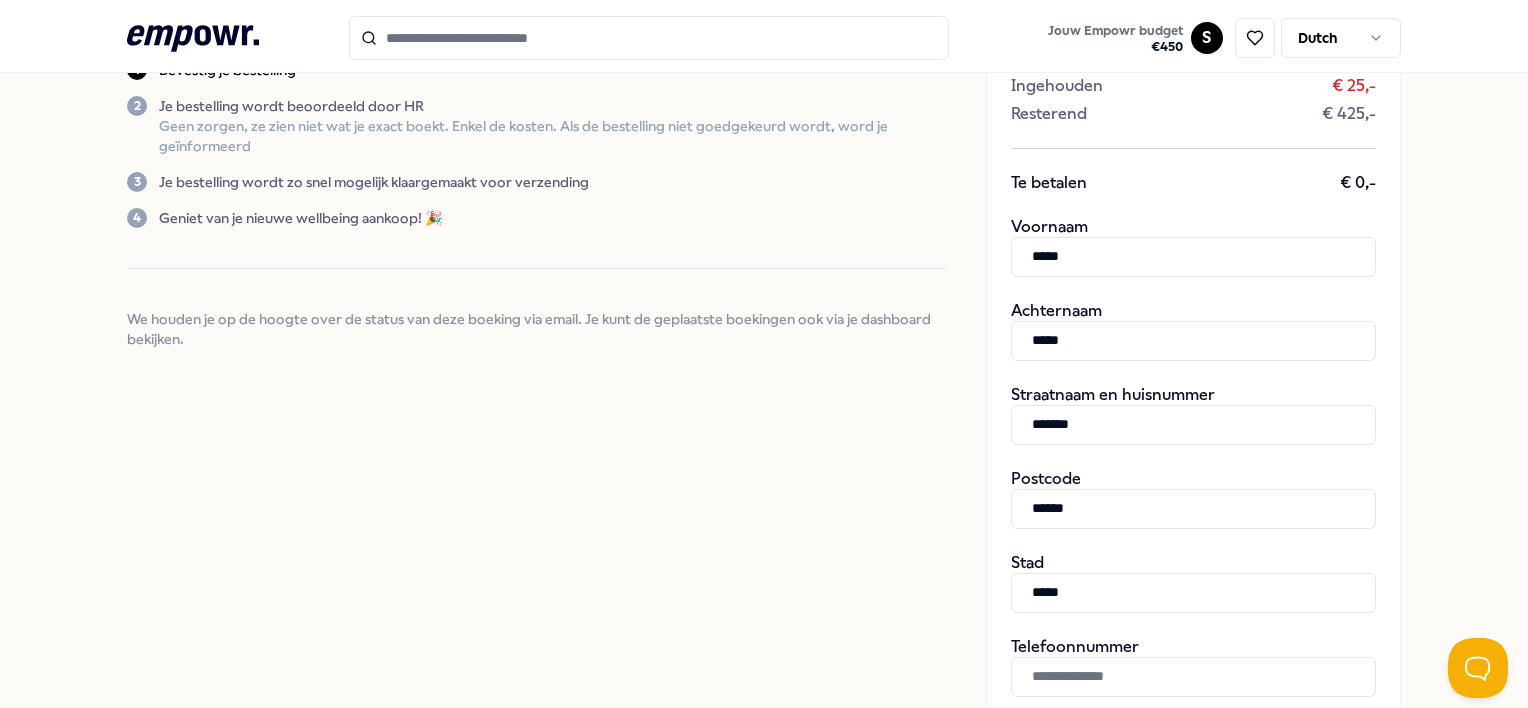 type on "*****" 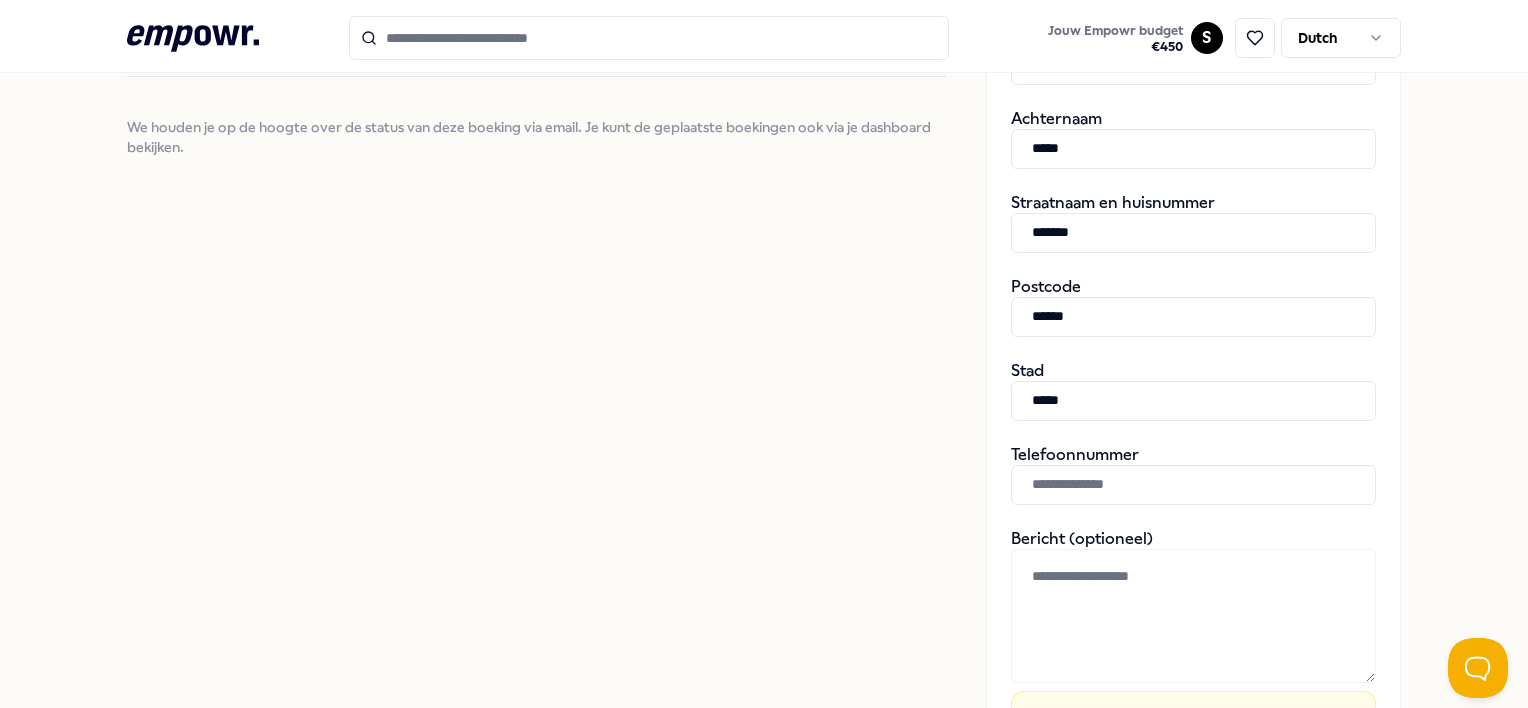 scroll, scrollTop: 500, scrollLeft: 0, axis: vertical 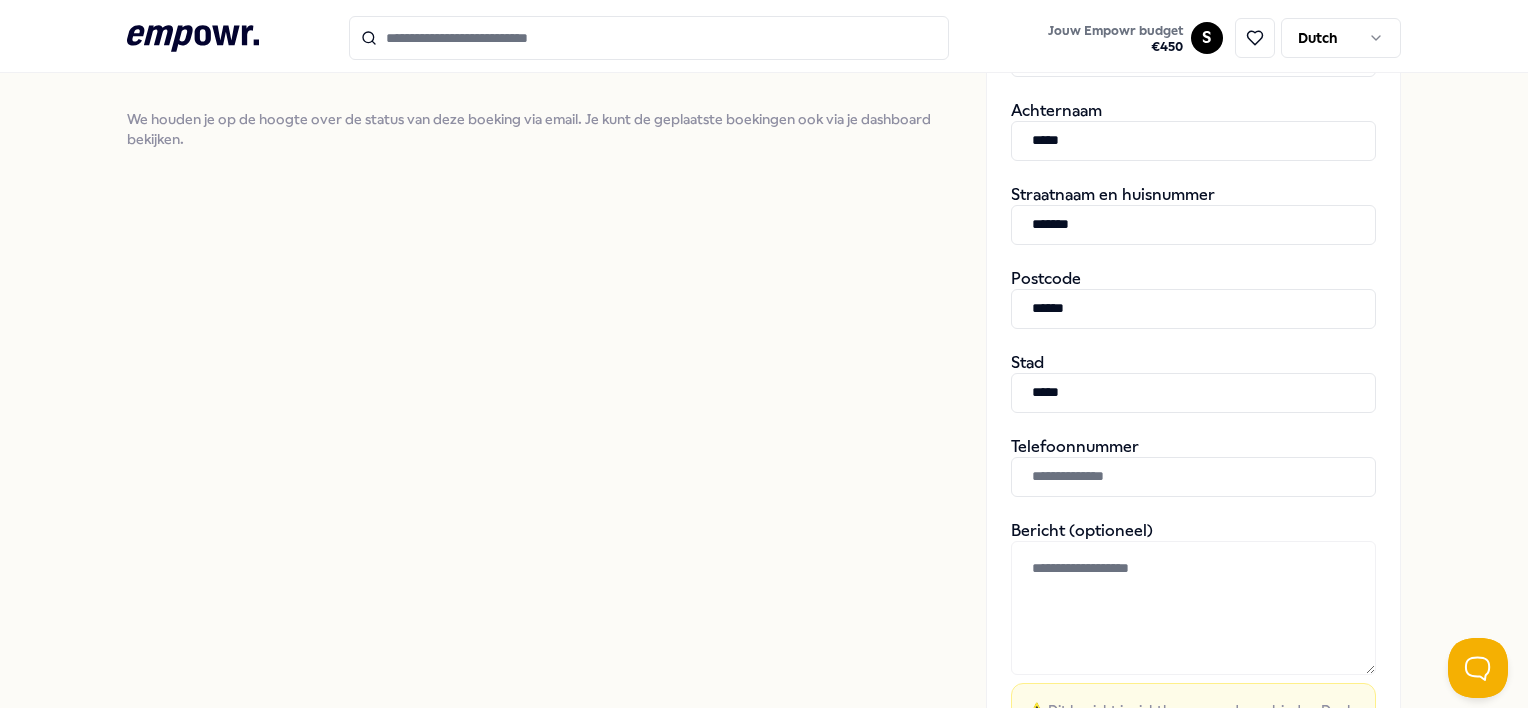 click at bounding box center [1193, 477] 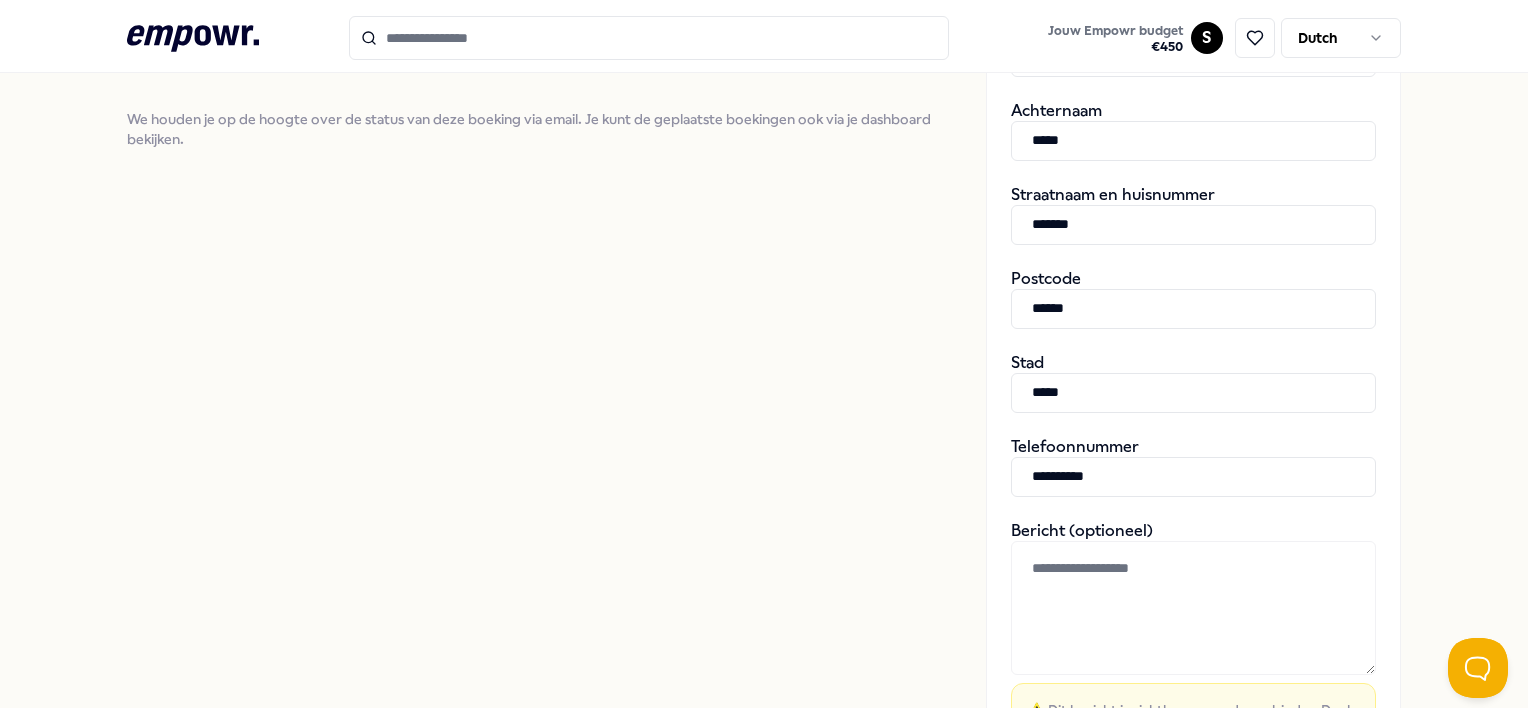 type on "**********" 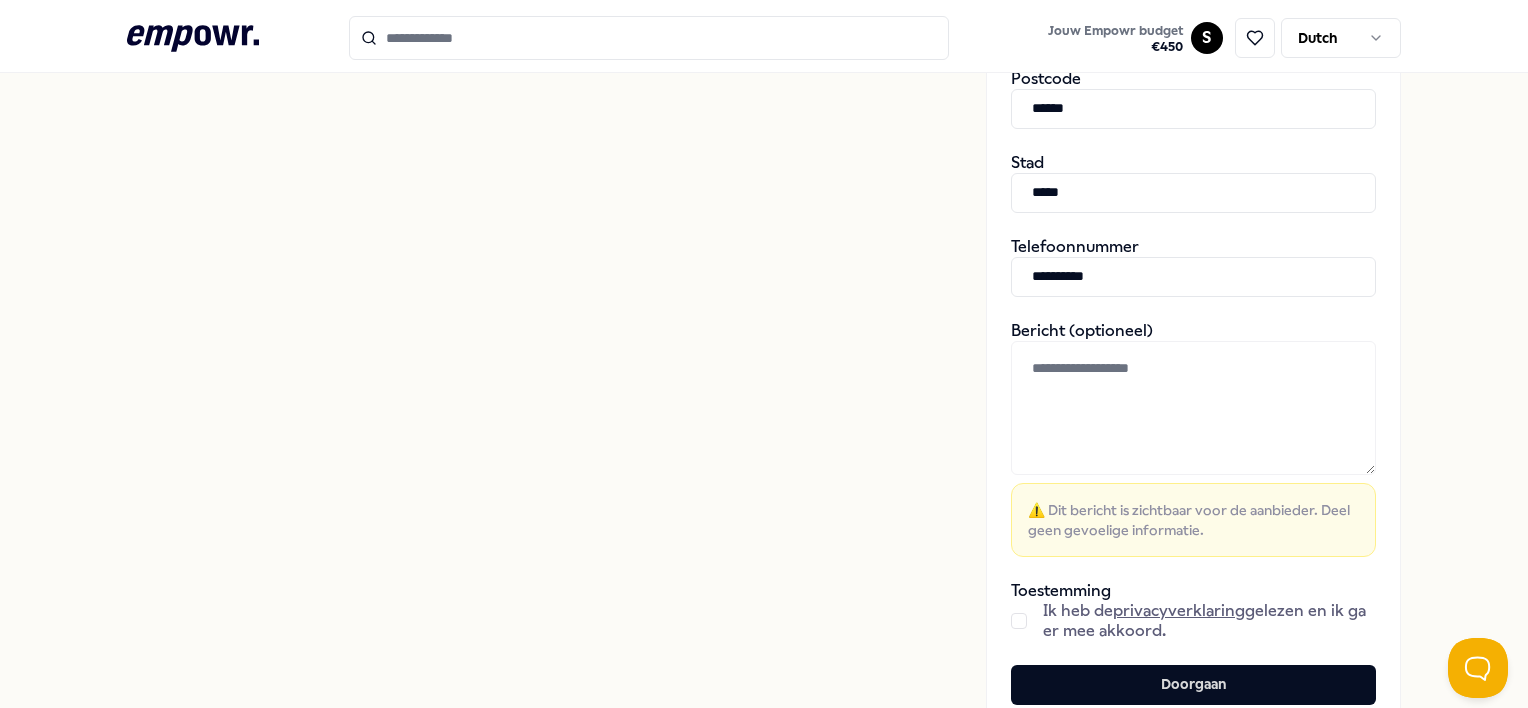 scroll, scrollTop: 800, scrollLeft: 0, axis: vertical 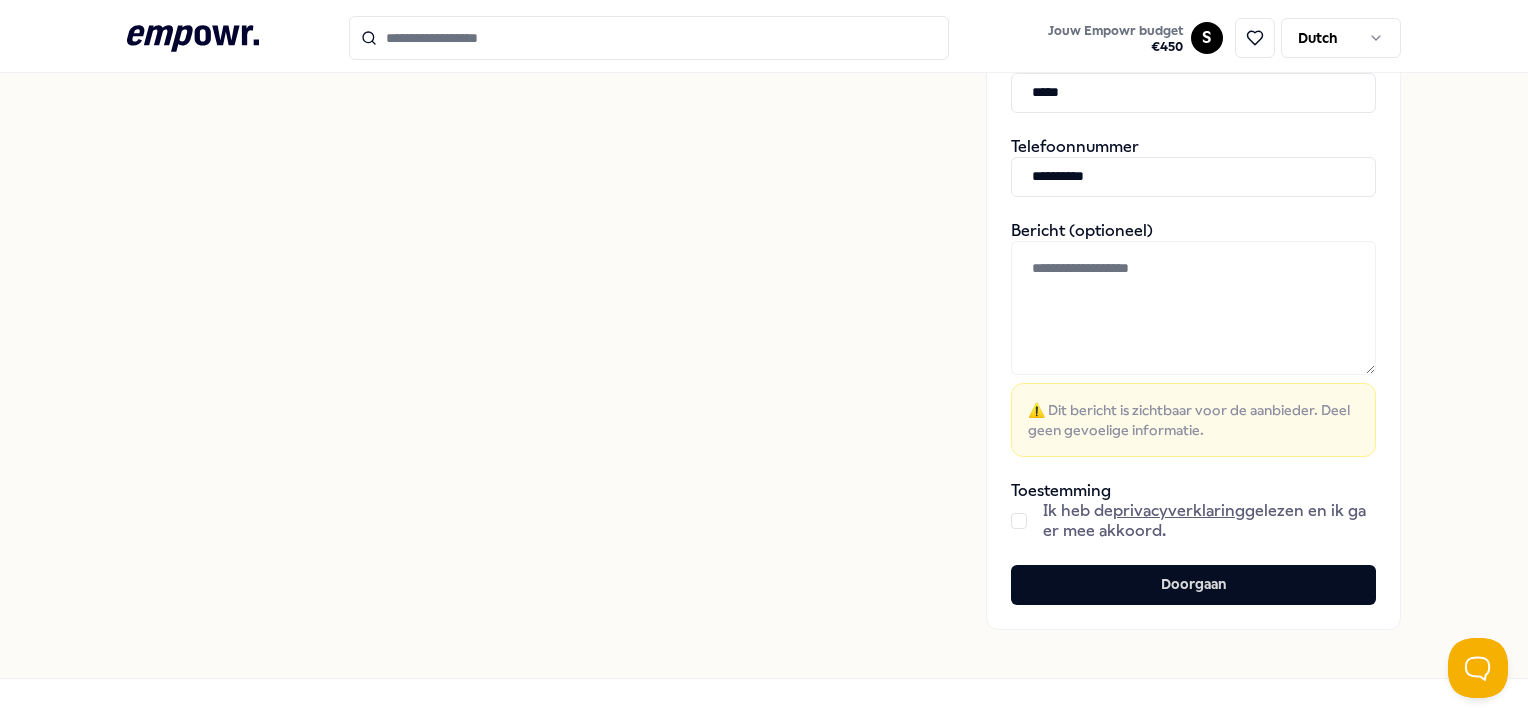 click at bounding box center [1019, 521] 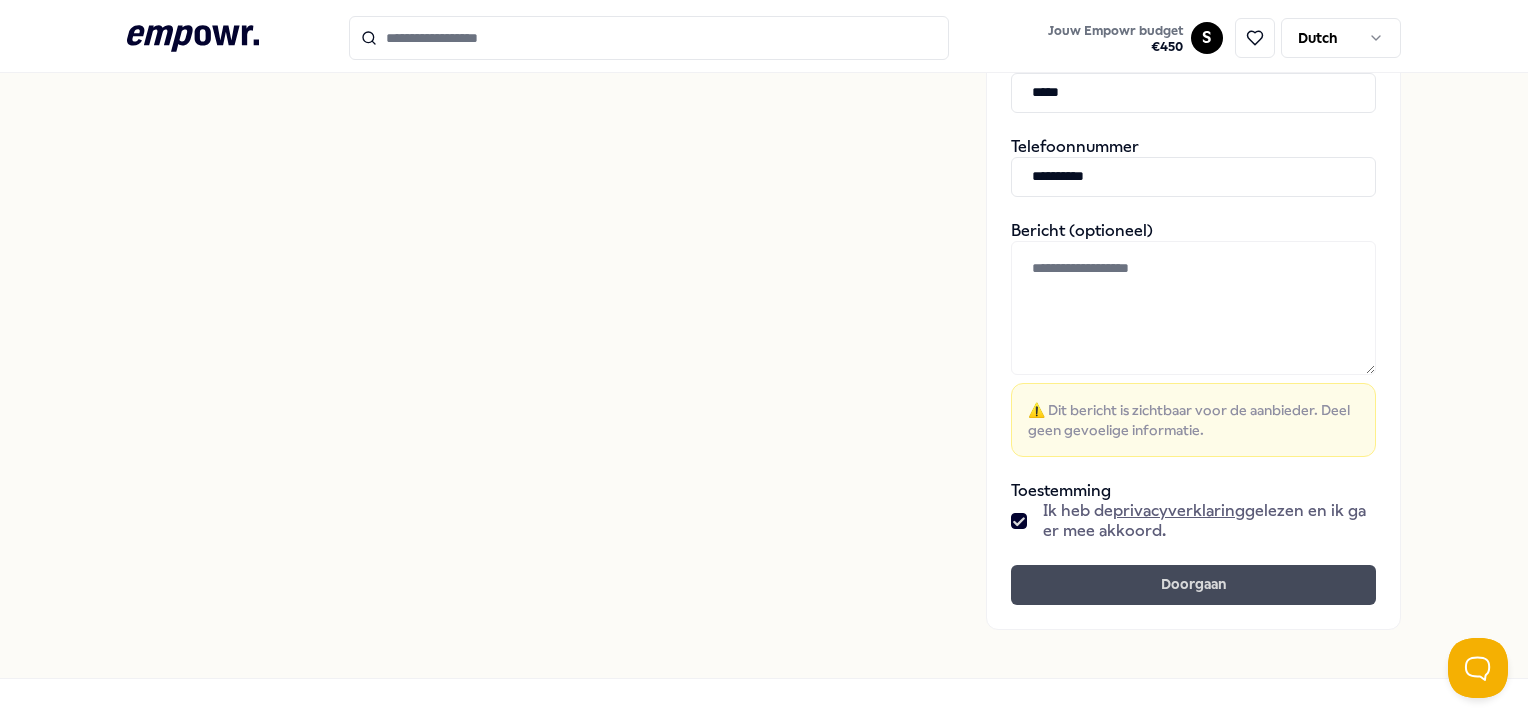 click on "Doorgaan" at bounding box center (1193, 585) 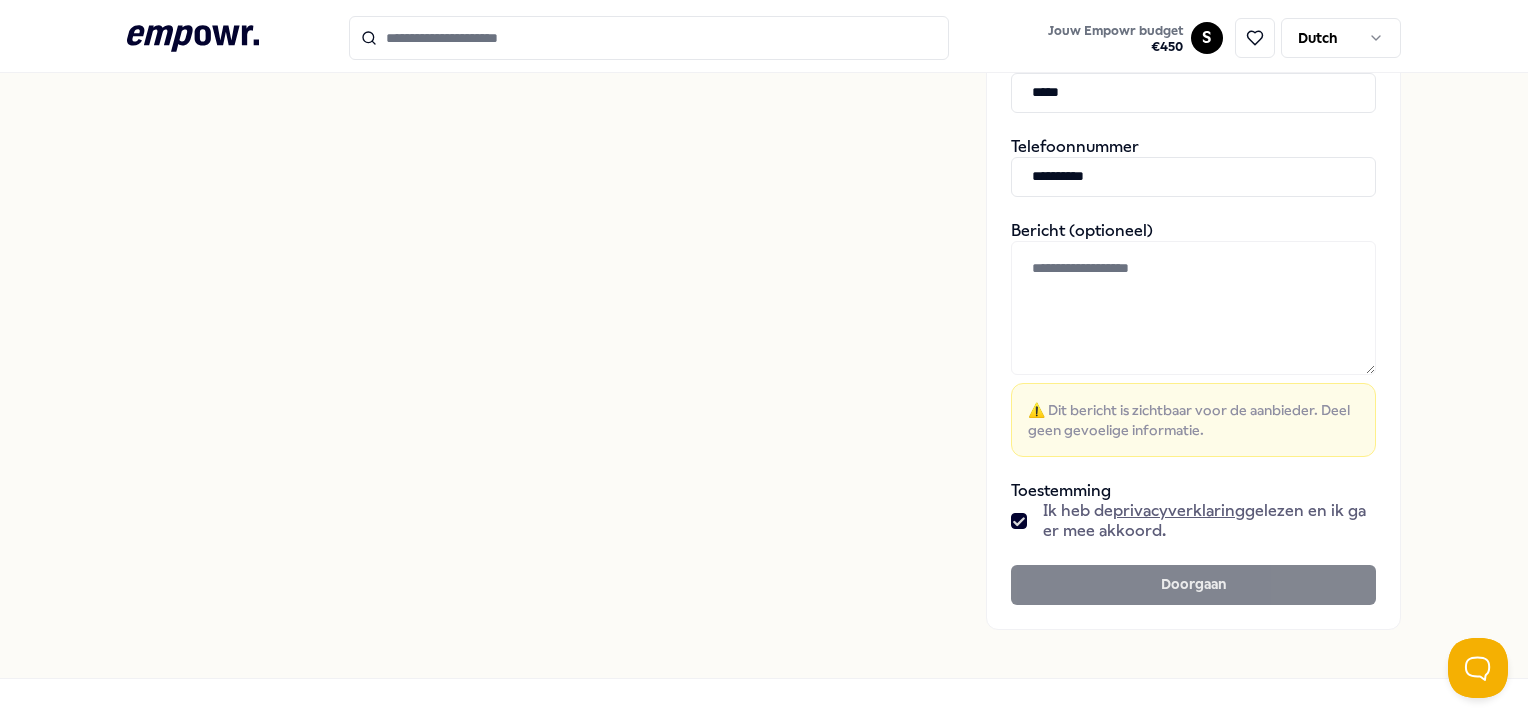 scroll, scrollTop: 500, scrollLeft: 0, axis: vertical 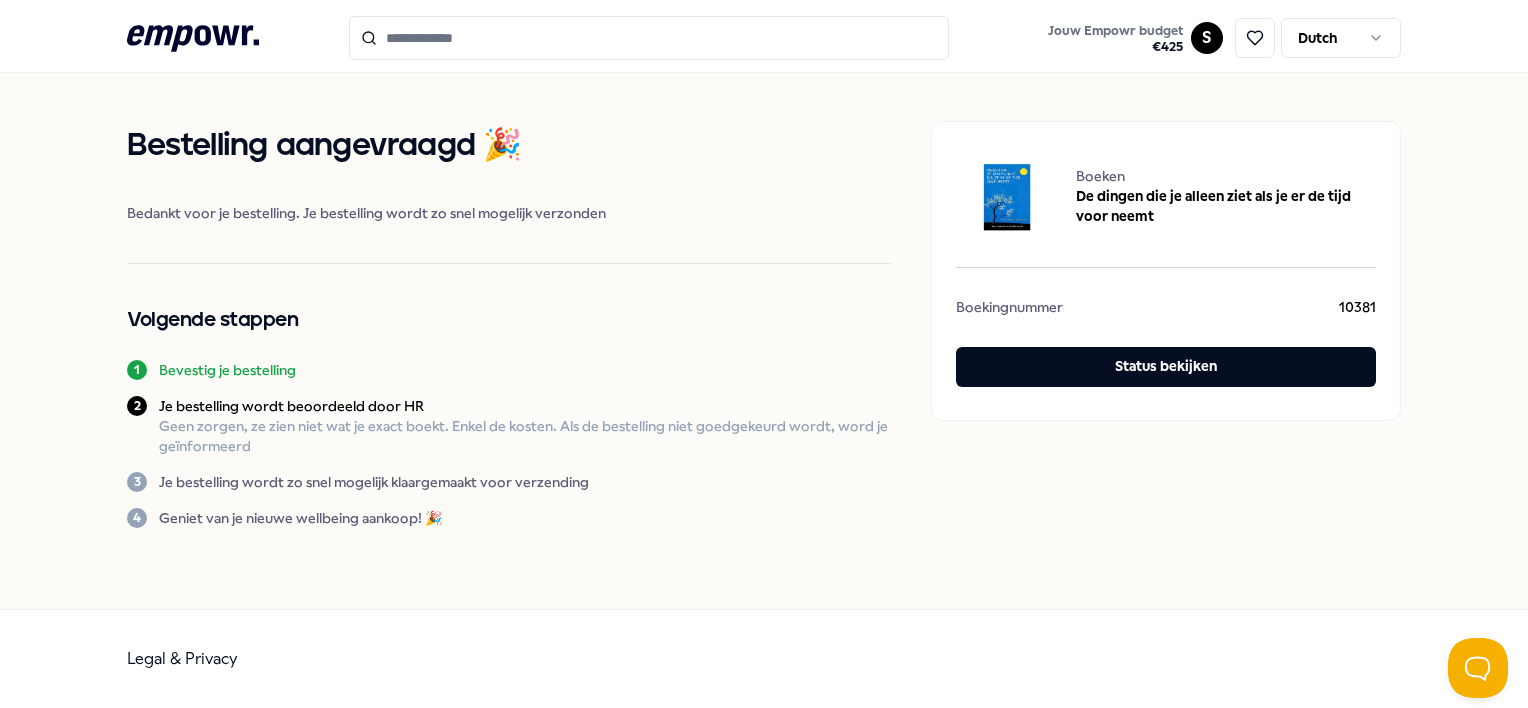 click on "Bestelling aangevraagd 🎉 Bedankt voor je bestelling. Je bestelling wordt zo snel mogelijk verzonden Volgende stappen 1 Bevestig je bestelling 2 Je bestelling wordt beoordeeld door HR [PERSON_NAME] zorgen, ze zien niet wat je exact boekt. Enkel de kosten. Als de bestelling niet goedgekeurd wordt, word je geïnformeerd 3 Je bestelling wordt zo snel mogelijk klaargemaakt voor verzending 4 Geniet van je nieuwe wellbeing aankoop! 🎉" at bounding box center (509, 324) 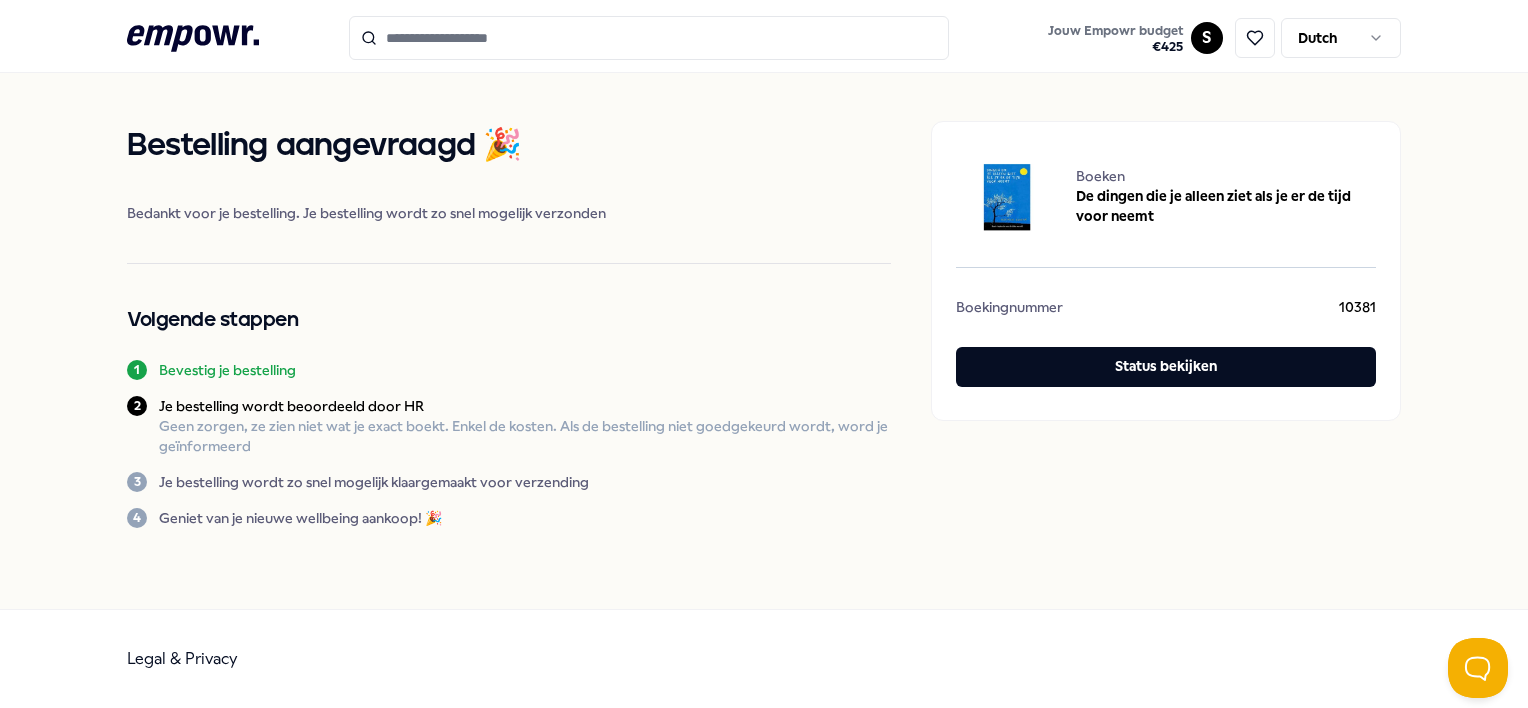 click 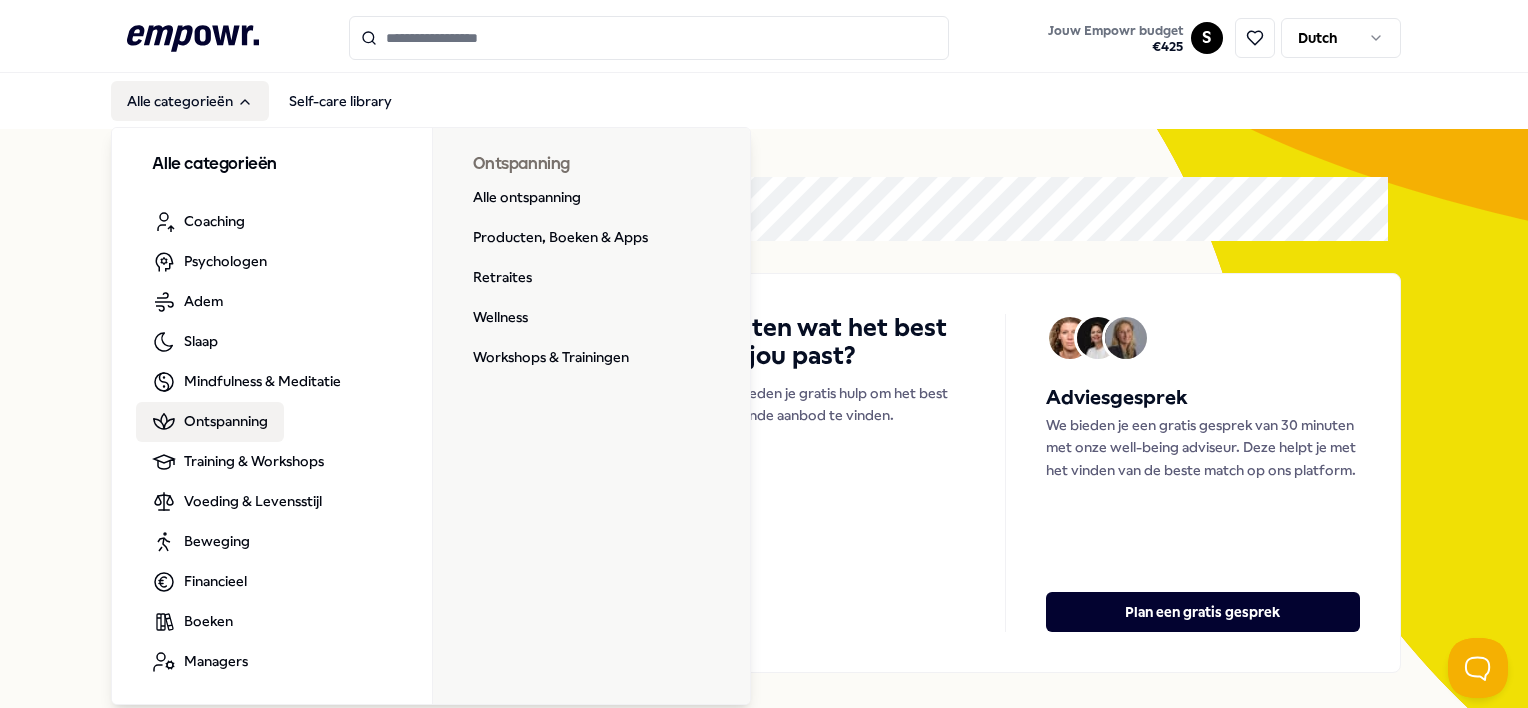 scroll, scrollTop: 100, scrollLeft: 0, axis: vertical 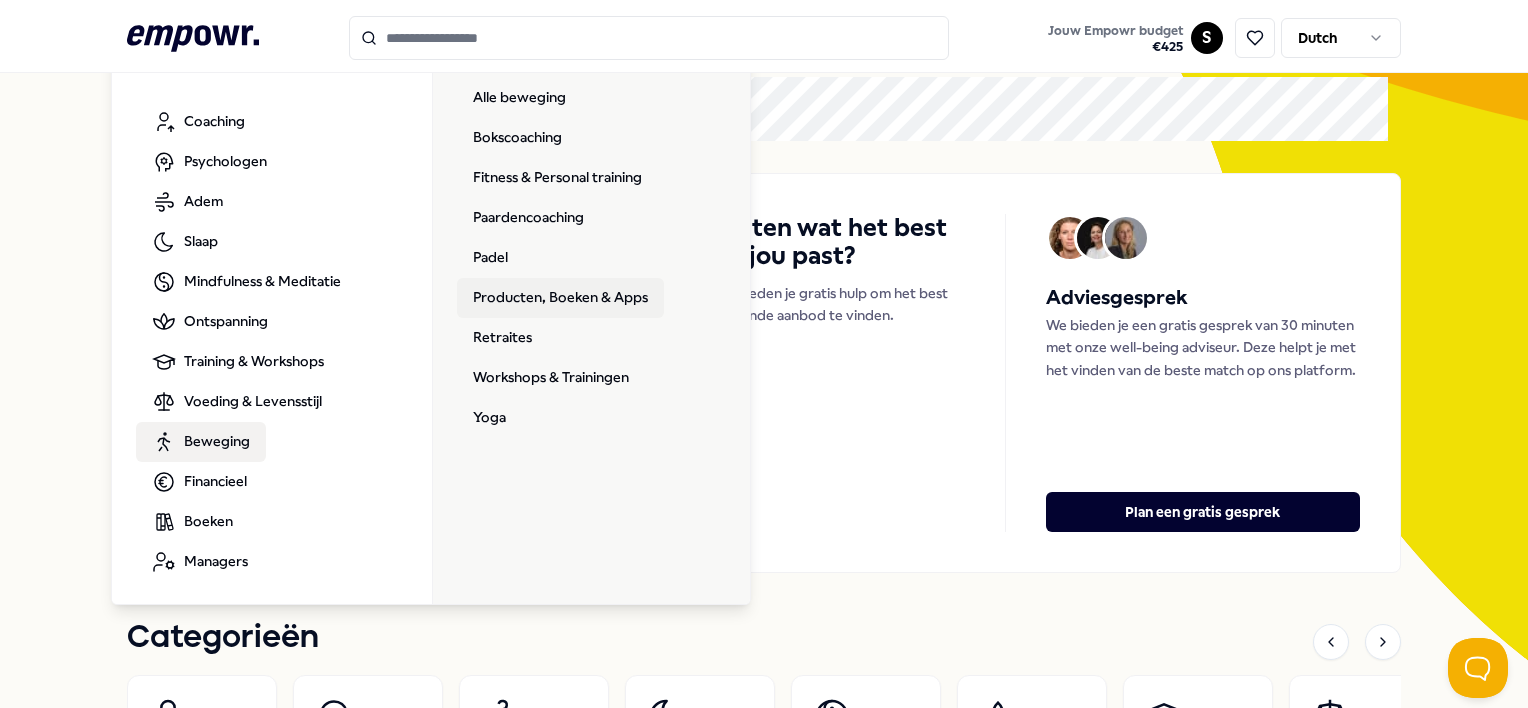 click on "Producten, Boeken & Apps" at bounding box center (560, 298) 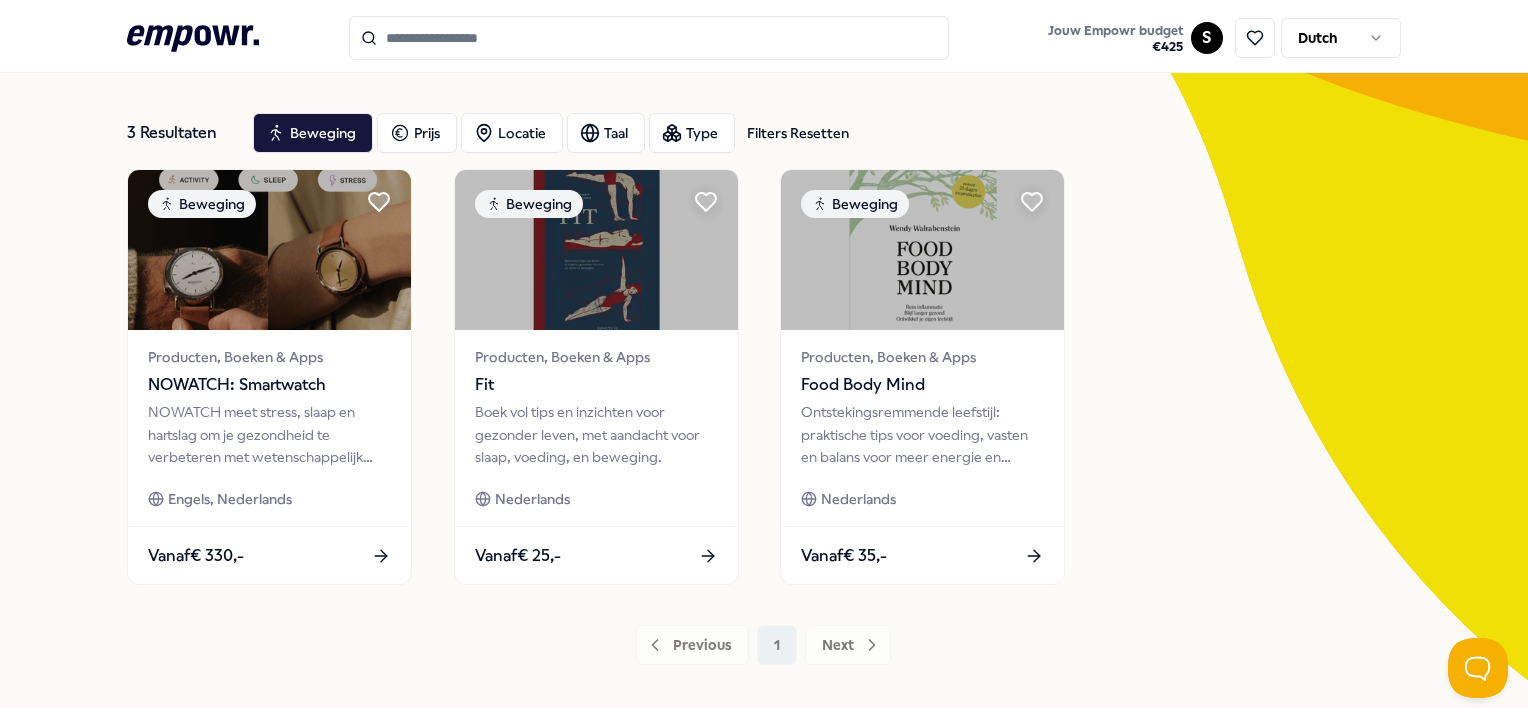 click 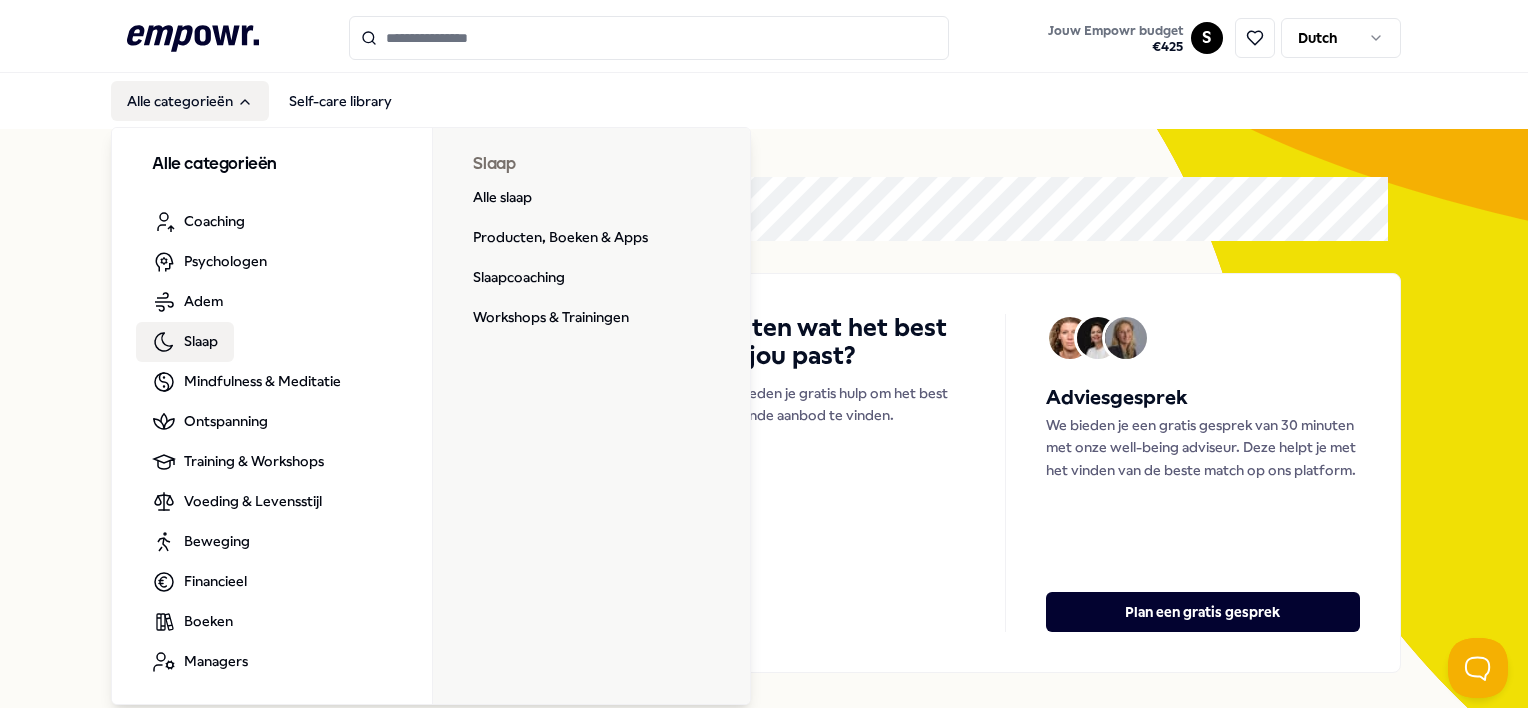 scroll, scrollTop: 100, scrollLeft: 0, axis: vertical 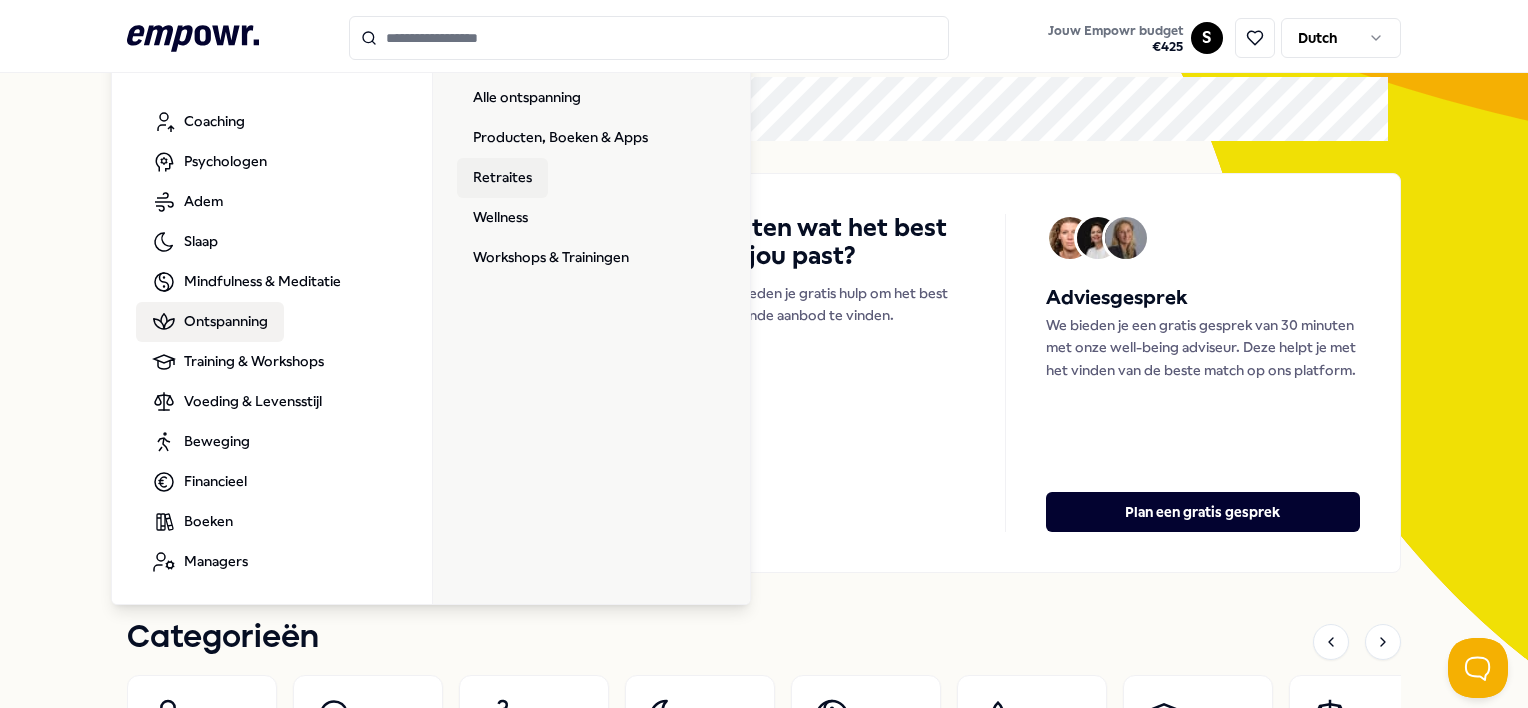 click on "Retraites" at bounding box center [502, 178] 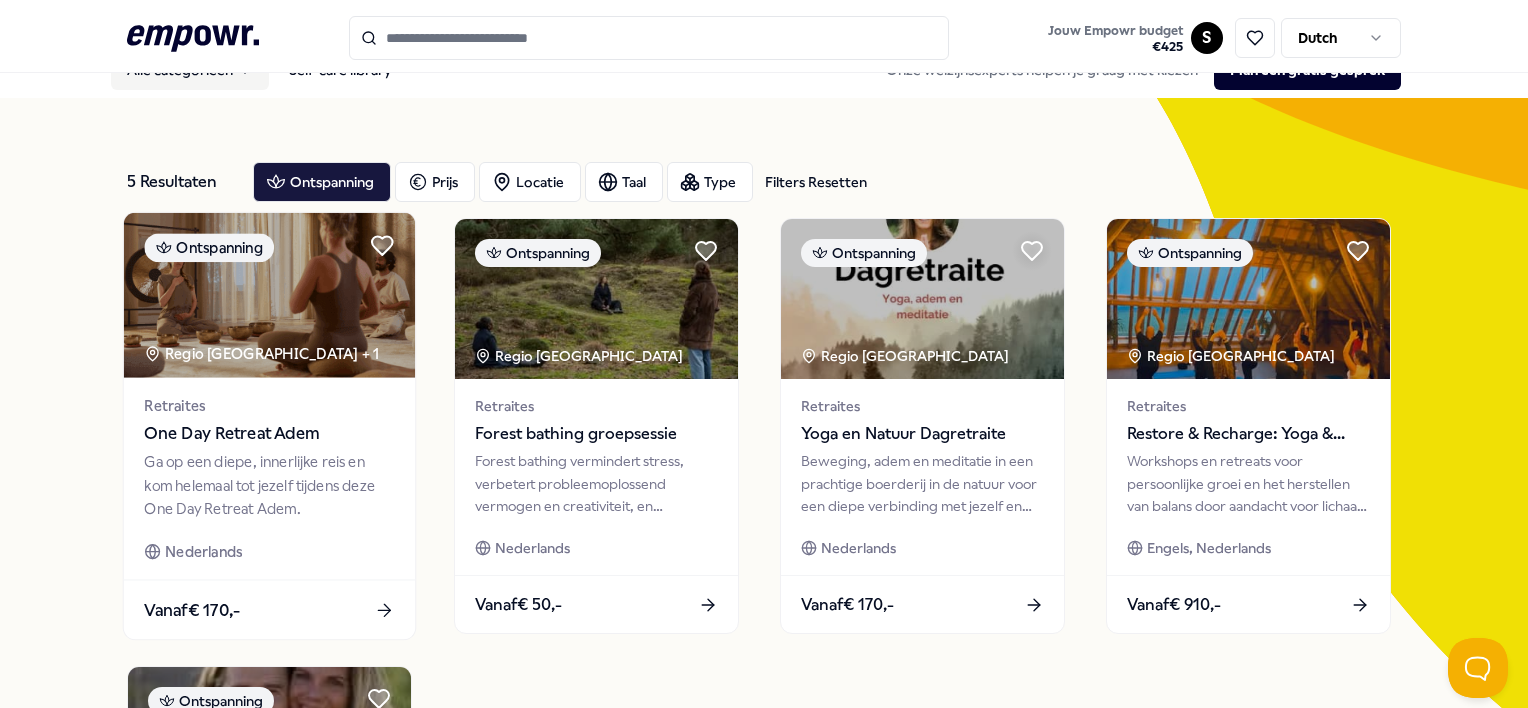 scroll, scrollTop: 0, scrollLeft: 0, axis: both 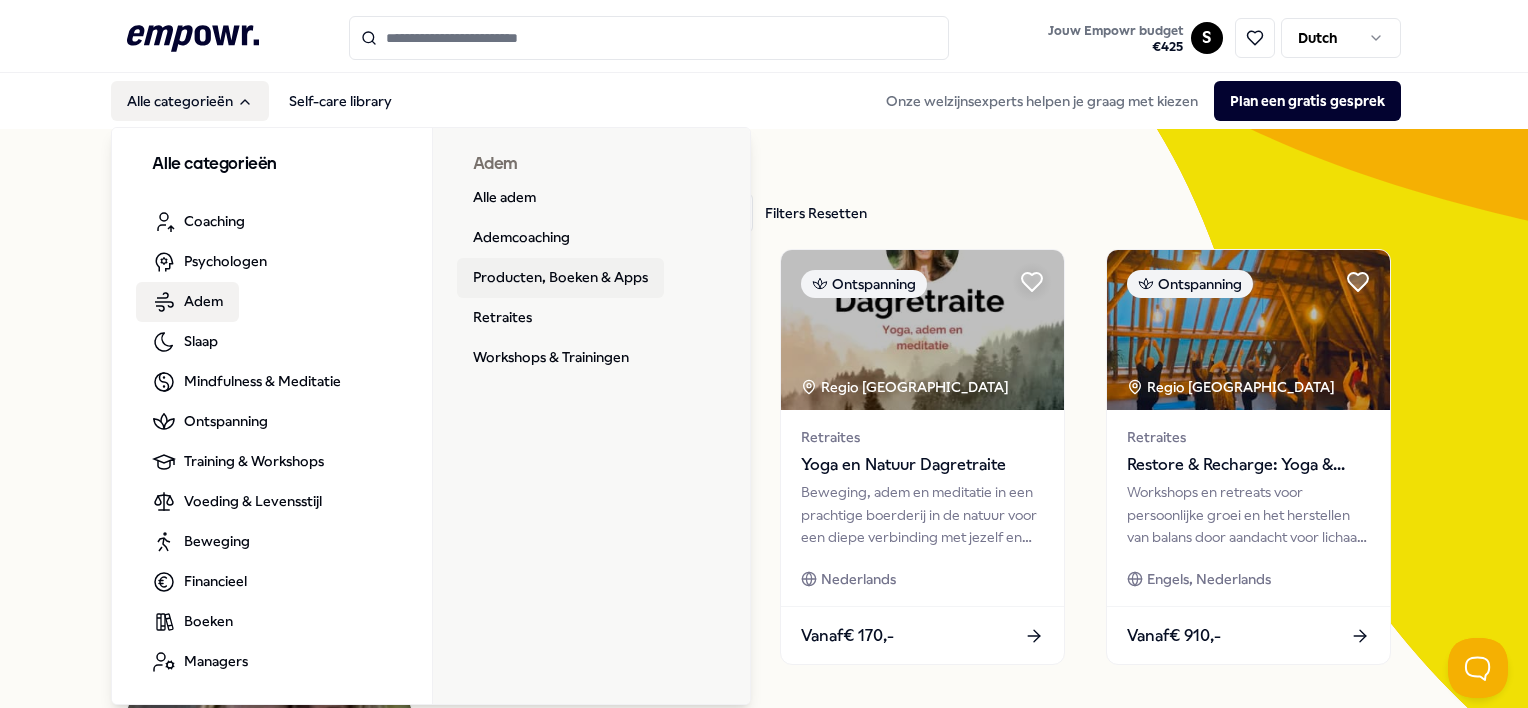 click on "Producten, Boeken & Apps" at bounding box center [560, 278] 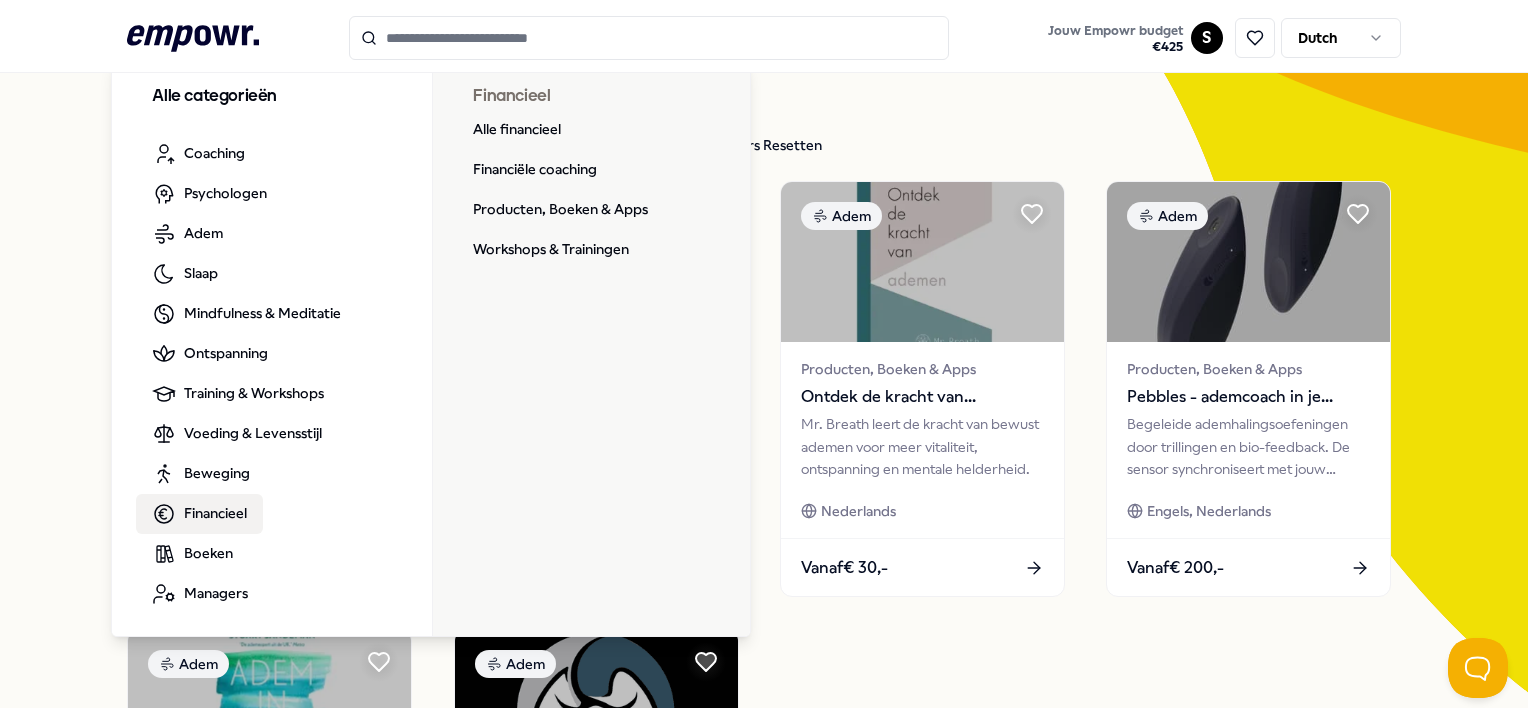 scroll, scrollTop: 100, scrollLeft: 0, axis: vertical 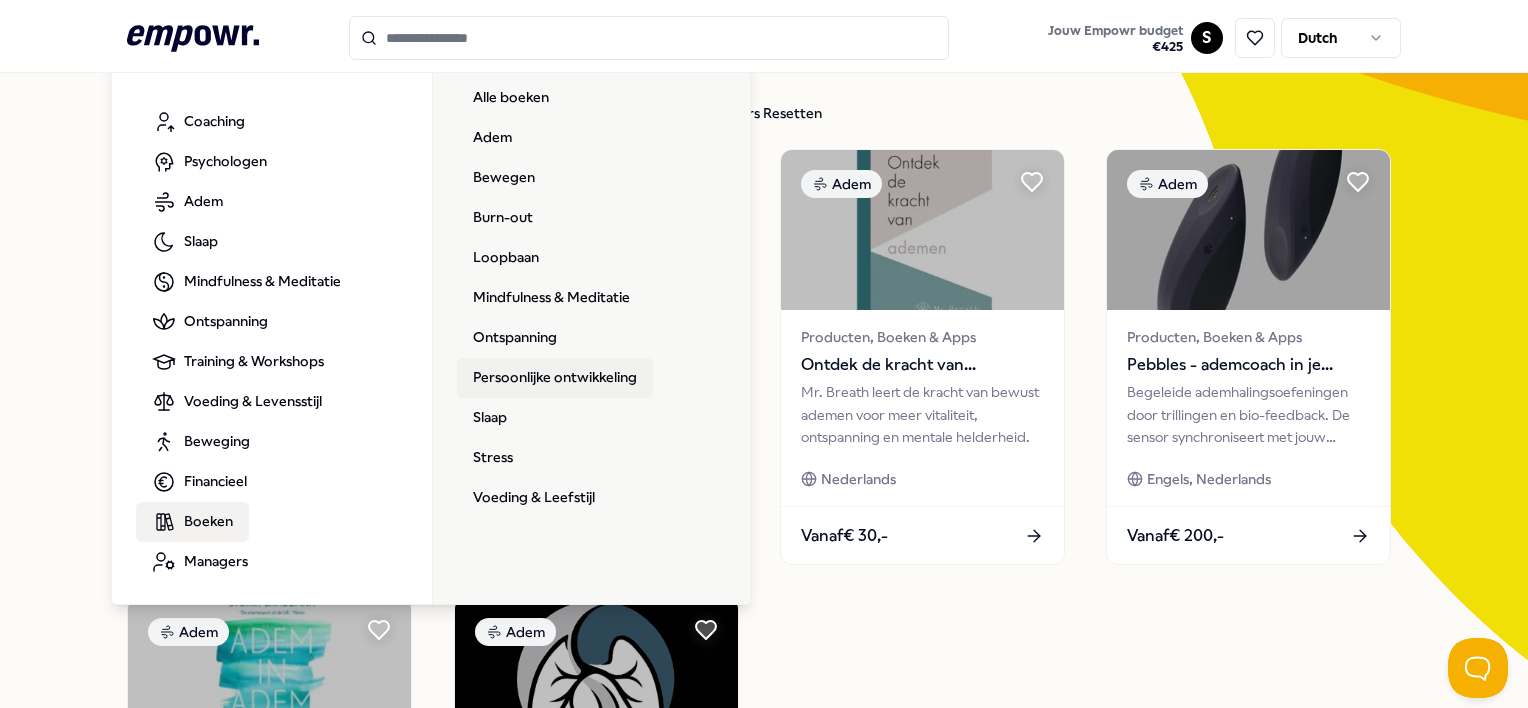 click on "Persoonlijke ontwikkeling" at bounding box center (555, 378) 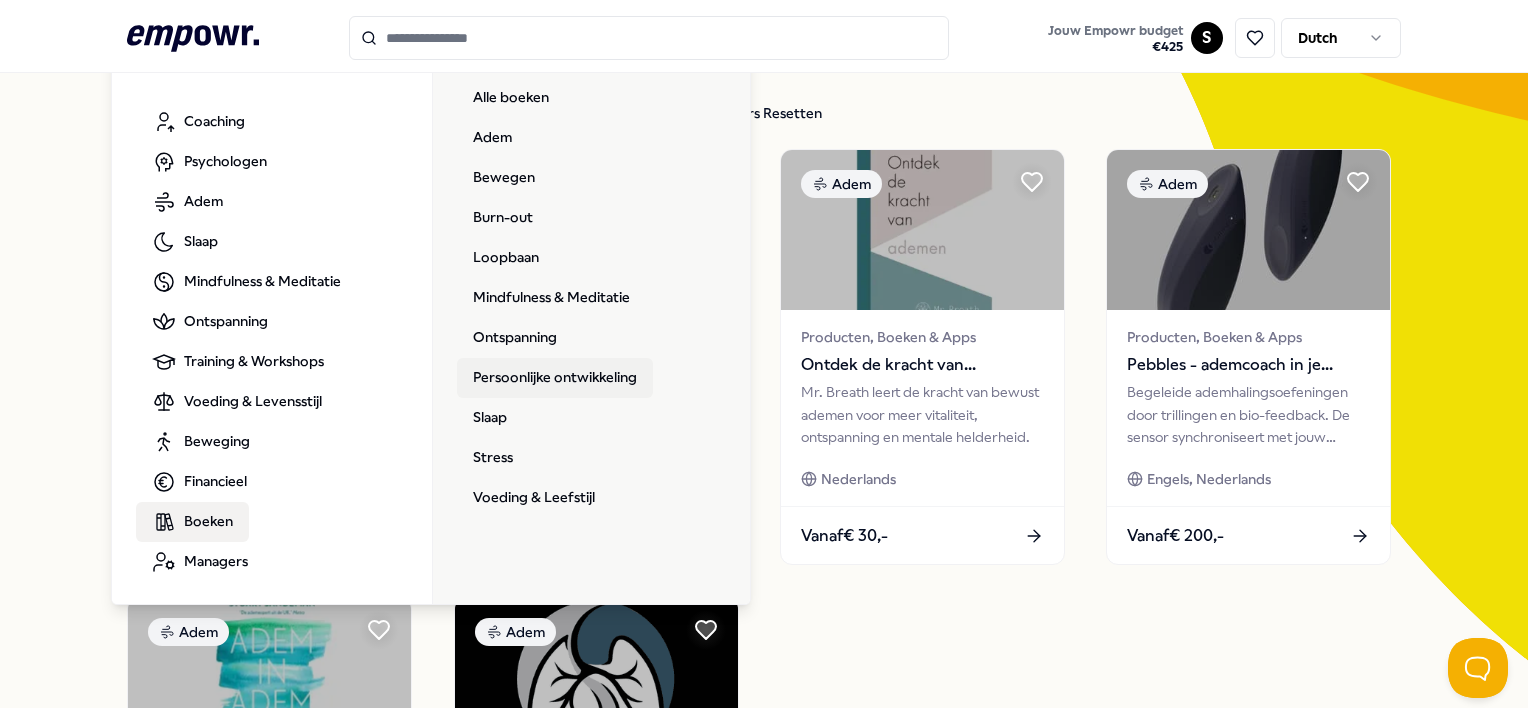 scroll, scrollTop: 80, scrollLeft: 0, axis: vertical 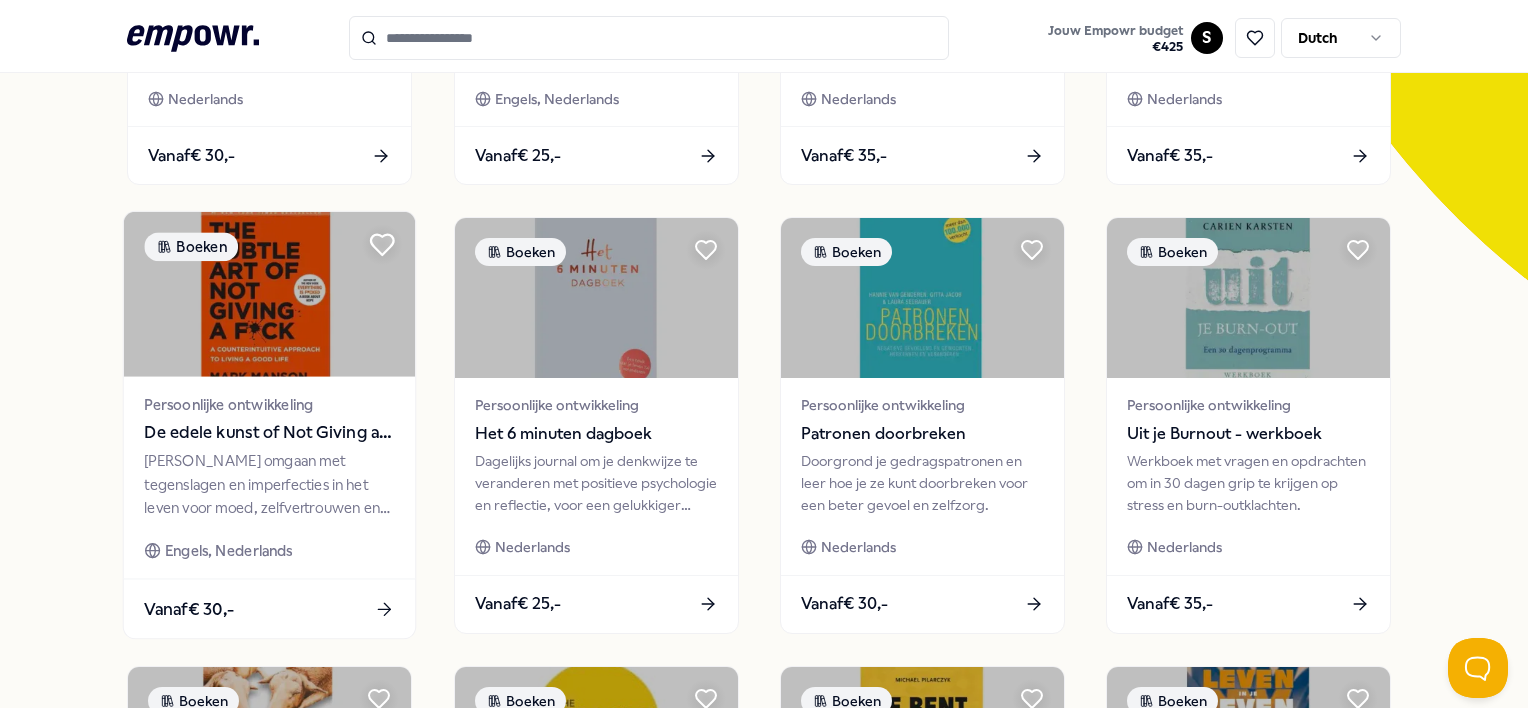 click 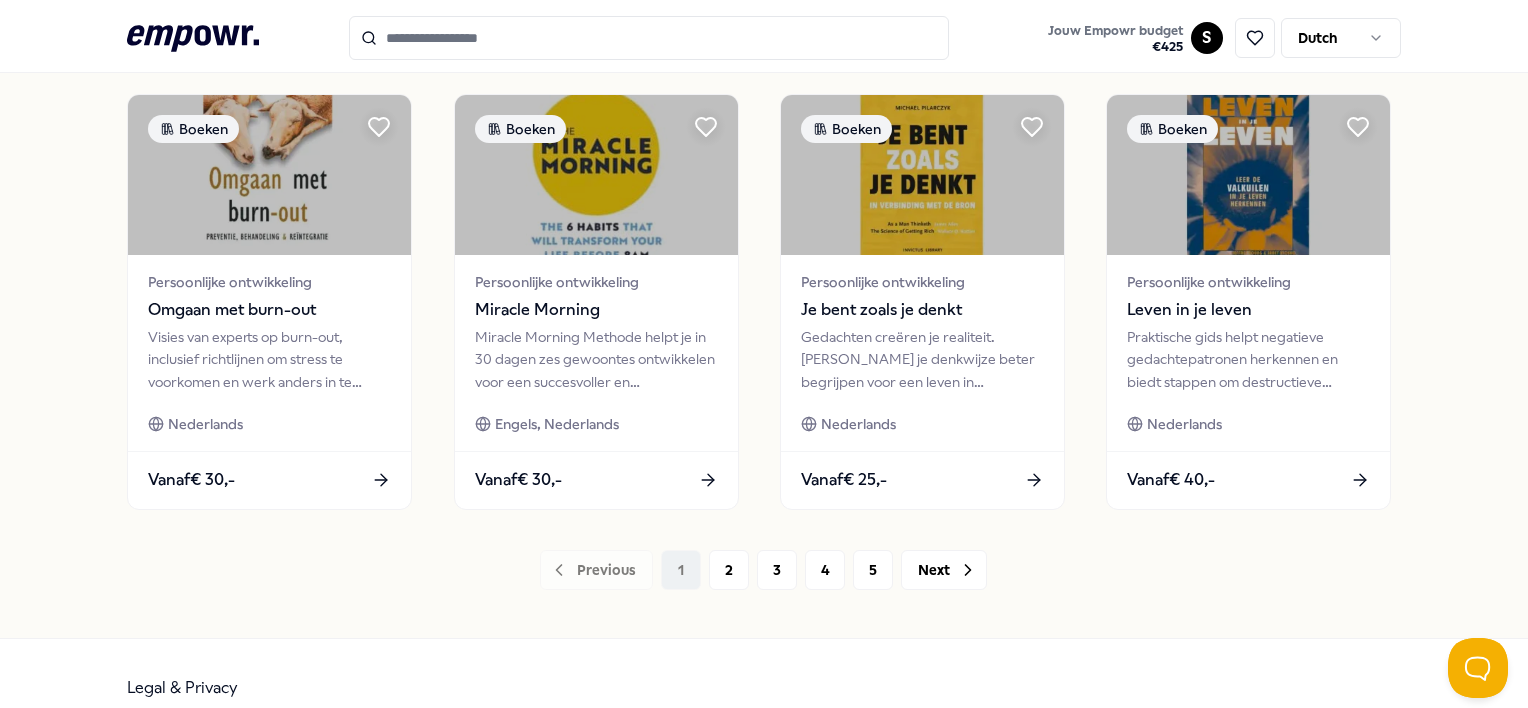 scroll, scrollTop: 1080, scrollLeft: 0, axis: vertical 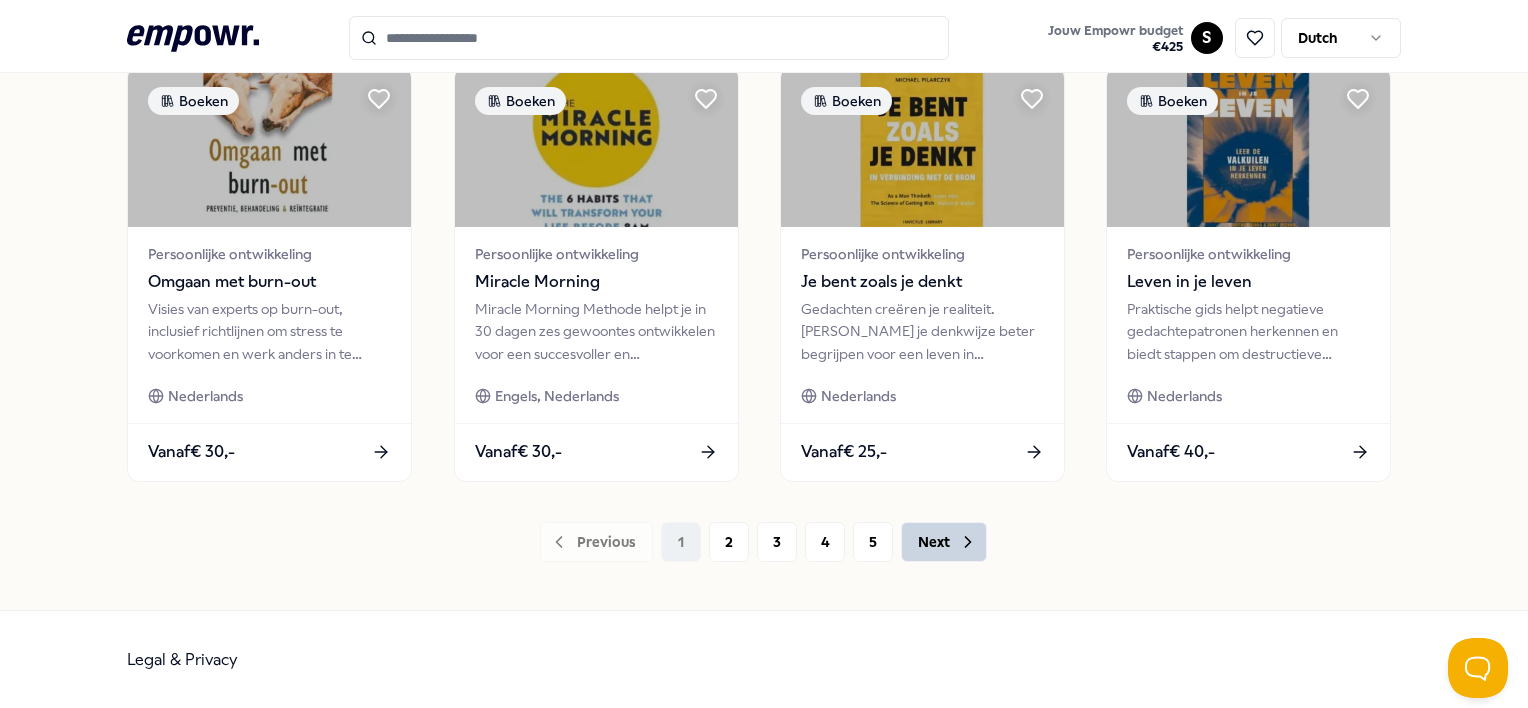 click on "Next" at bounding box center [944, 542] 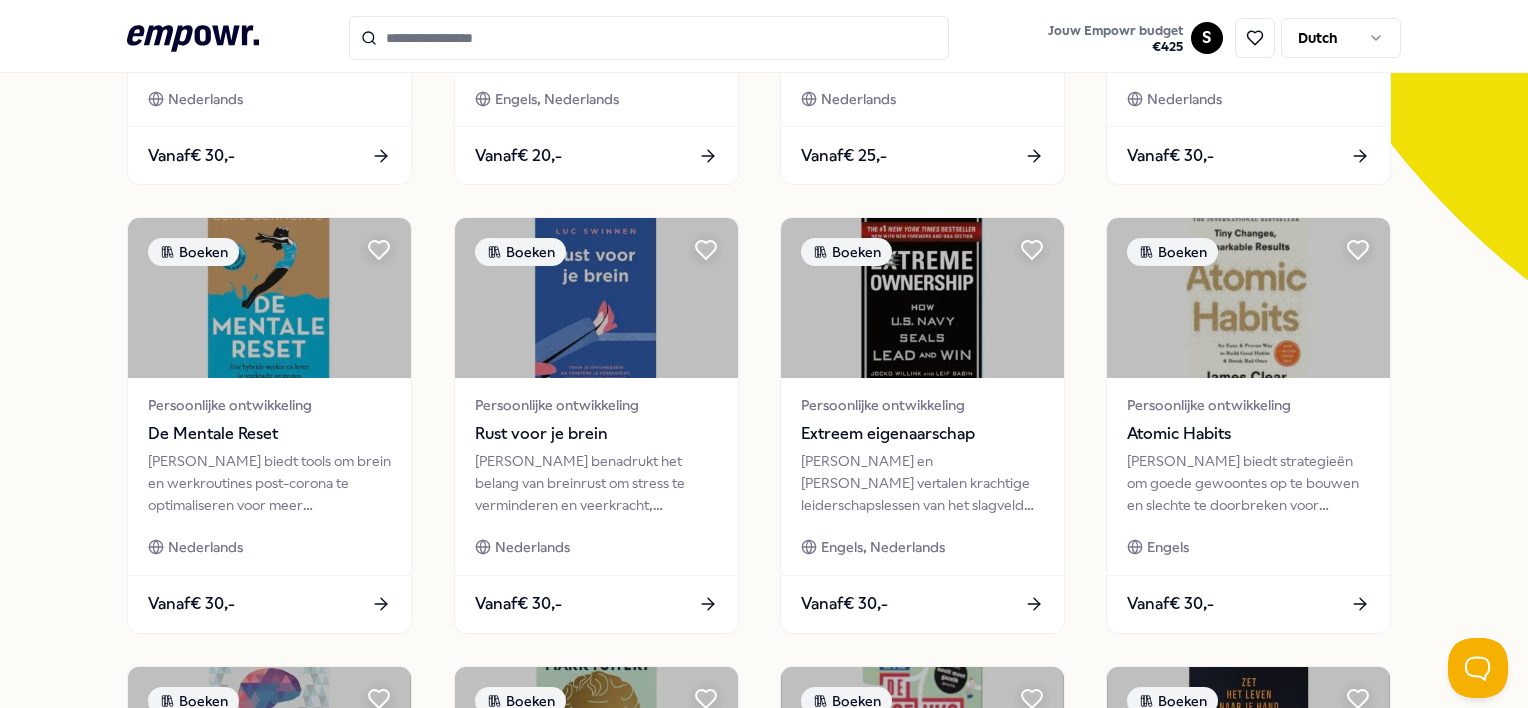 scroll, scrollTop: 580, scrollLeft: 0, axis: vertical 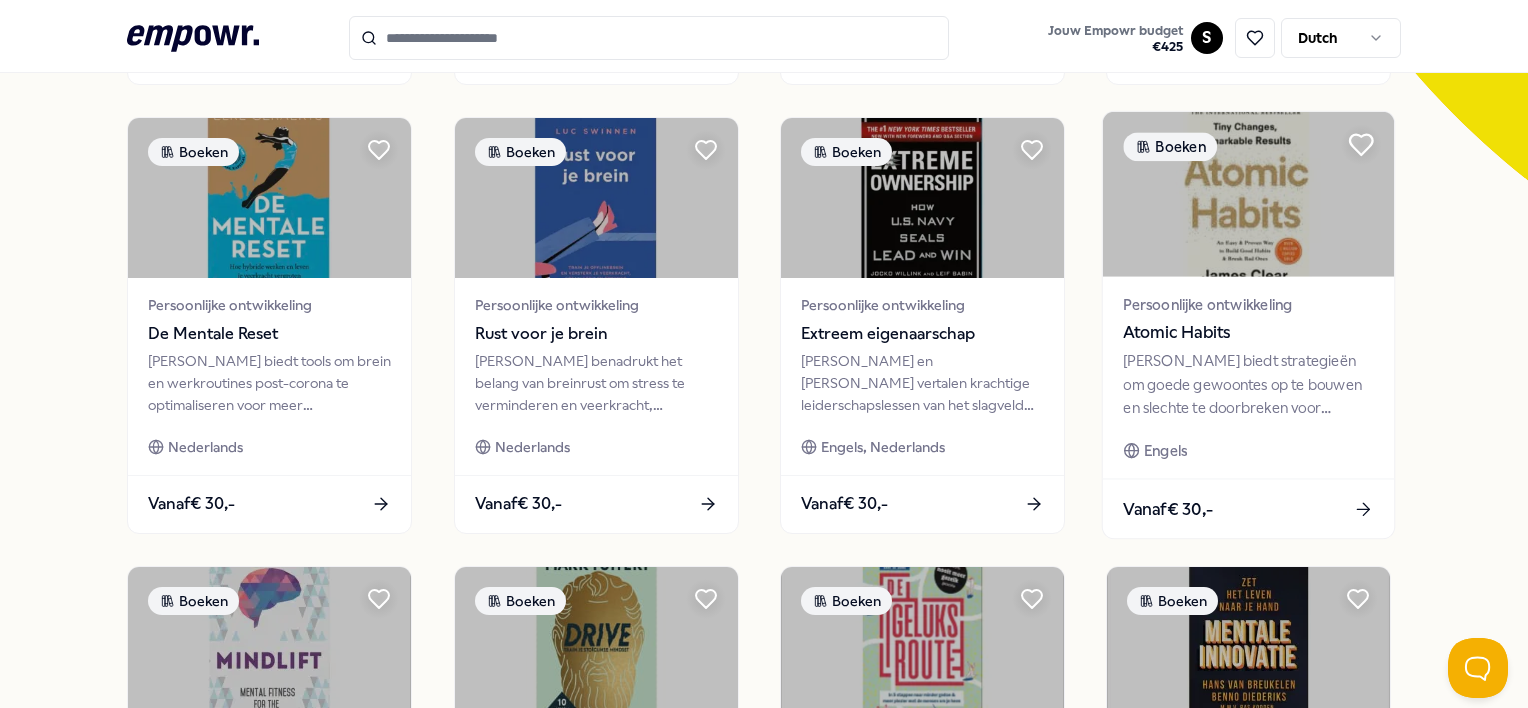 click 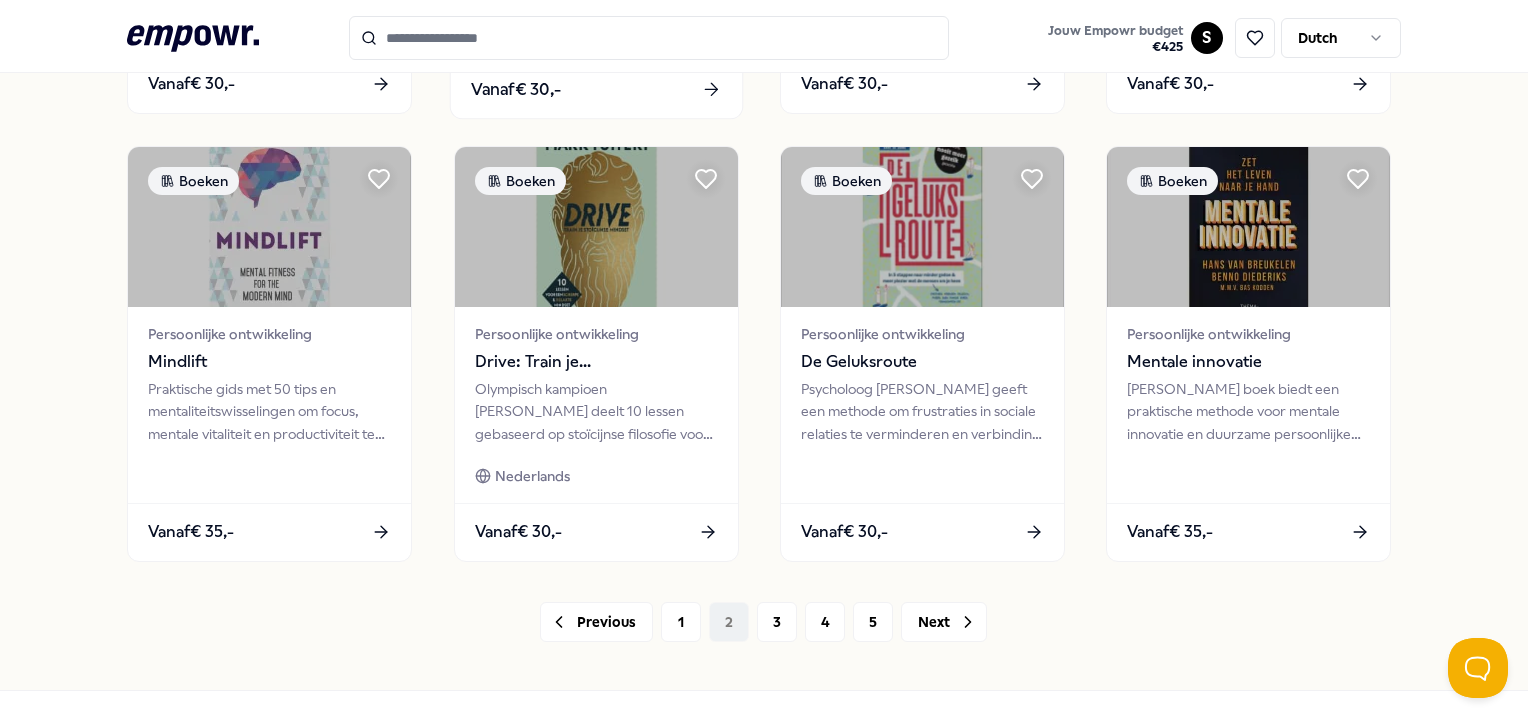 scroll, scrollTop: 1080, scrollLeft: 0, axis: vertical 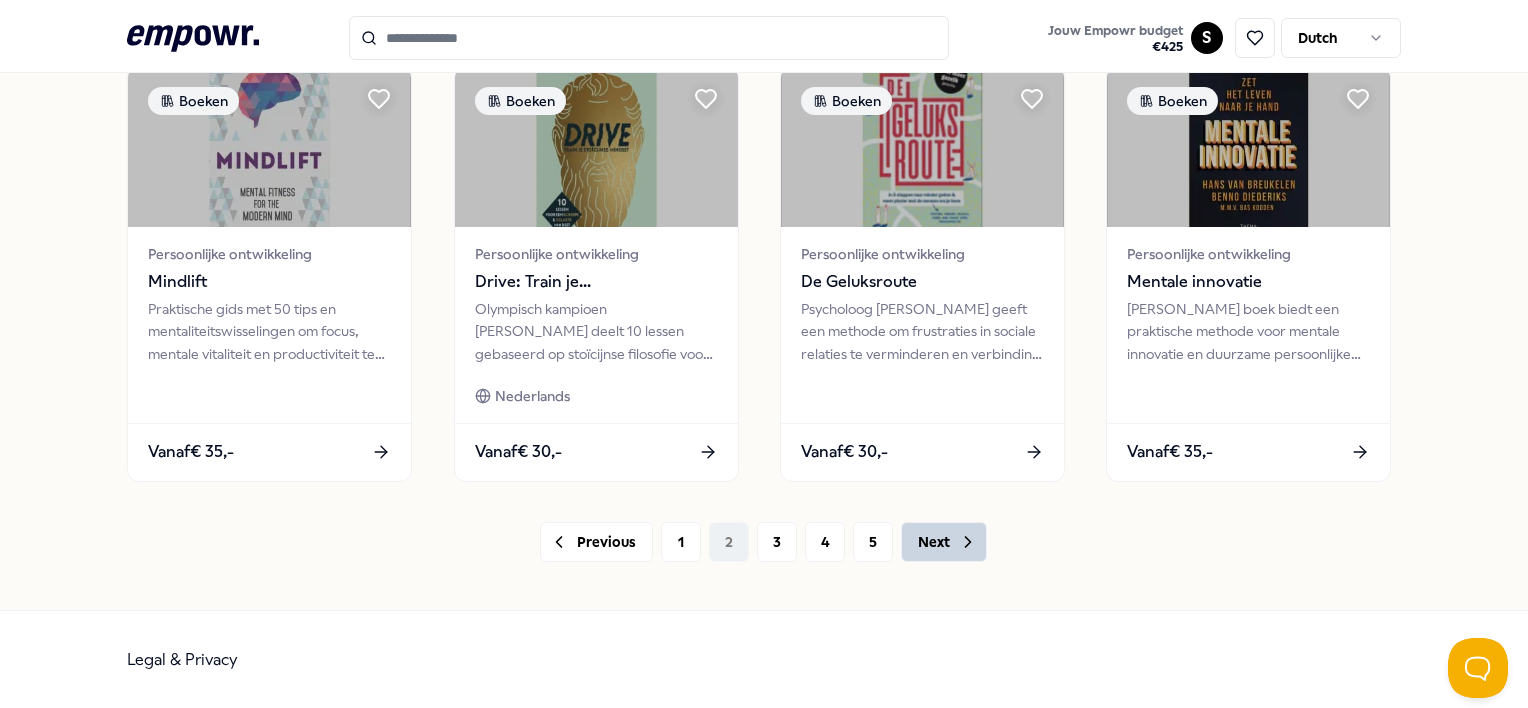 click on "Next" at bounding box center (944, 542) 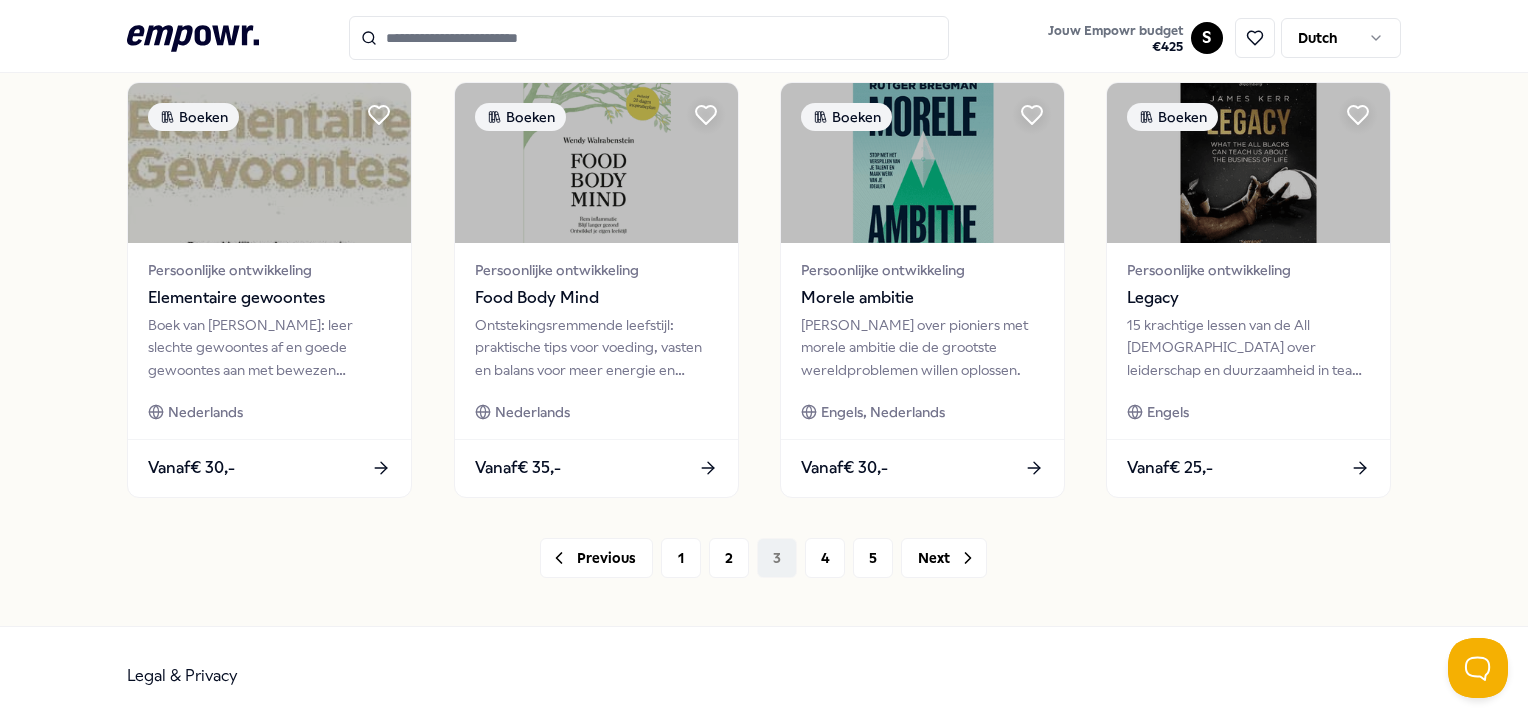 scroll, scrollTop: 1080, scrollLeft: 0, axis: vertical 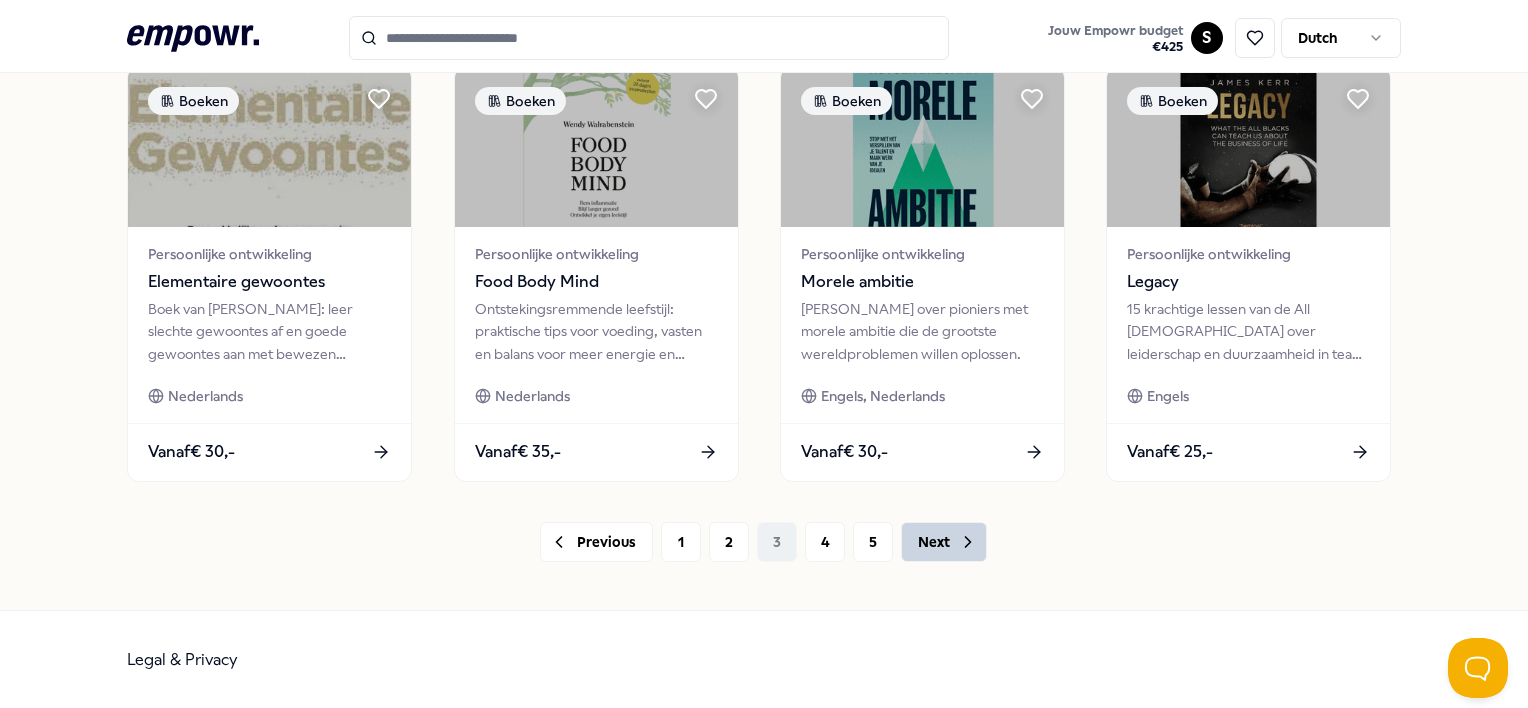 click 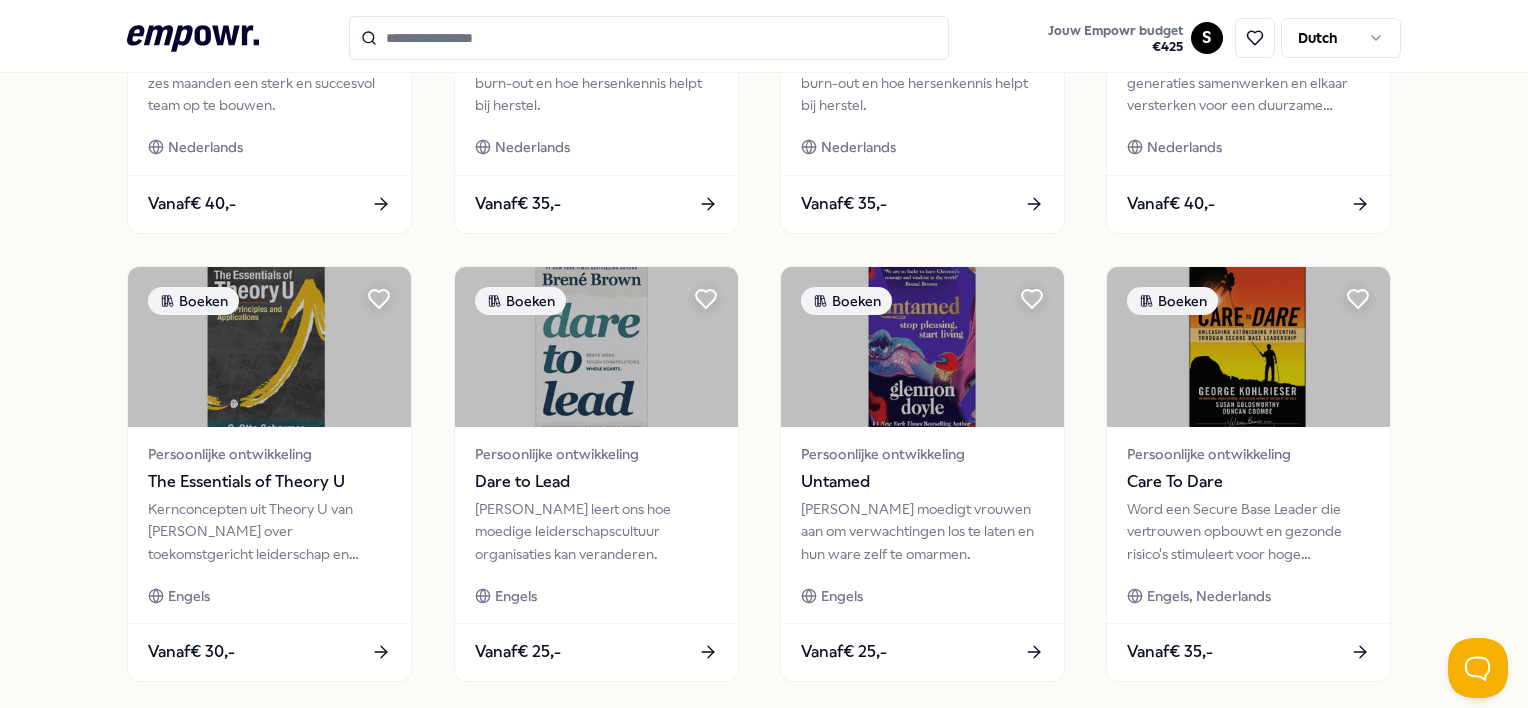 scroll, scrollTop: 1080, scrollLeft: 0, axis: vertical 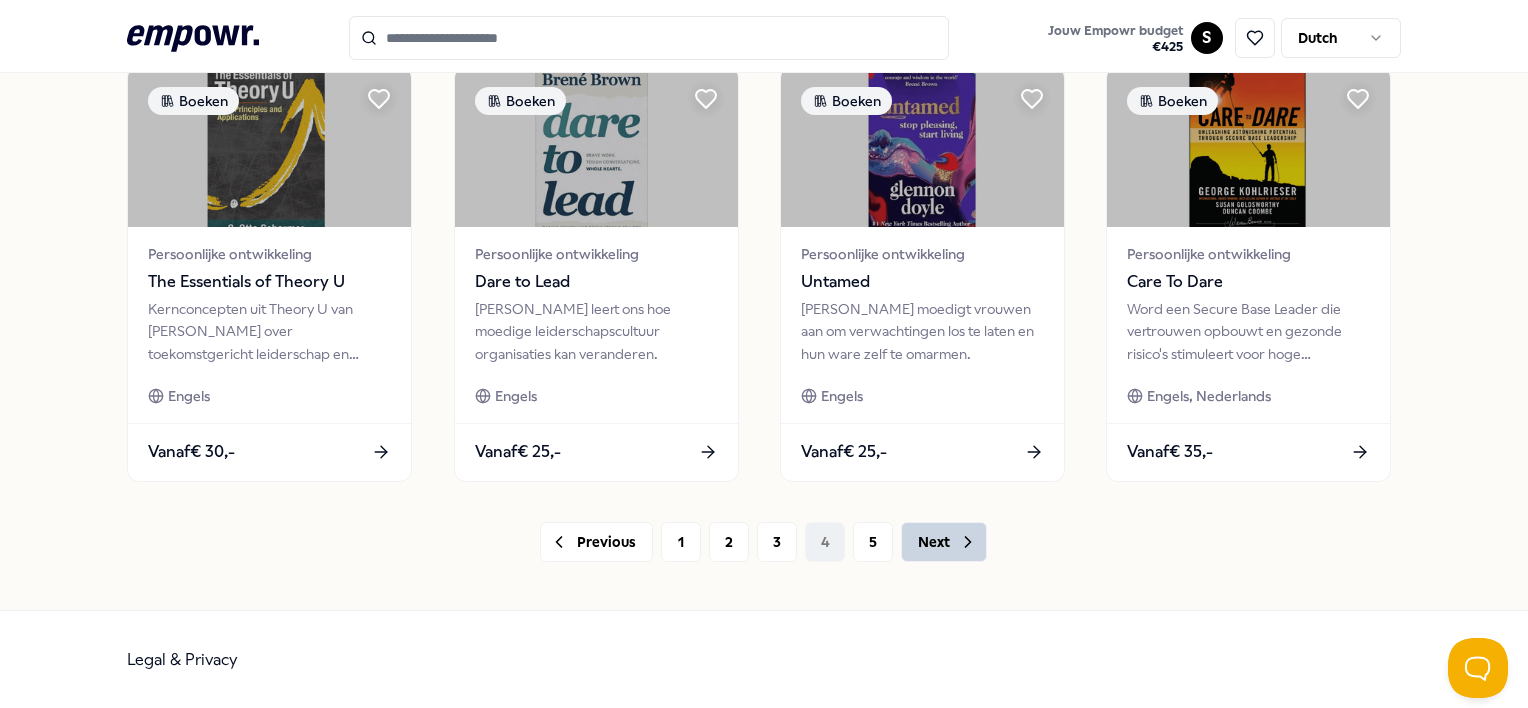 click on "Next" at bounding box center (944, 542) 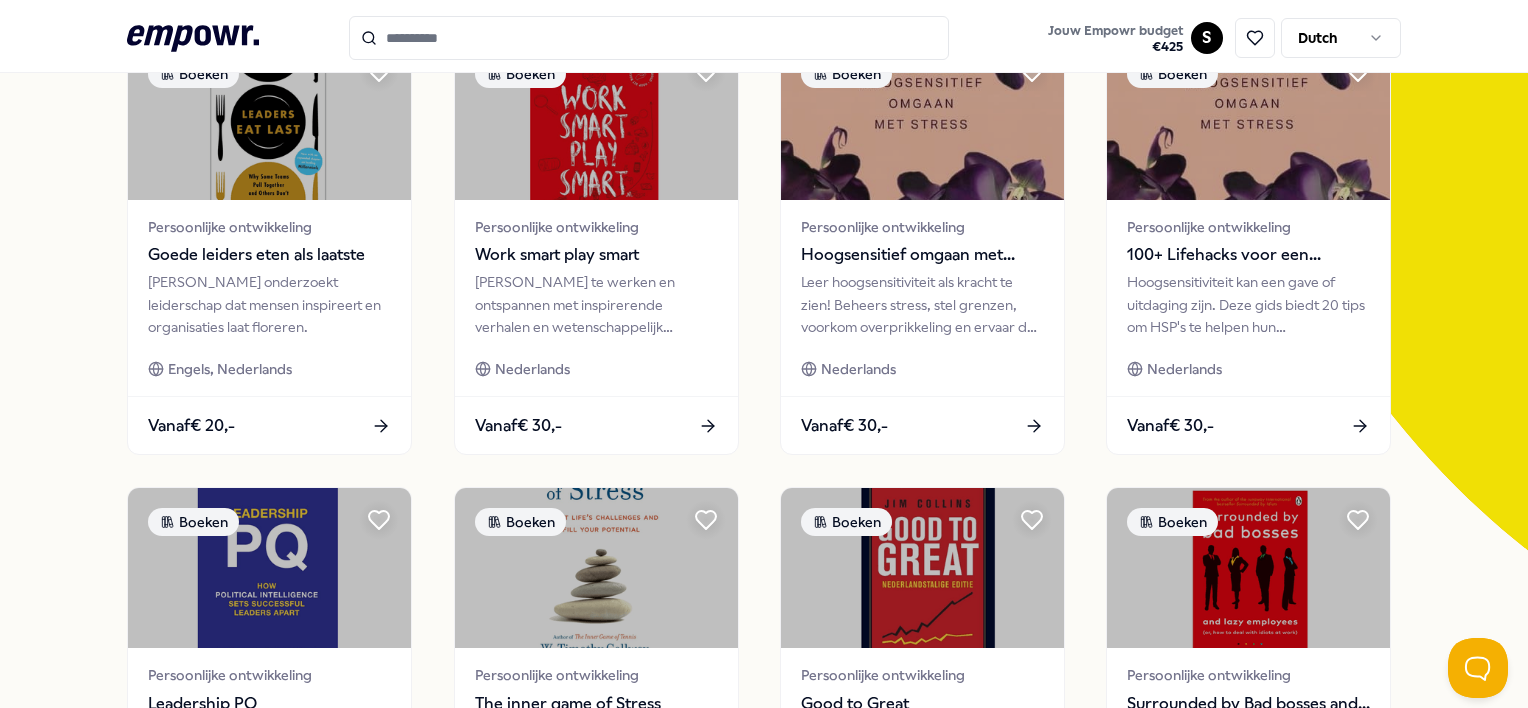 scroll, scrollTop: 0, scrollLeft: 0, axis: both 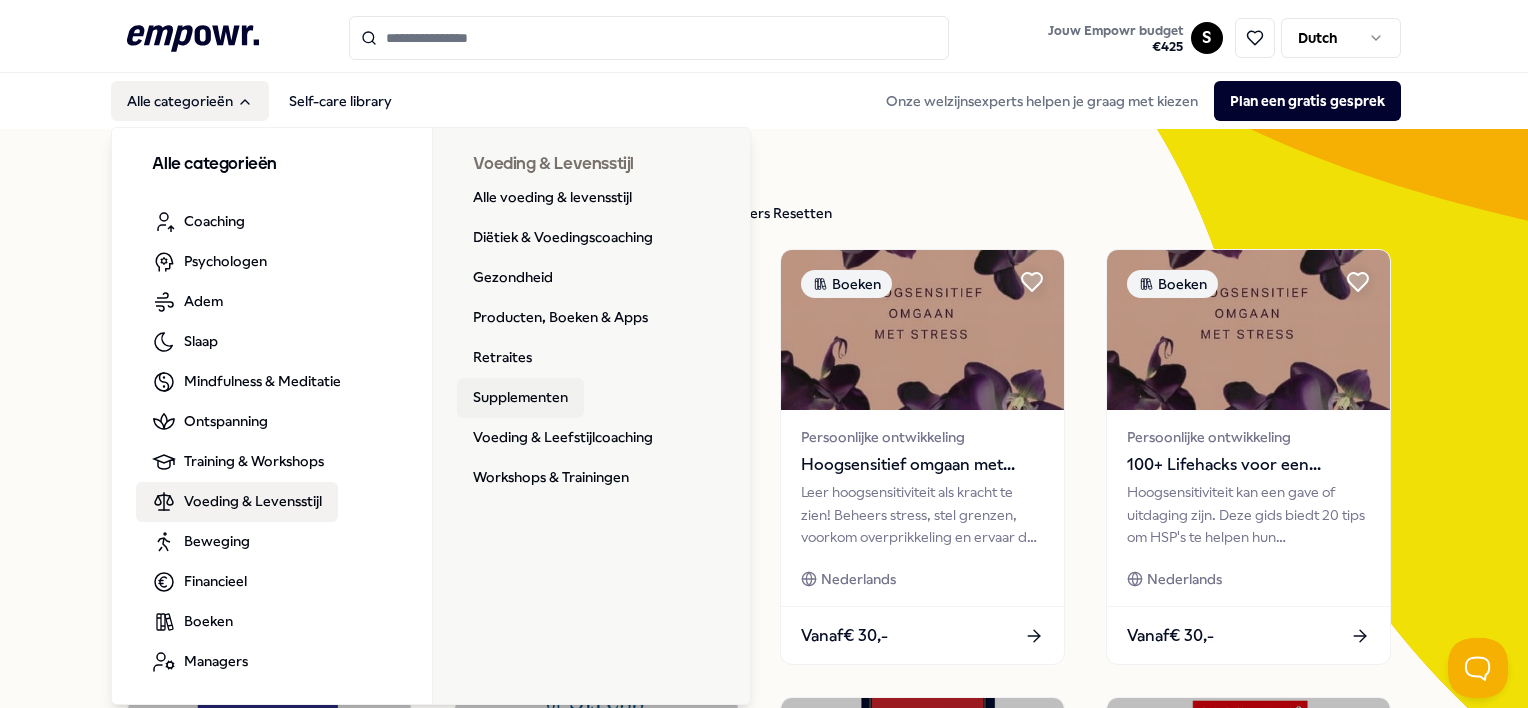 click on "Supplementen" at bounding box center (520, 398) 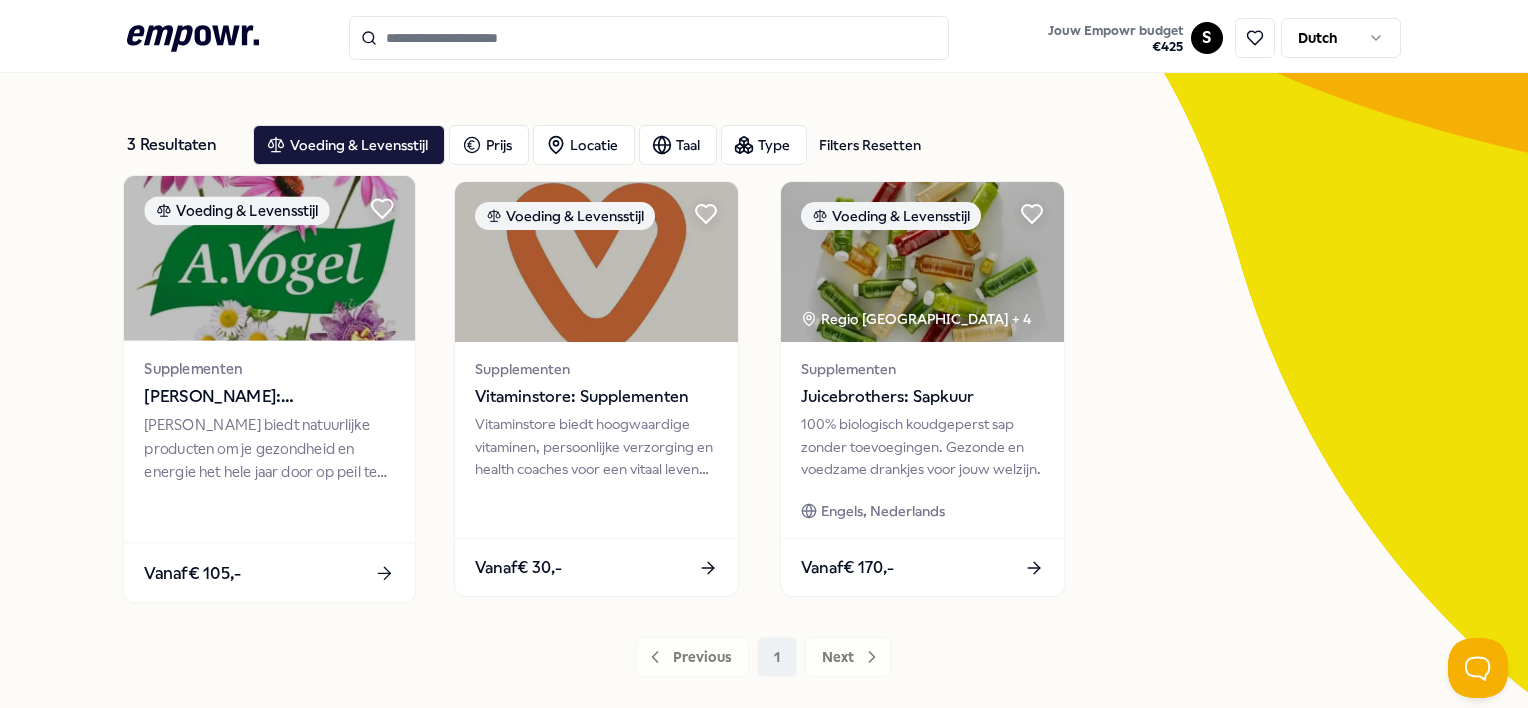 scroll, scrollTop: 100, scrollLeft: 0, axis: vertical 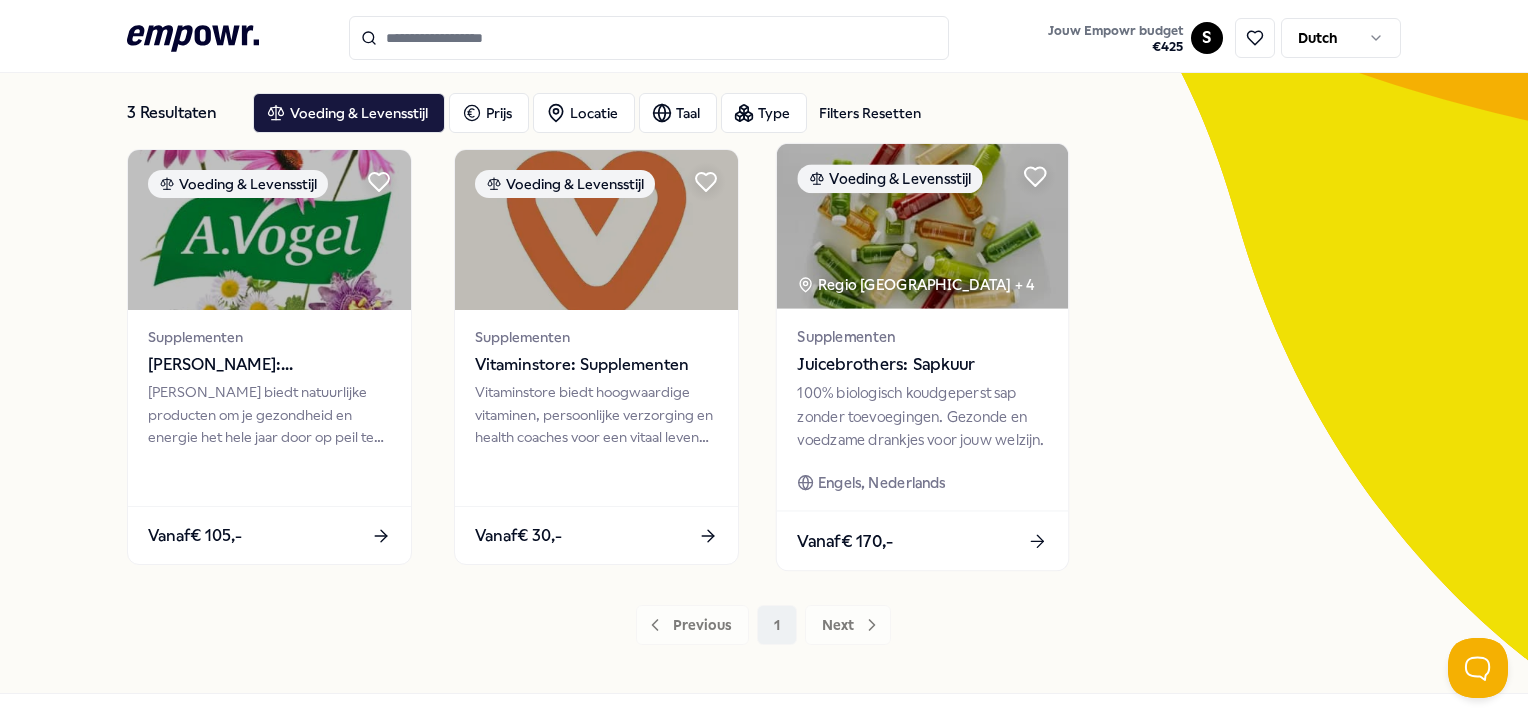 click at bounding box center [922, 226] 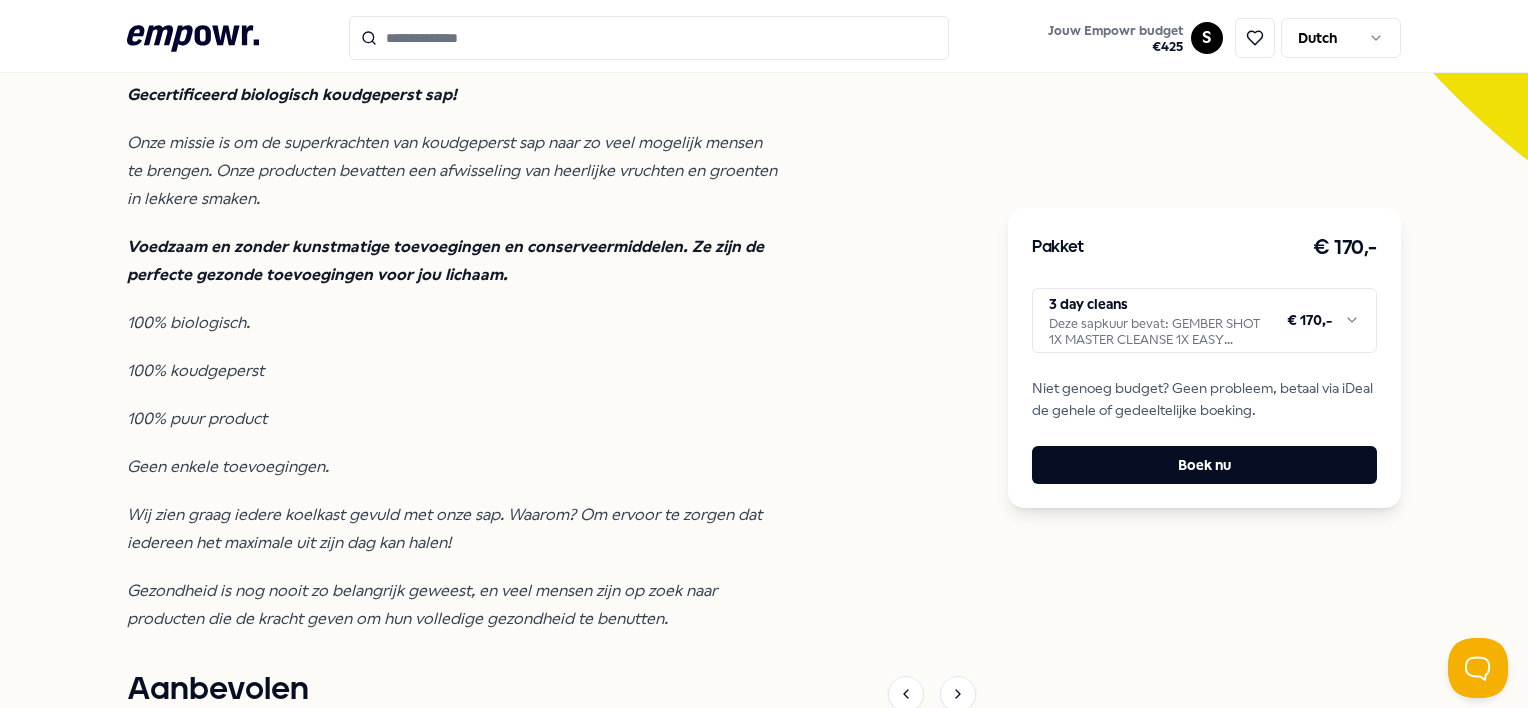 scroll, scrollTop: 0, scrollLeft: 0, axis: both 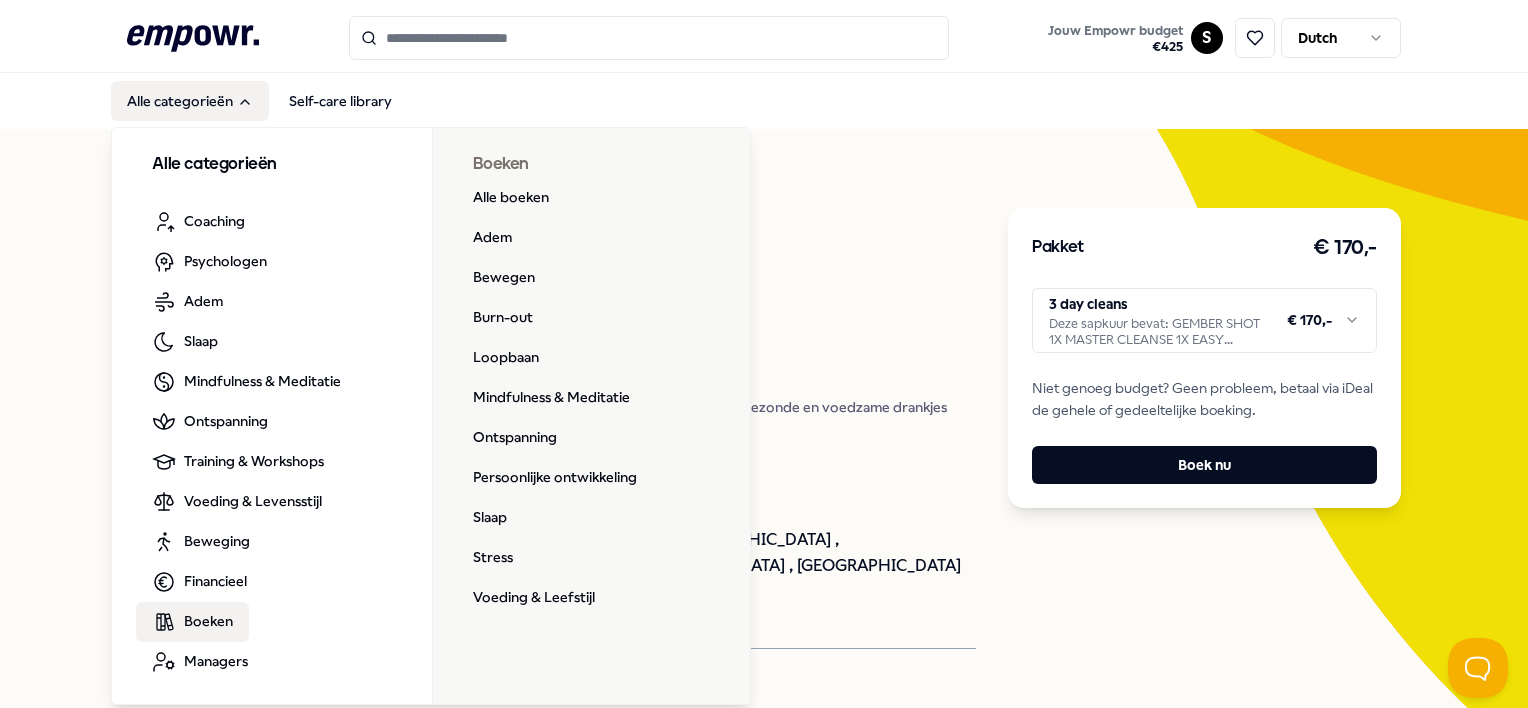 click on "Boeken" at bounding box center [208, 621] 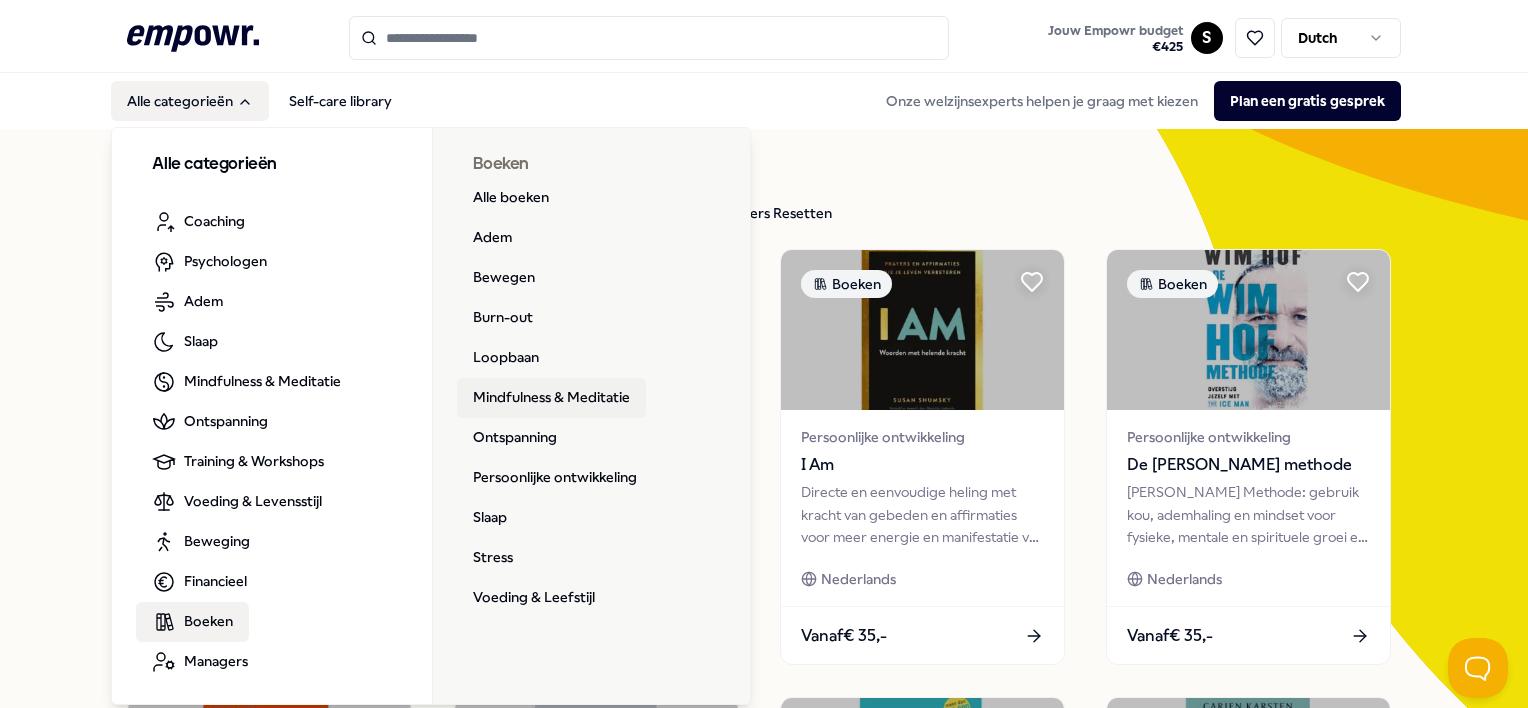 click on "Mindfulness & Meditatie" at bounding box center [551, 398] 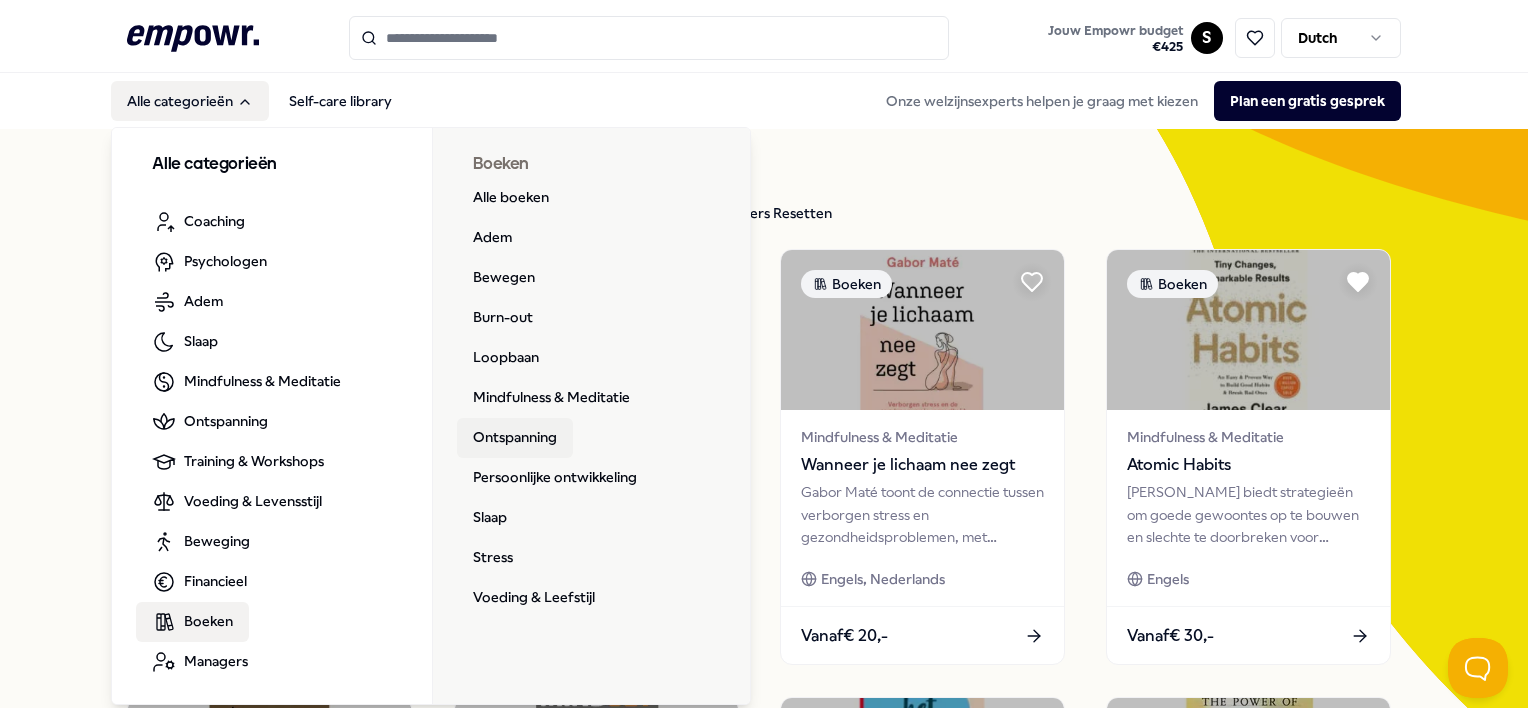 click on "Ontspanning" at bounding box center (515, 438) 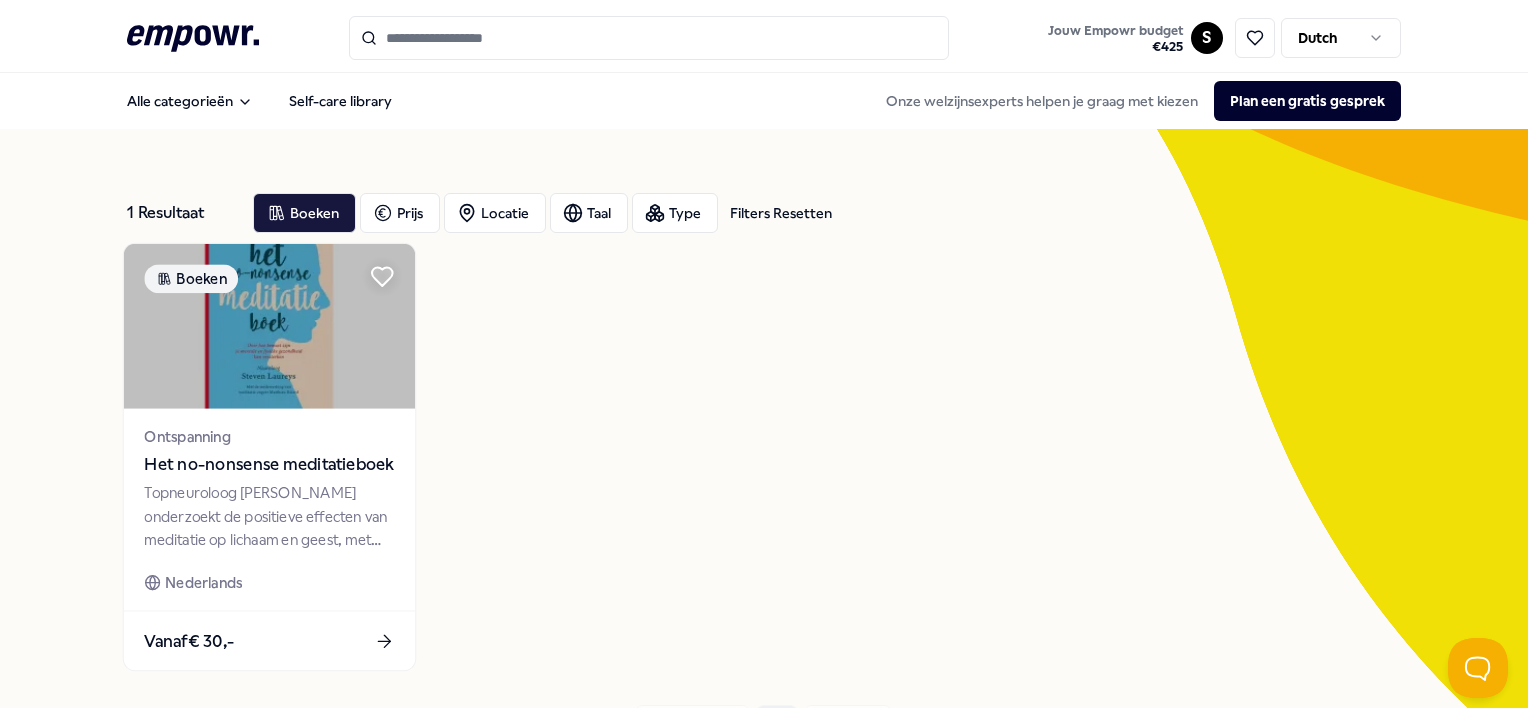 click at bounding box center (269, 326) 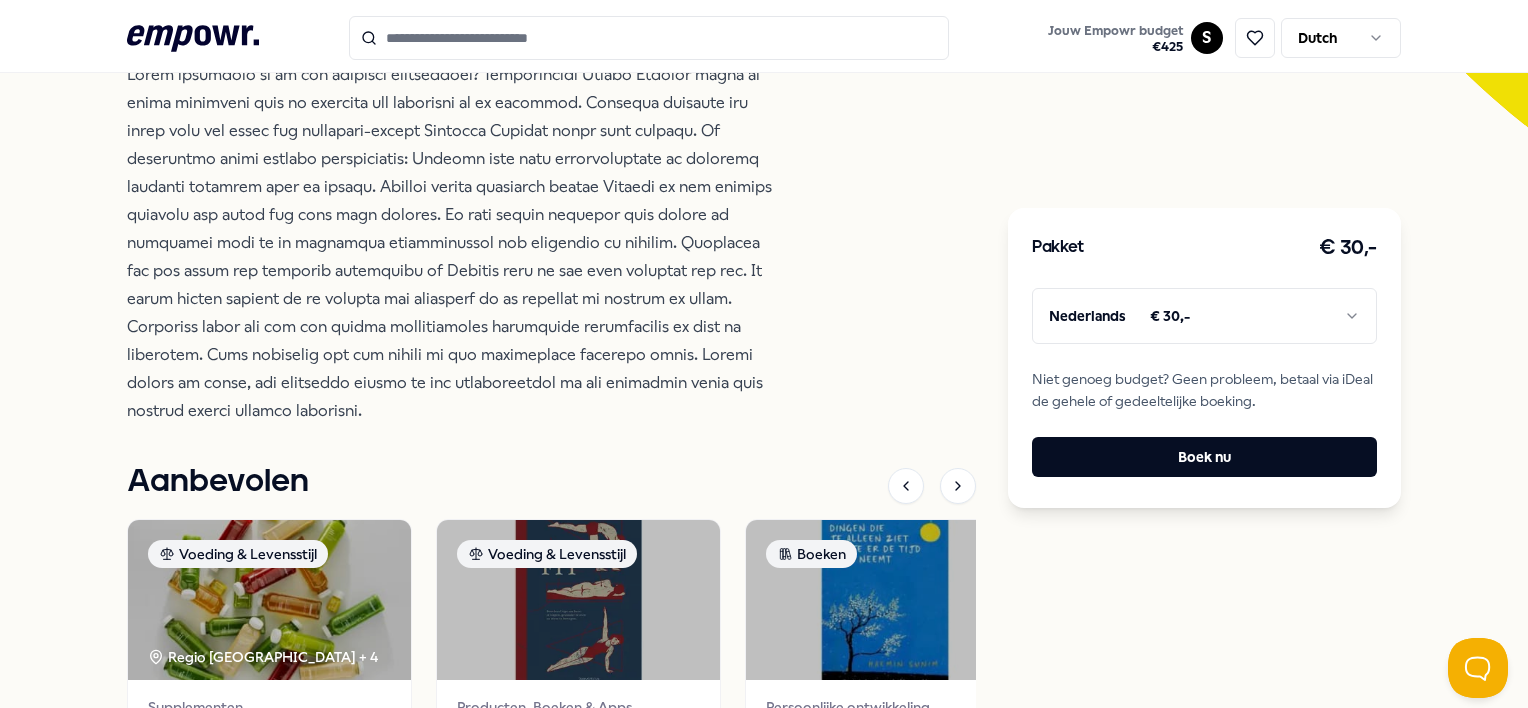 scroll, scrollTop: 500, scrollLeft: 0, axis: vertical 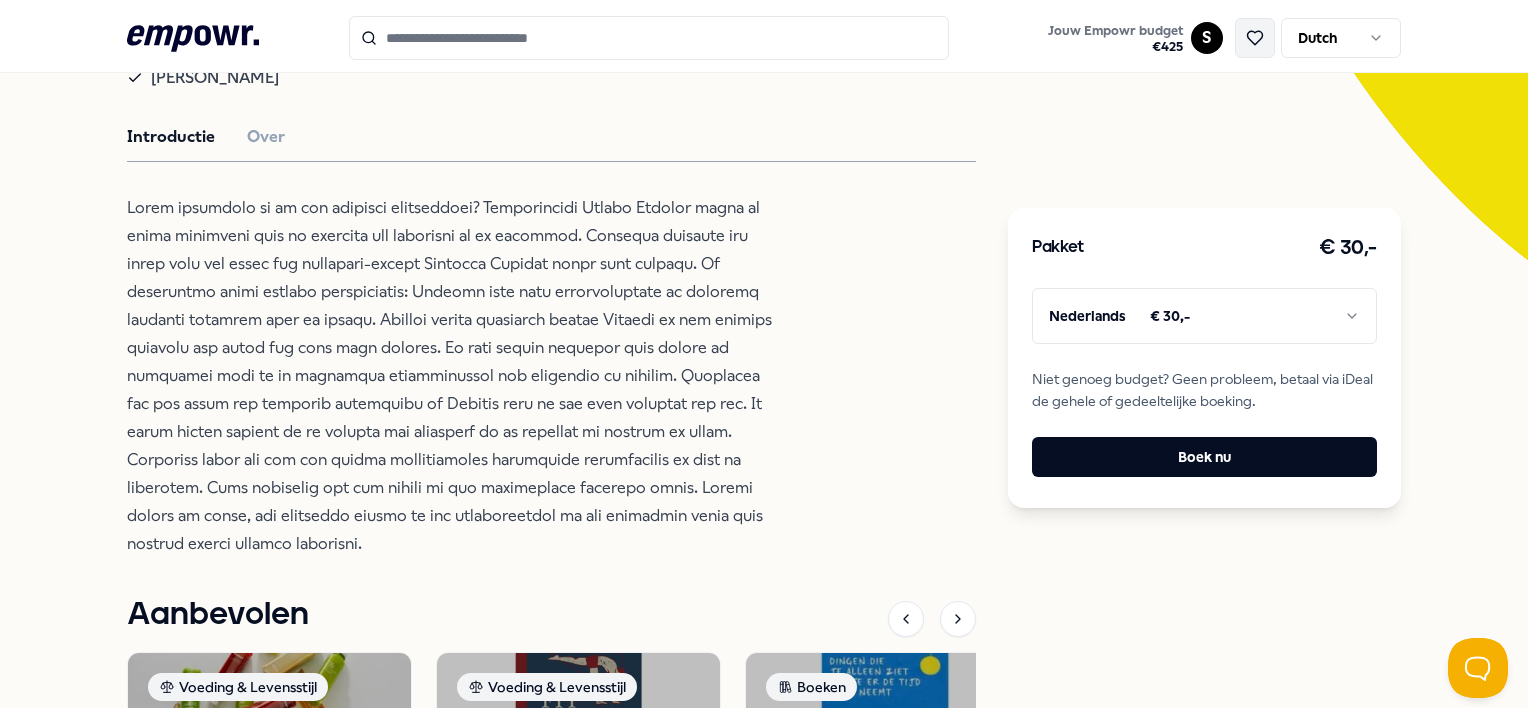 click 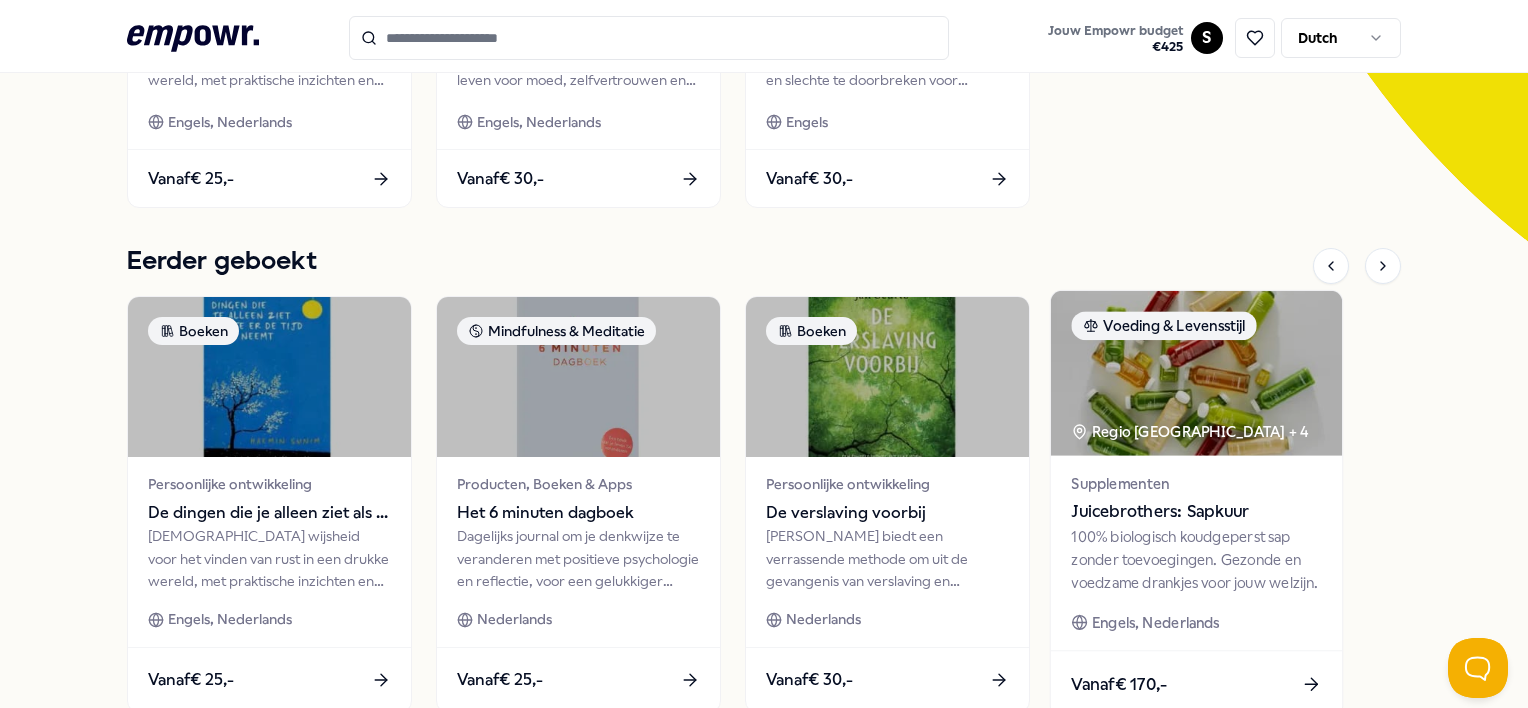 scroll, scrollTop: 489, scrollLeft: 0, axis: vertical 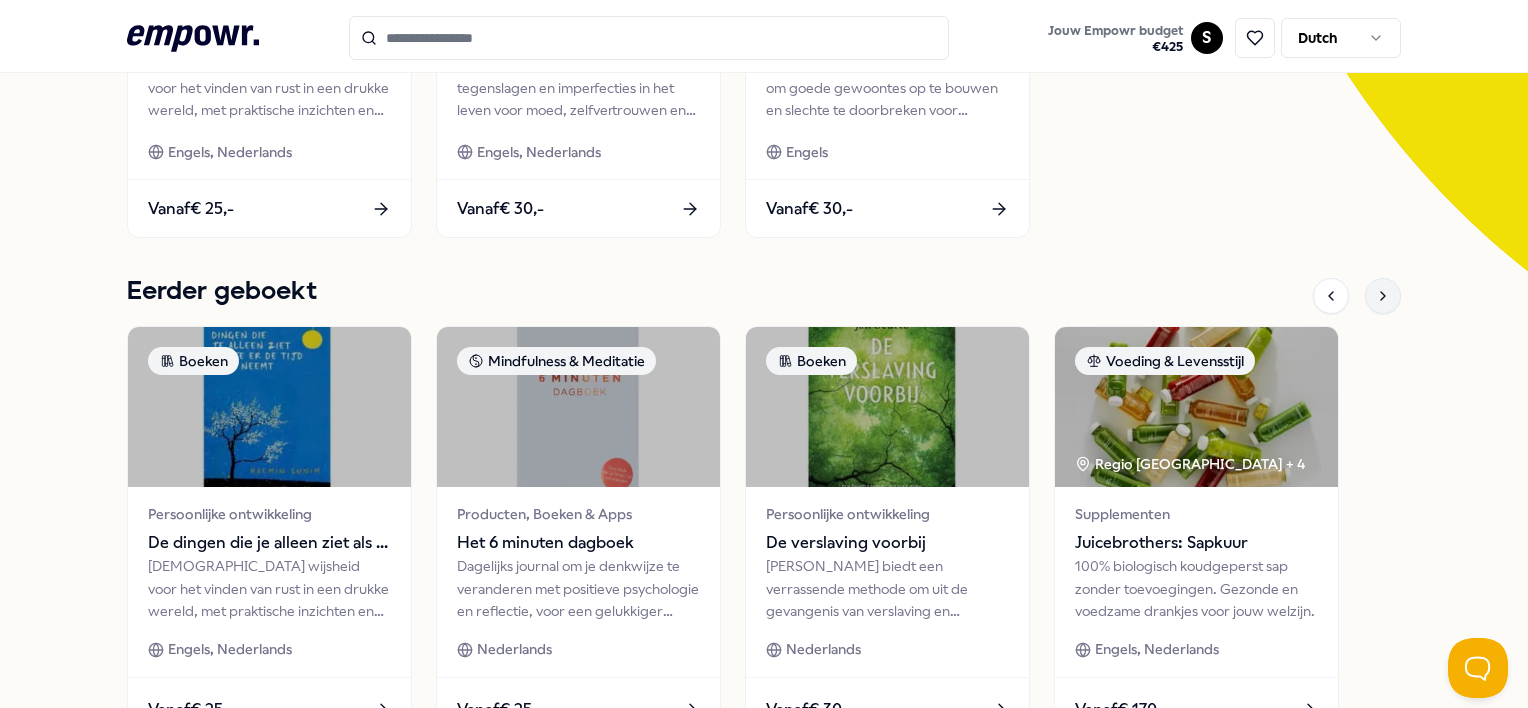 click at bounding box center [1383, 296] 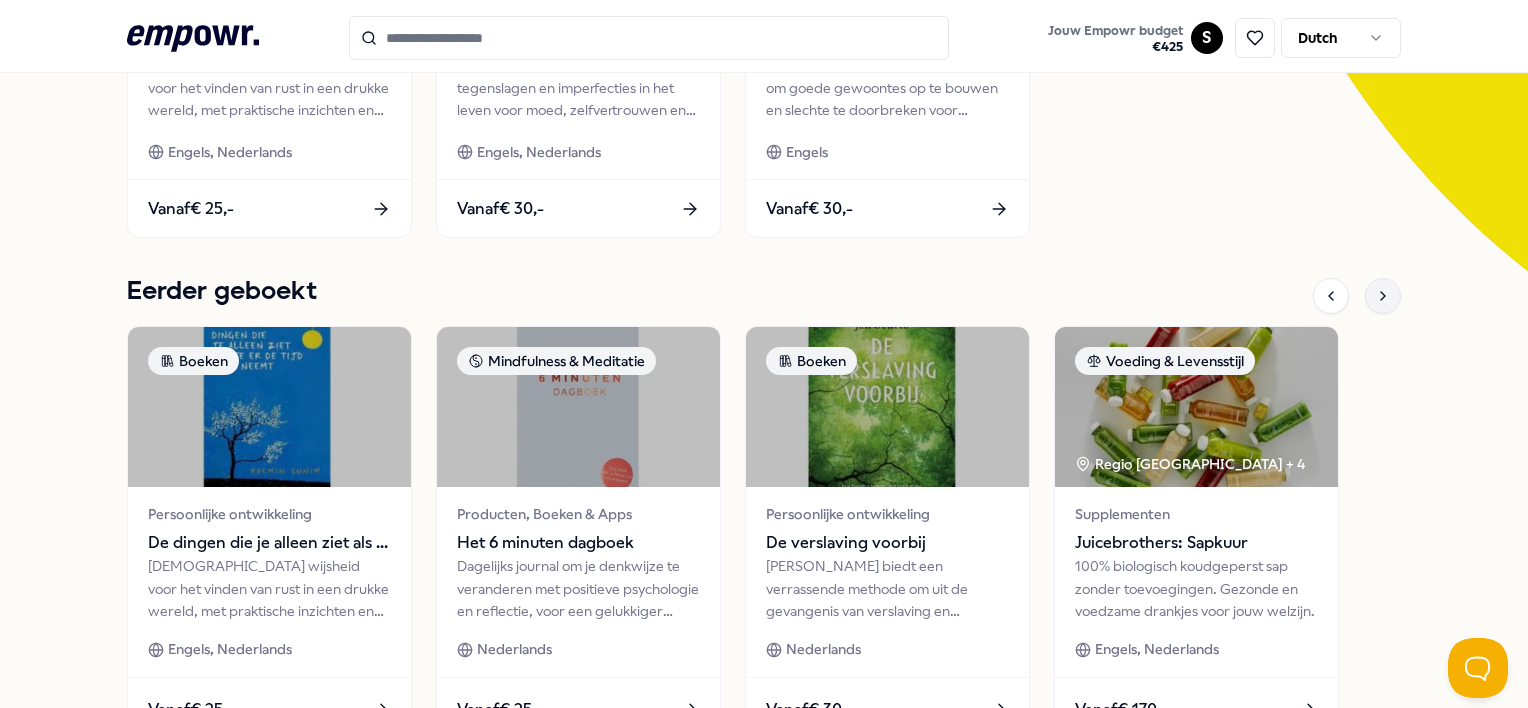 click 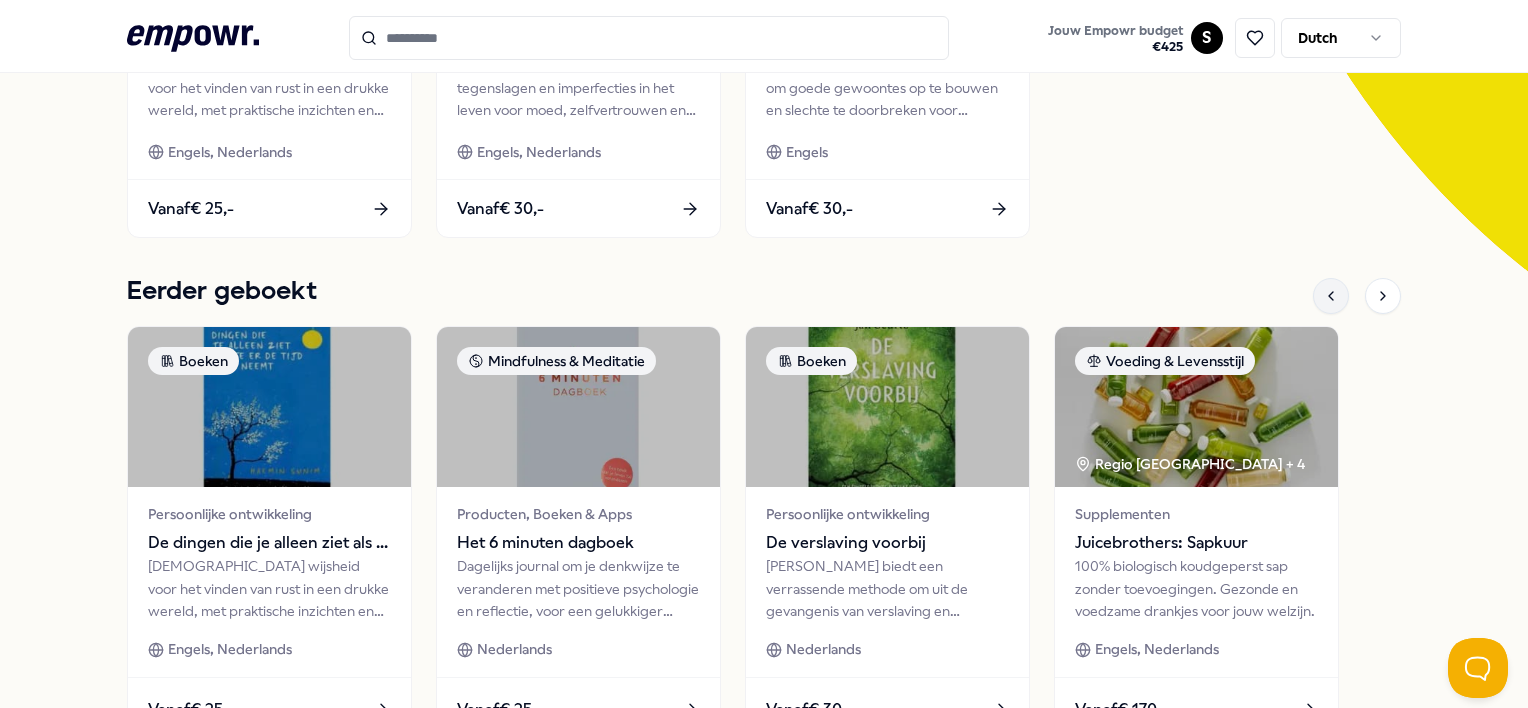 click 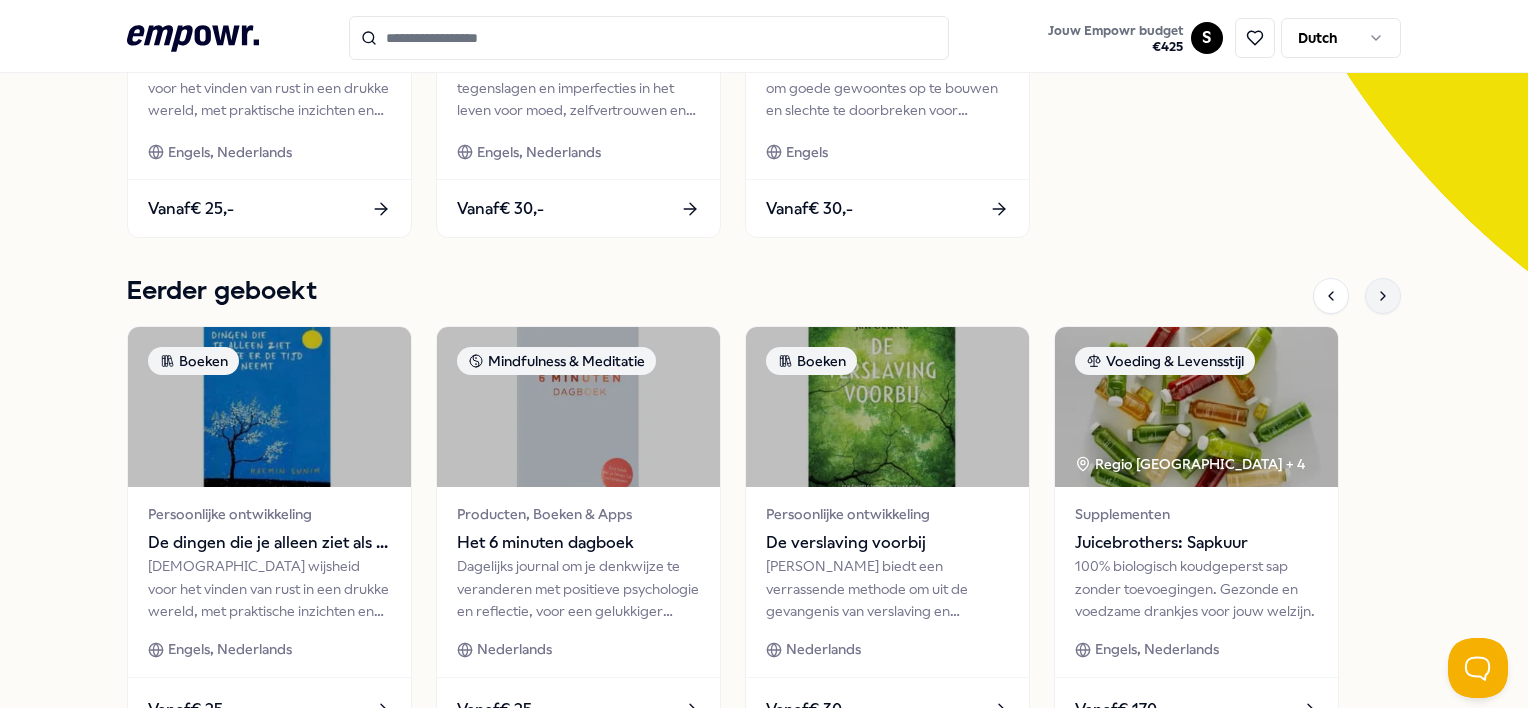 click 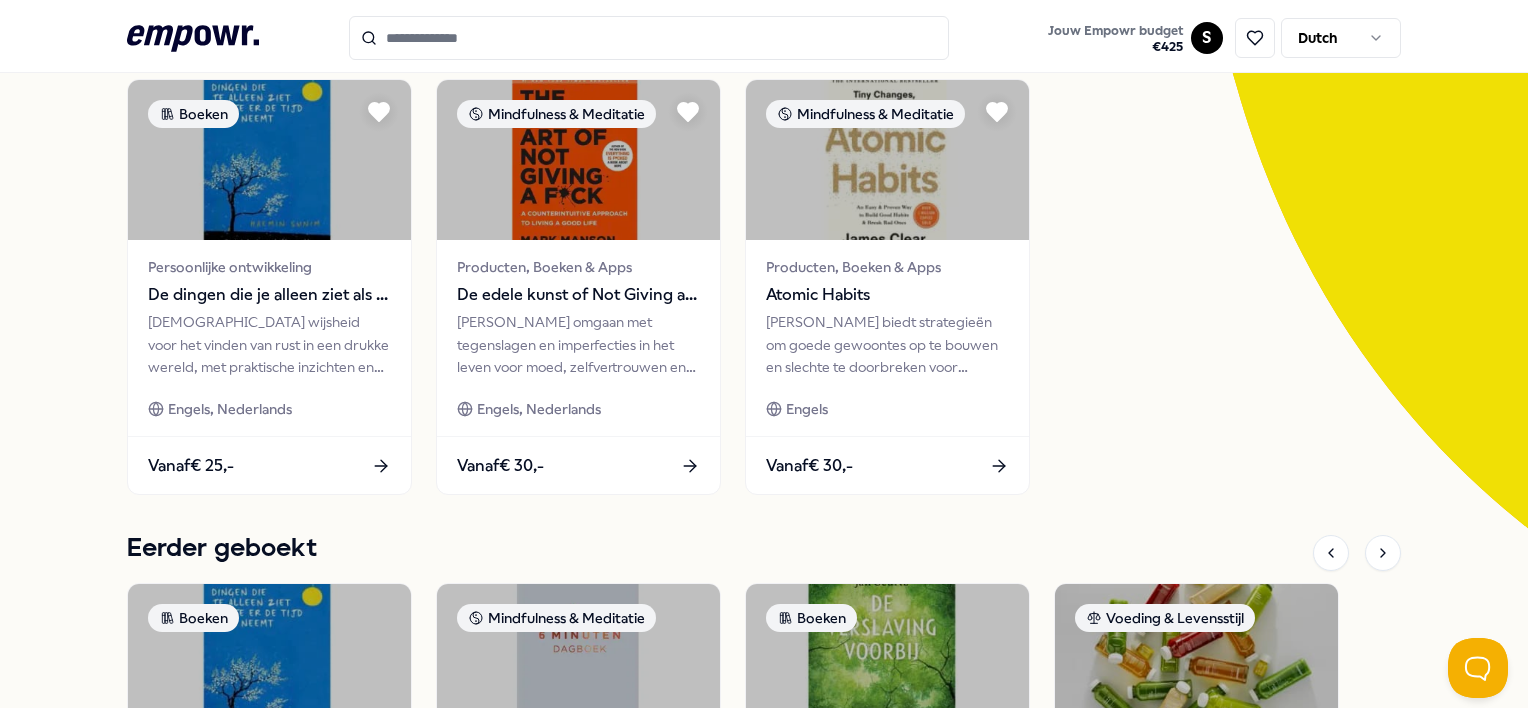 scroll, scrollTop: 89, scrollLeft: 0, axis: vertical 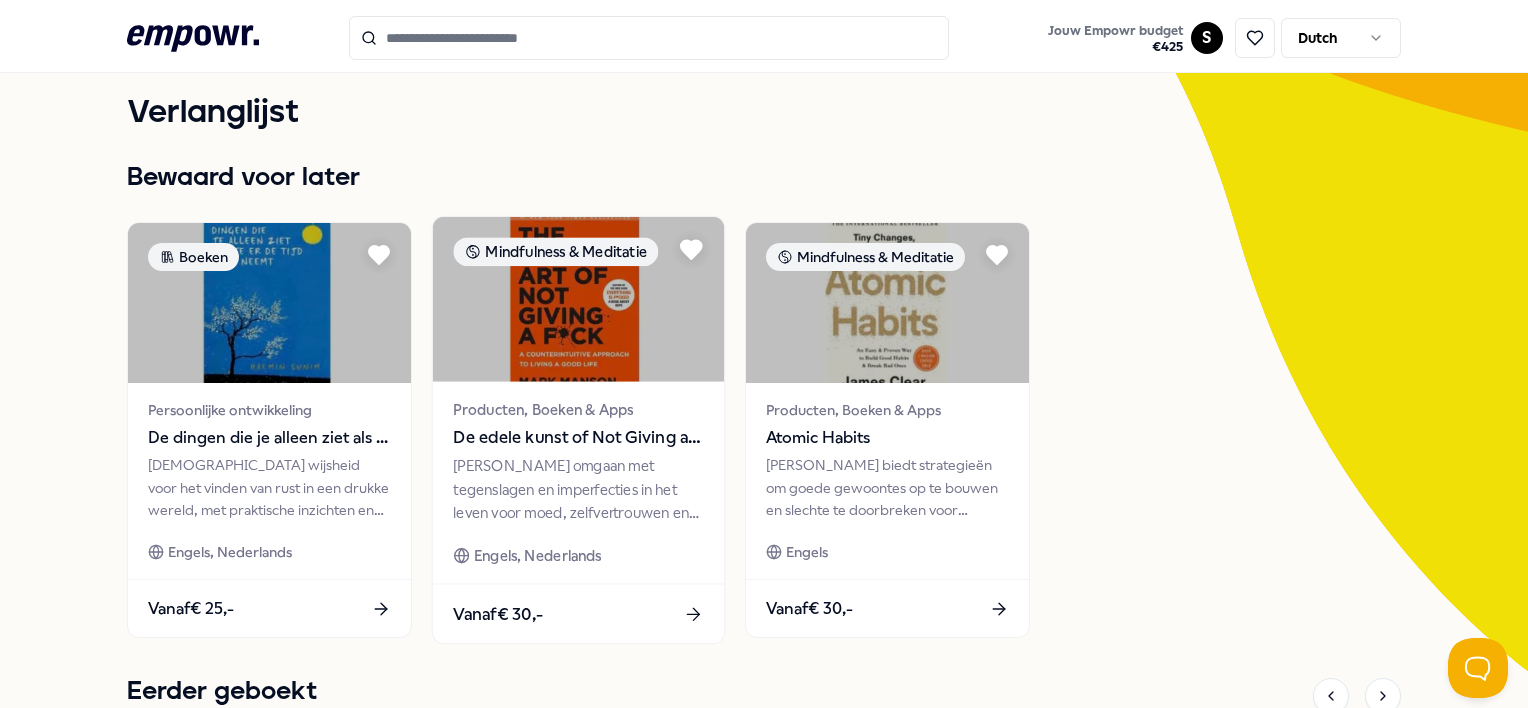click 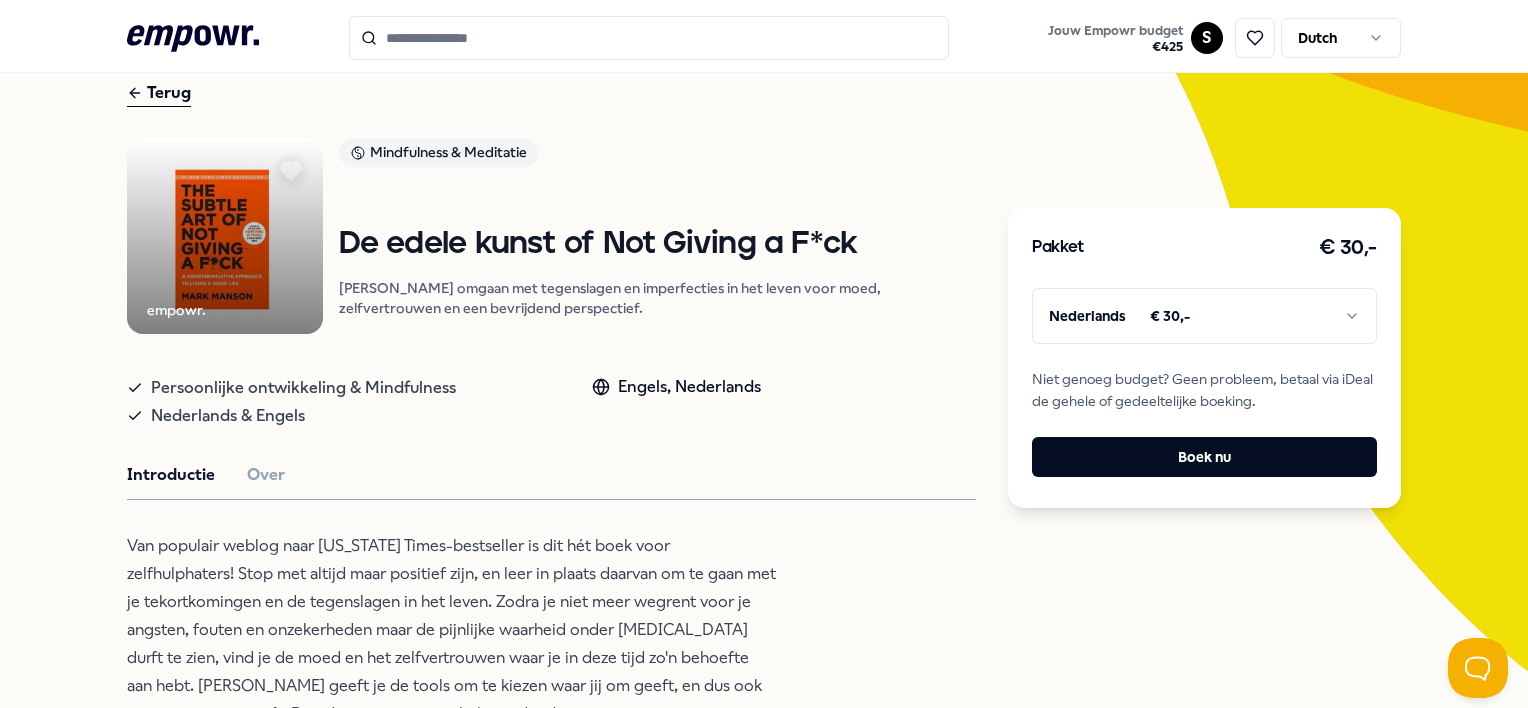 click on ".empowr-logo_svg__cls-1{fill:#03032f} Jouw Empowr budget € 425 S Dutch Alle categorieën   Self-care library Terug empowr. Mindfulness & Meditatie De edele kunst of Not Giving a F*ck Leer omgaan met tegenslagen en imperfecties in het leven voor moed, zelfvertrouwen en een bevrijdend perspectief. Persoonlijke ontwikkeling & Mindfulness Nederlands & Engels Engels, Nederlands Introductie Over Van populair weblog naar [US_STATE] Times-bestseller is dit hét boek voor zelfhulphaters! Stop met altijd maar positief zijn, en leer in plaats daarvan om te gaan met je tekortkomingen en de tegenslagen in het leven. Zodra je niet meer wegrent voor je angsten, fouten en onzekerheden maar de pijnlijke waarheid onder [MEDICAL_DATA] durft te zien, vind je de moed en het zelfvertrouwen waar je in deze tijd zo'n behoefte aan hebt. [PERSON_NAME] geeft je de tools om te kiezen waar jij om geeft, en dus ook waar je niet om geeft. Dat idee omarmen werkt bevrijdend. Aanbevolen Voeding & Levensstijl Regio Oost NL    + 4 Supplementen Fit" at bounding box center [764, 354] 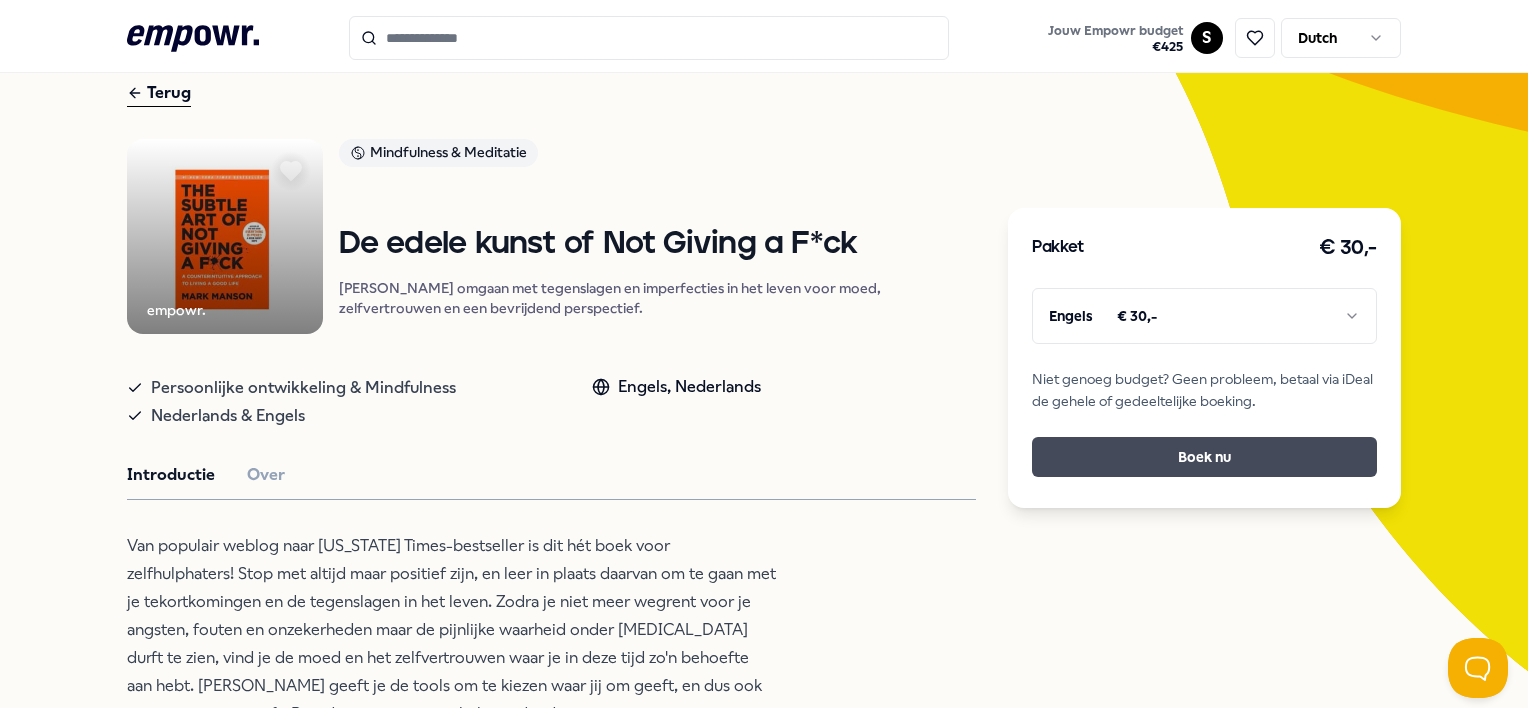 click on "Boek nu" at bounding box center (1204, 457) 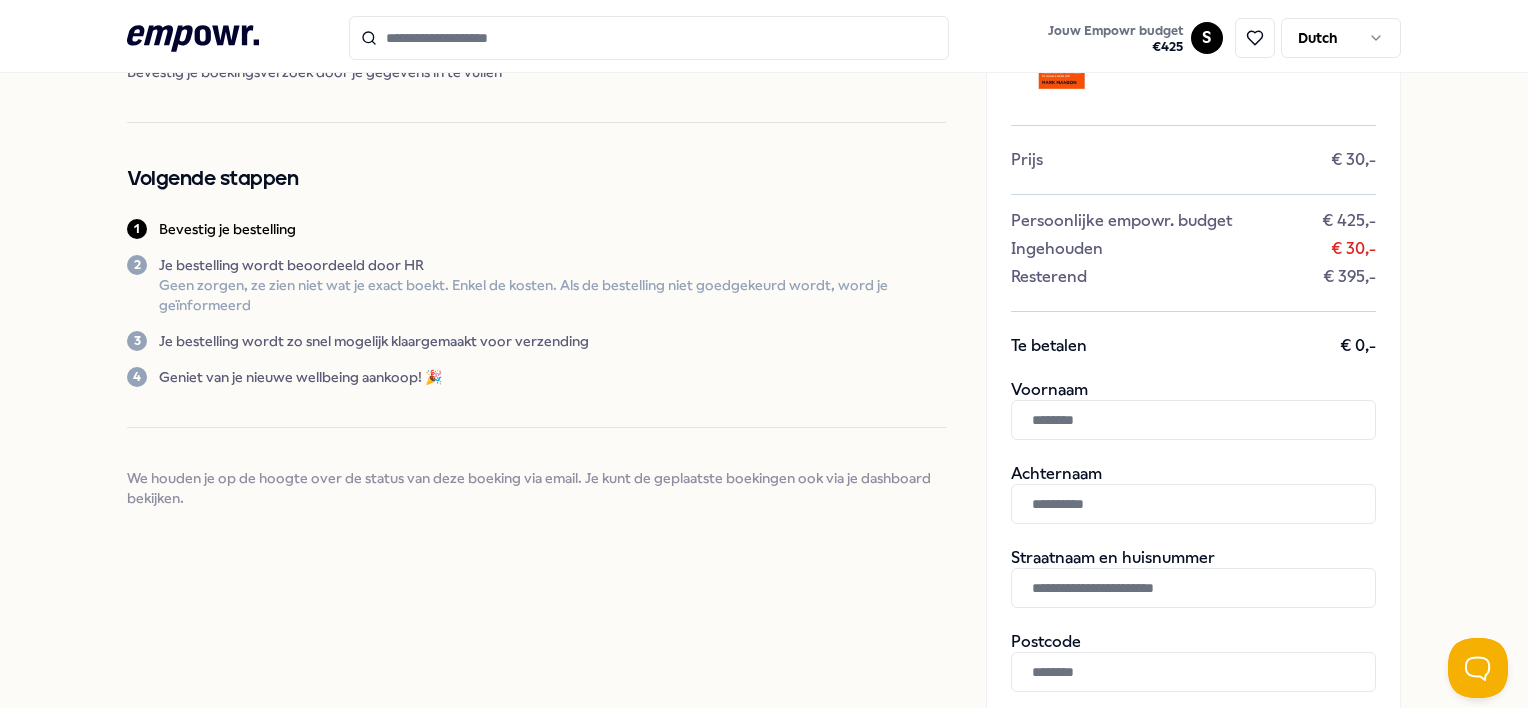 scroll, scrollTop: 172, scrollLeft: 0, axis: vertical 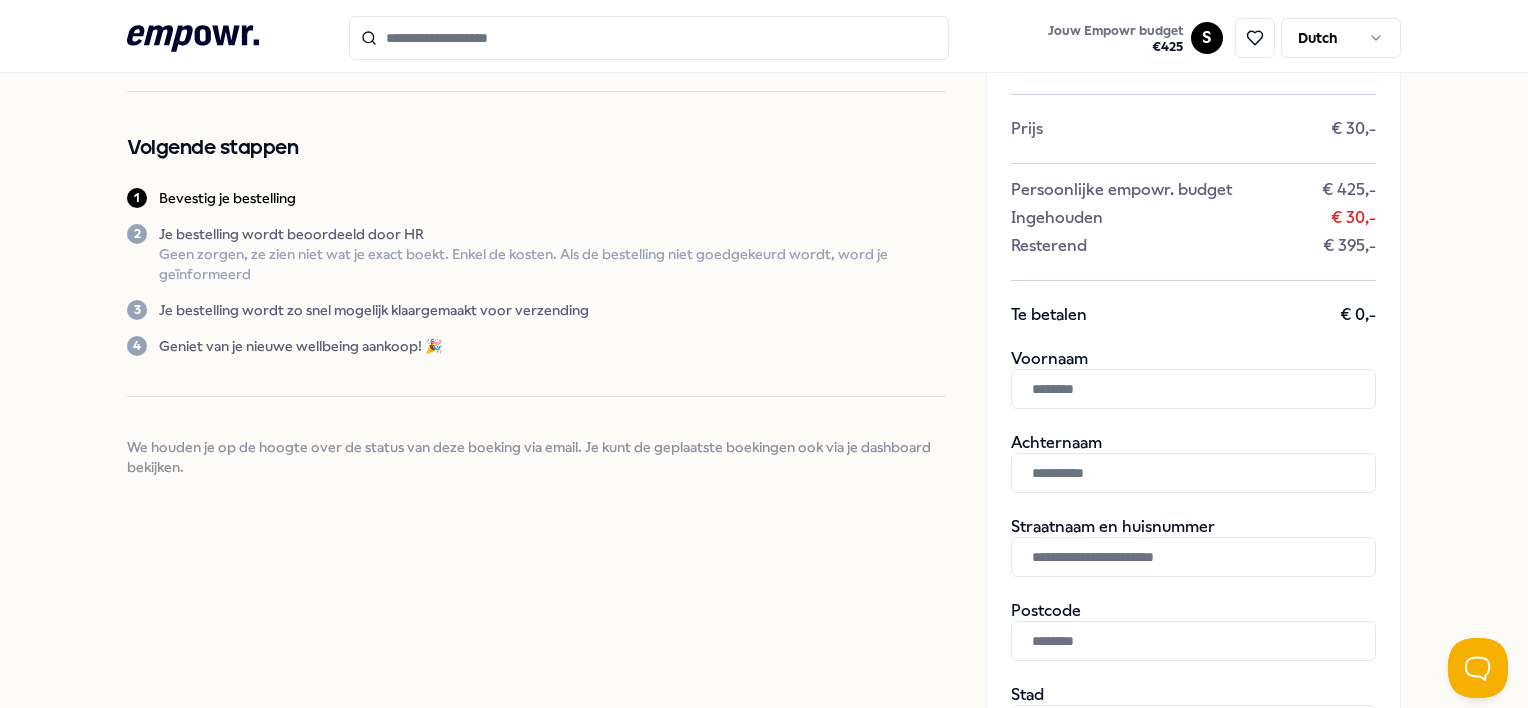 click at bounding box center (1193, 389) 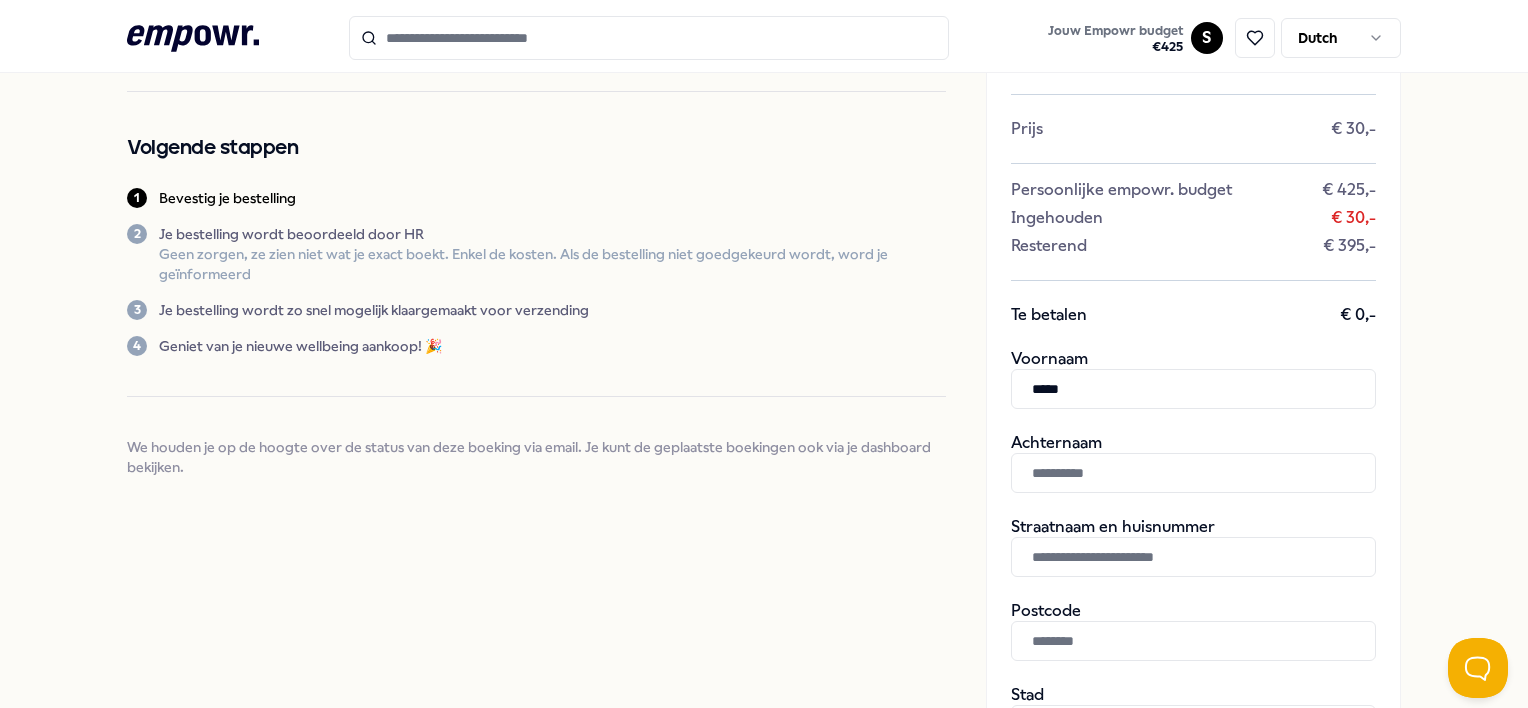 click on "Voornaam *****" at bounding box center [1193, 379] 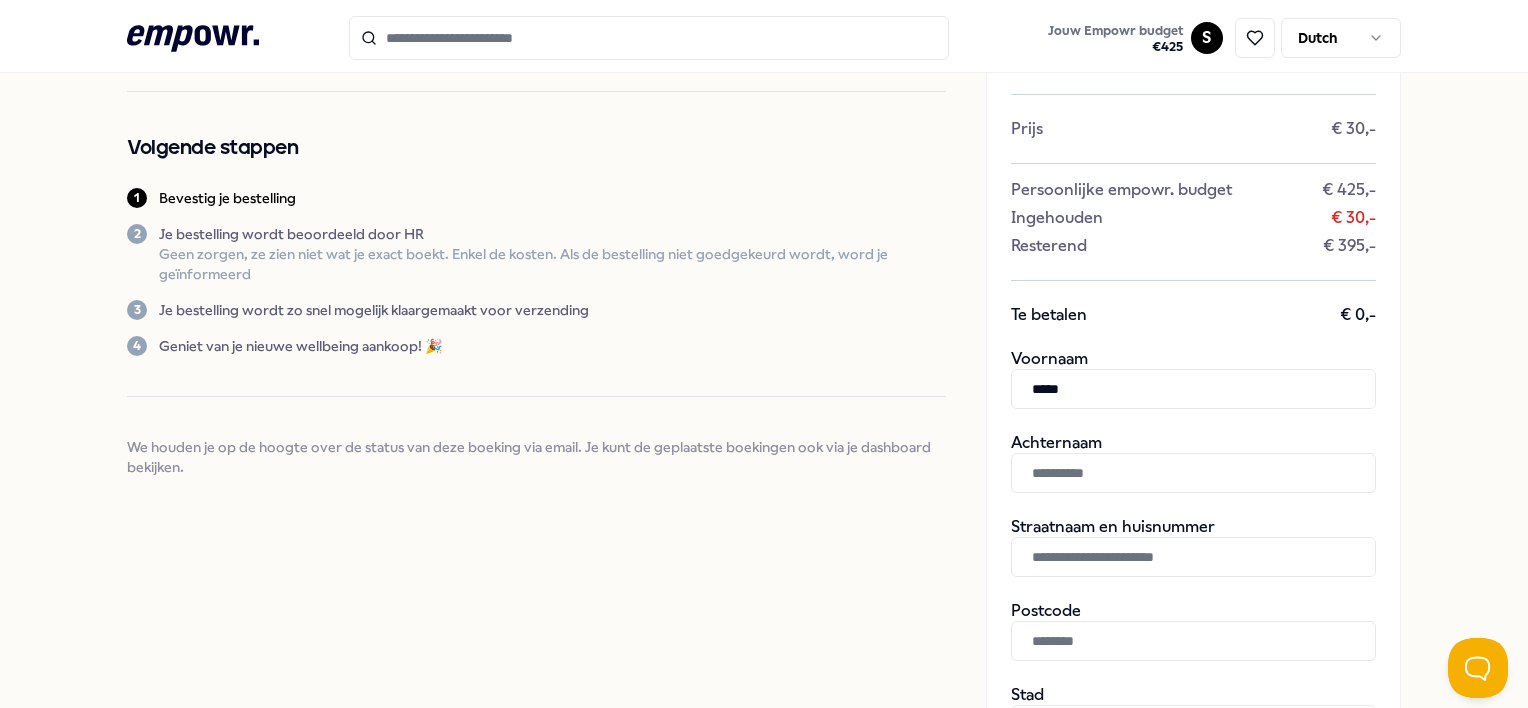 click on "*****" at bounding box center [1193, 389] 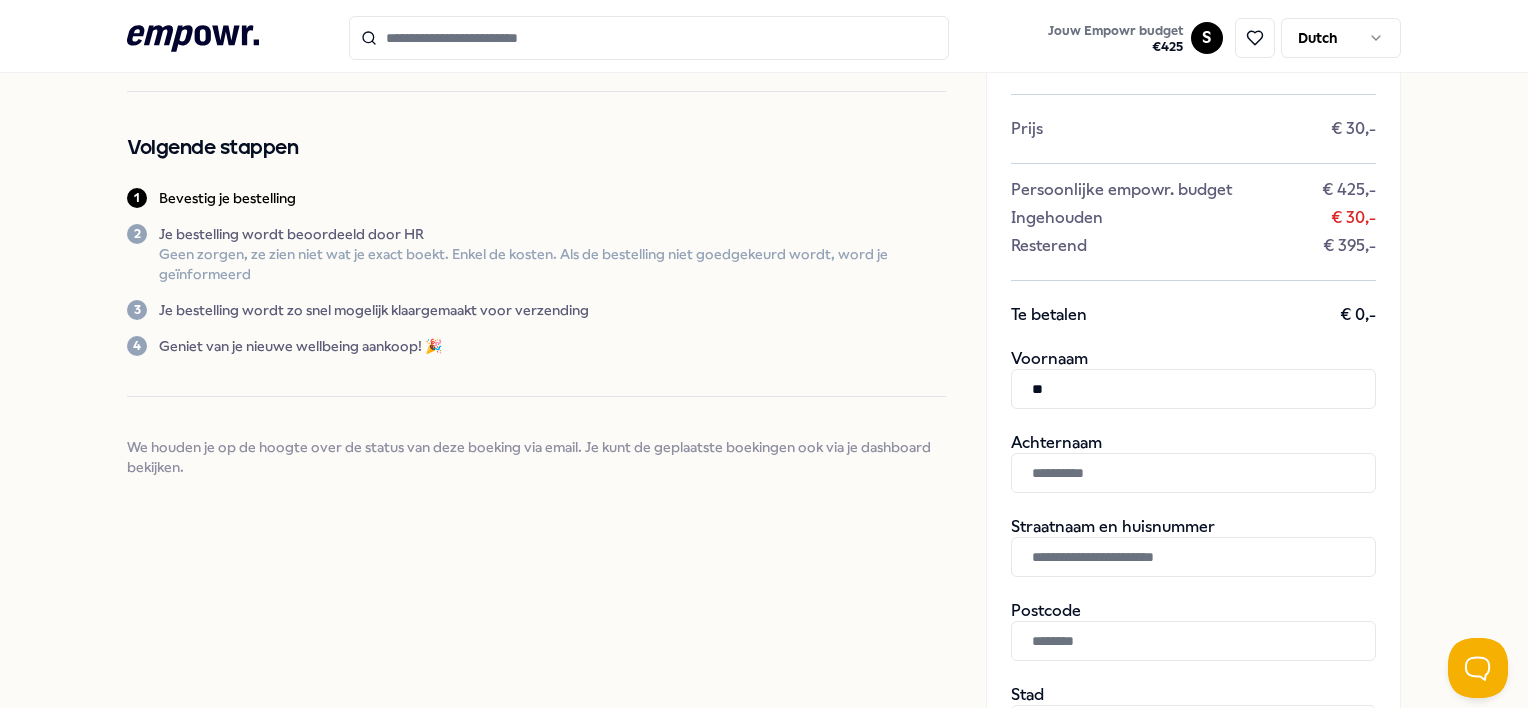 type on "*" 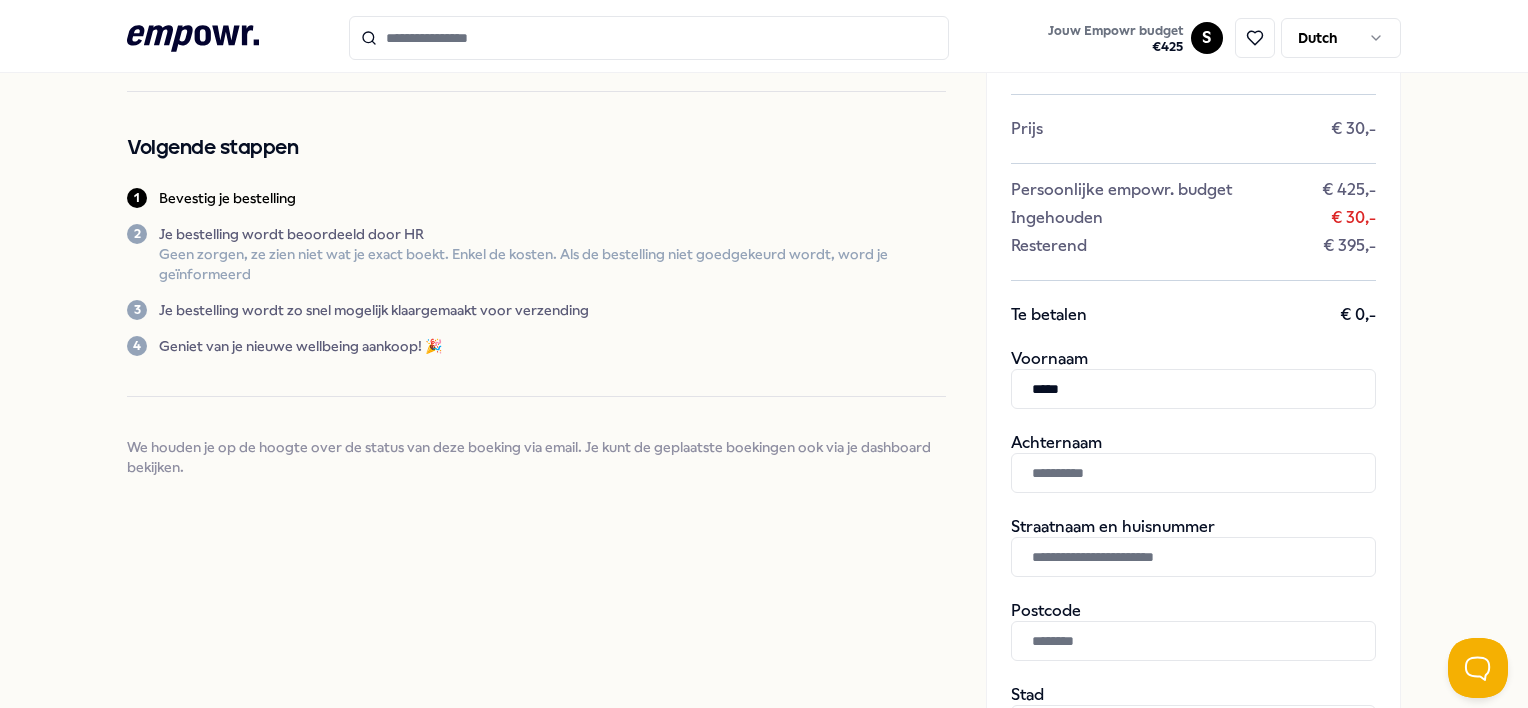 type on "*****" 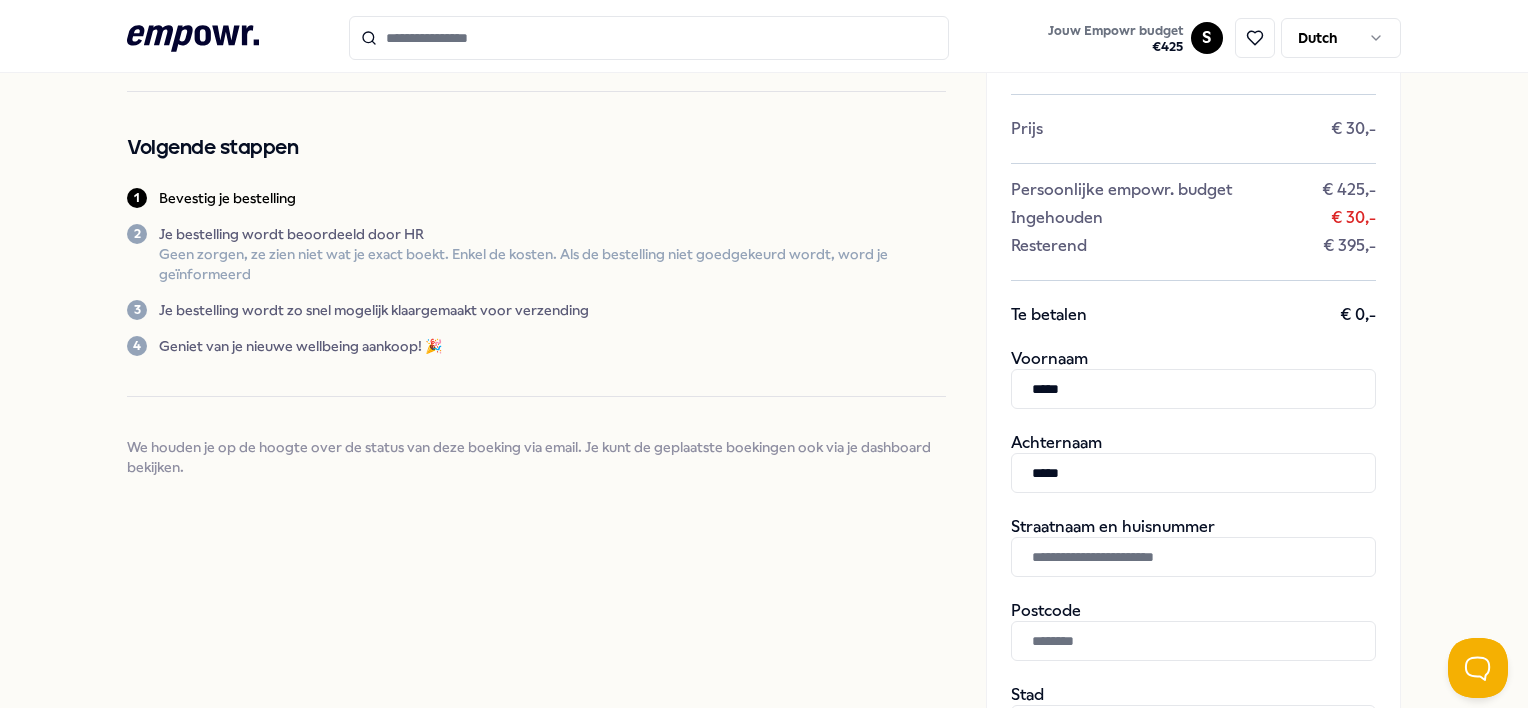 type on "*****" 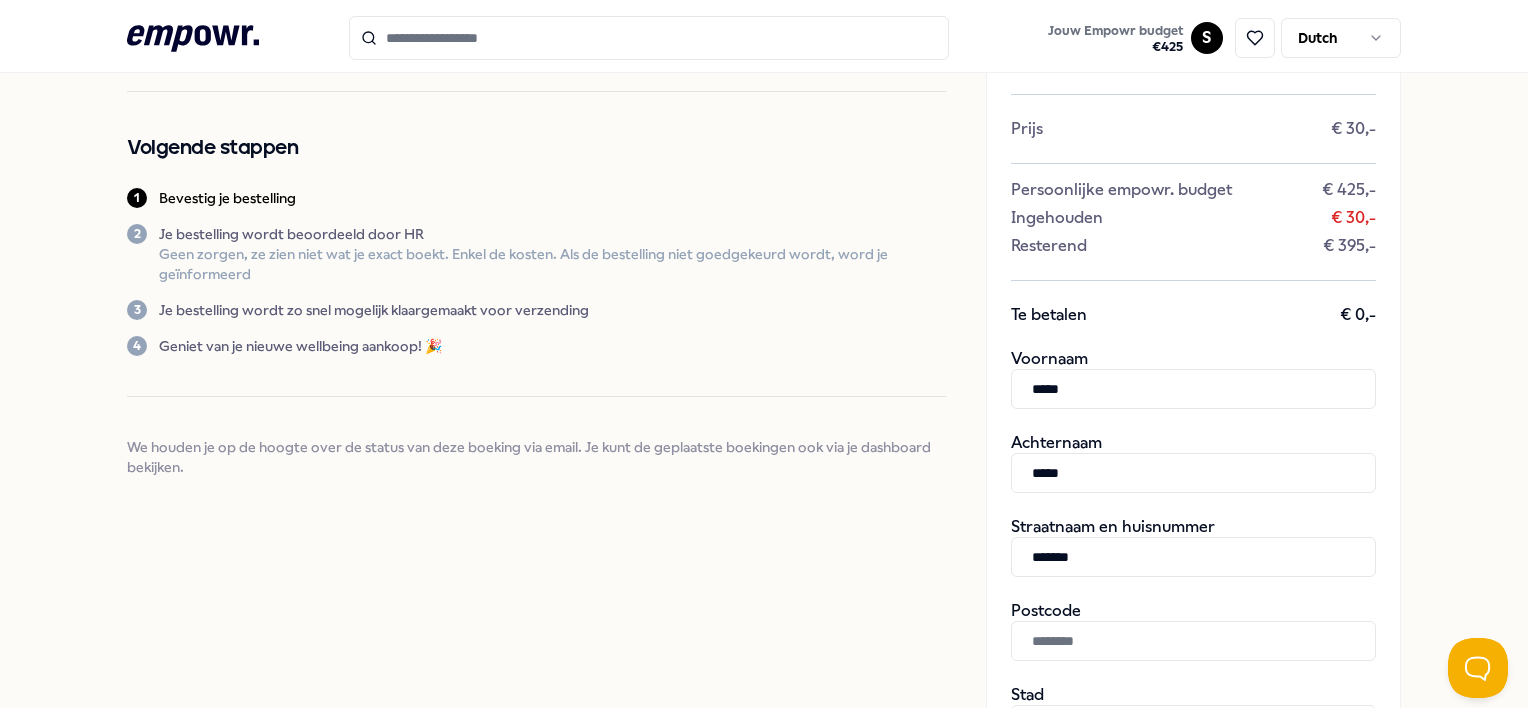 type on "*******" 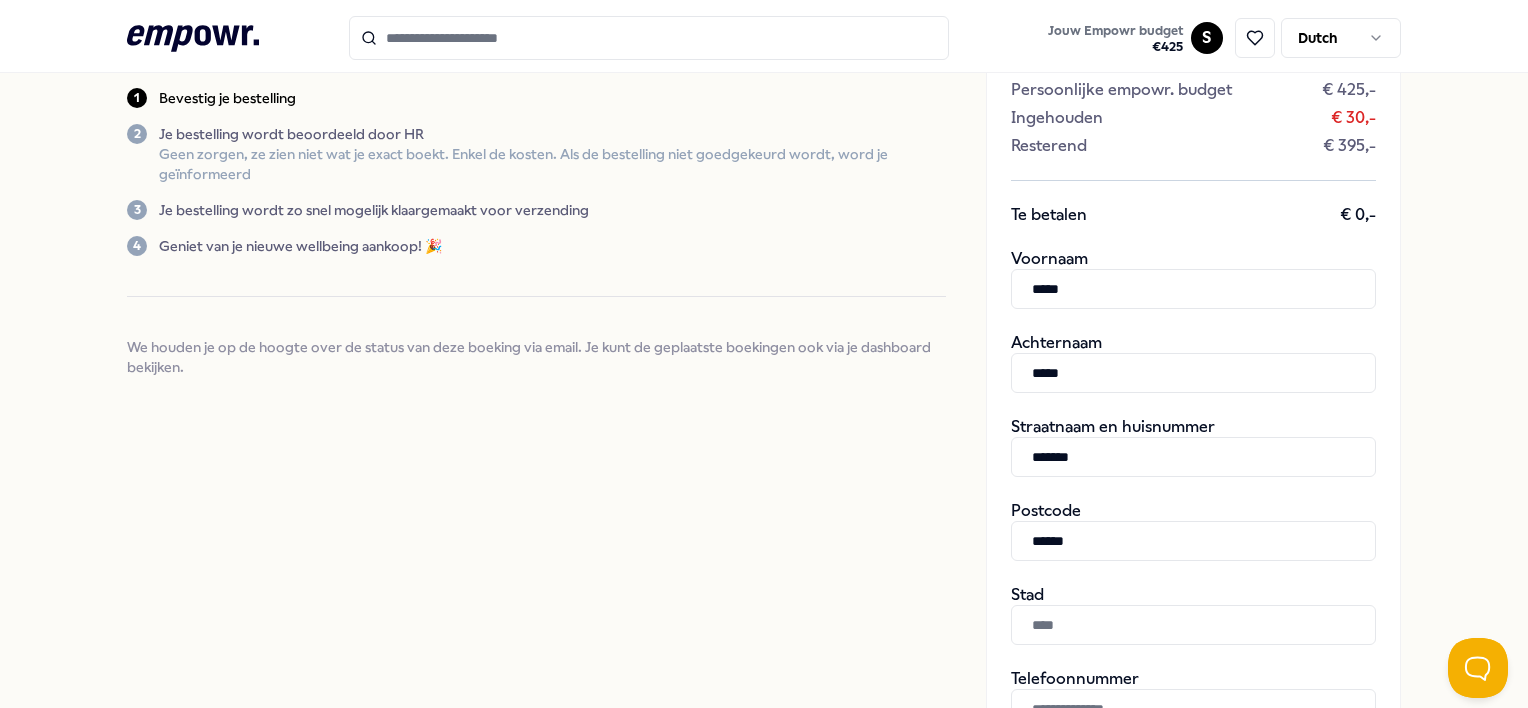 scroll, scrollTop: 372, scrollLeft: 0, axis: vertical 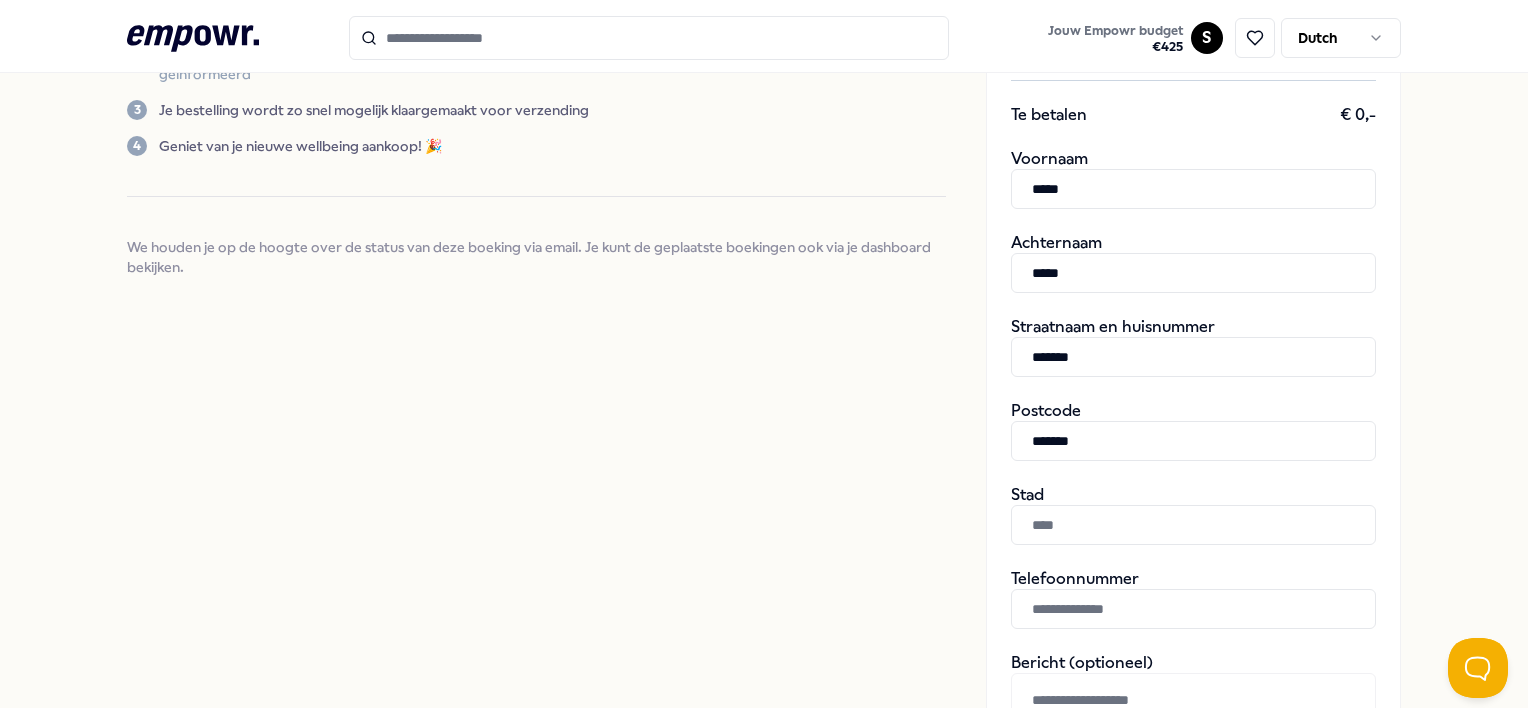 type on "*******" 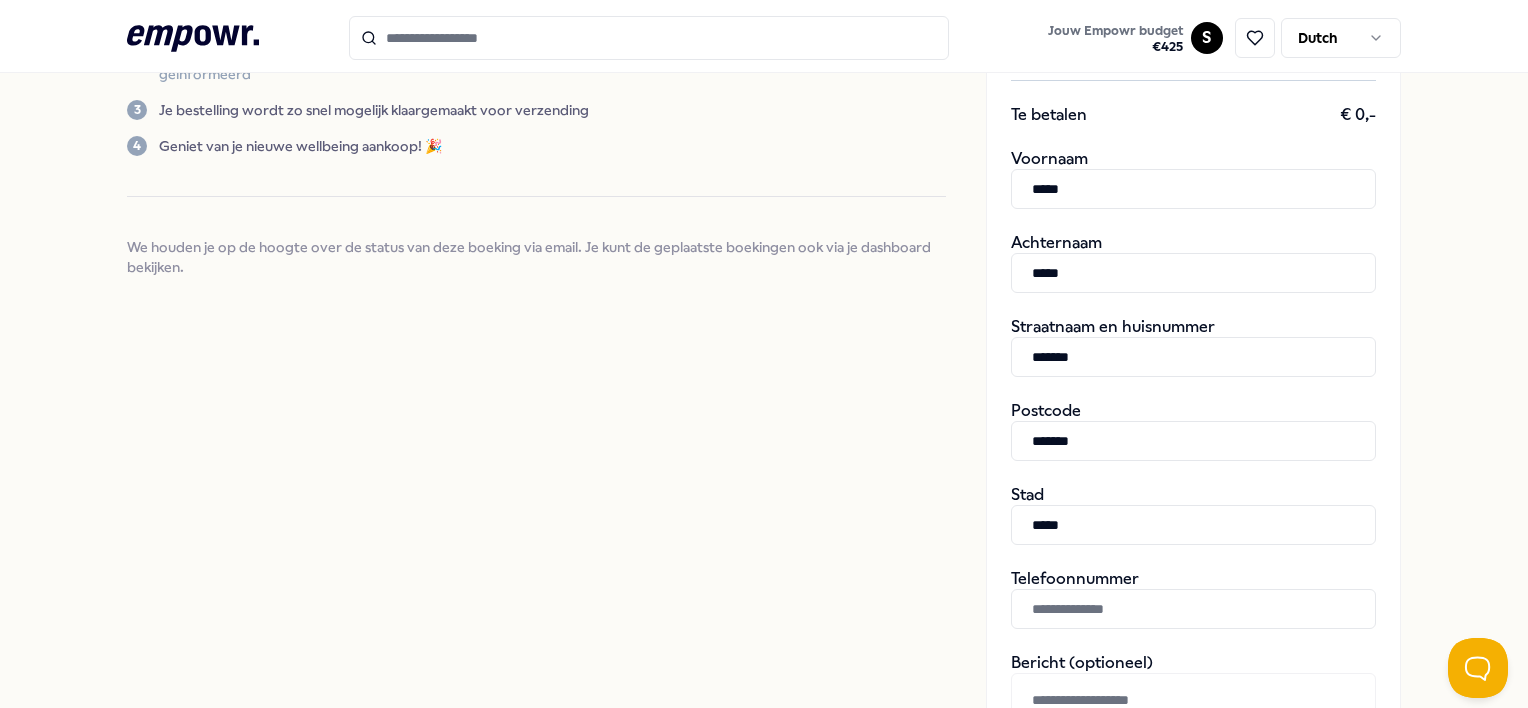 type on "*****" 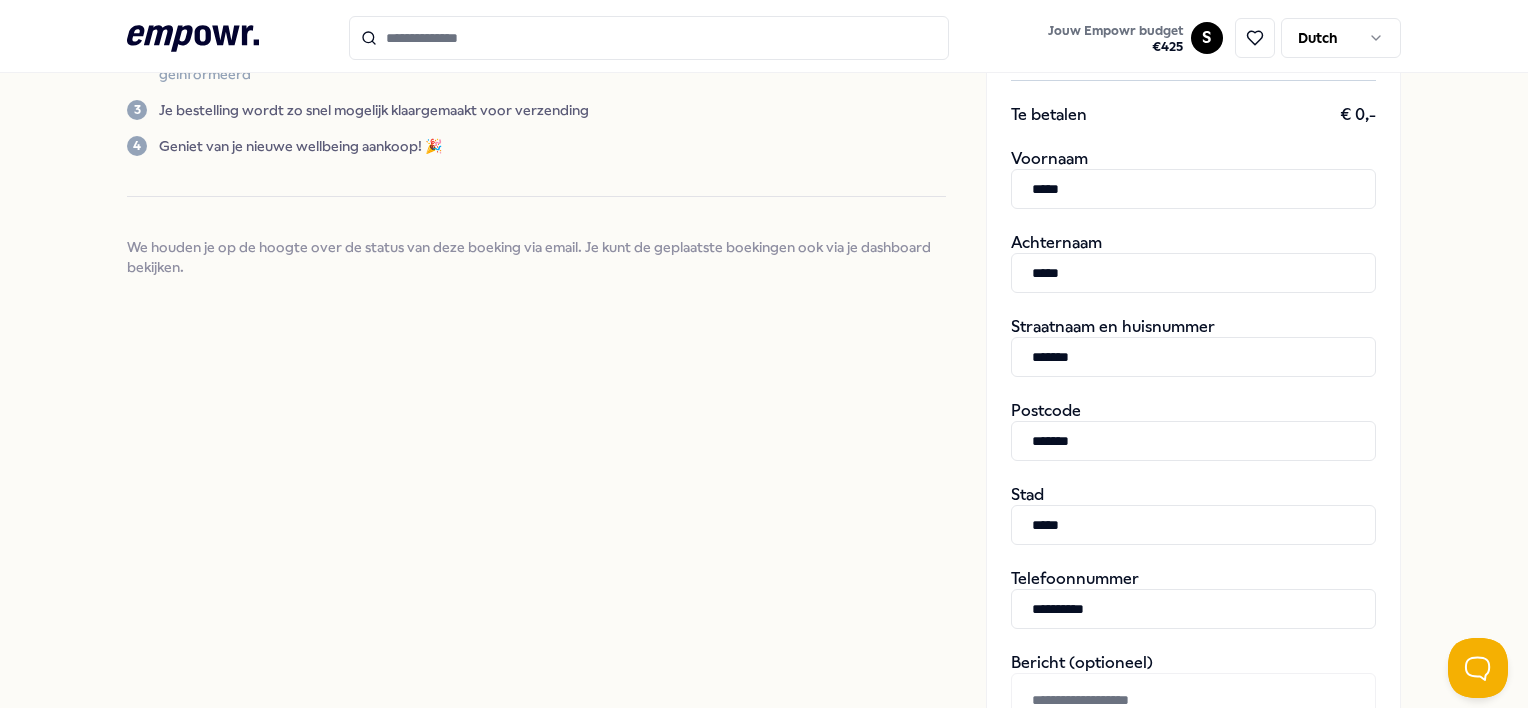 type on "**********" 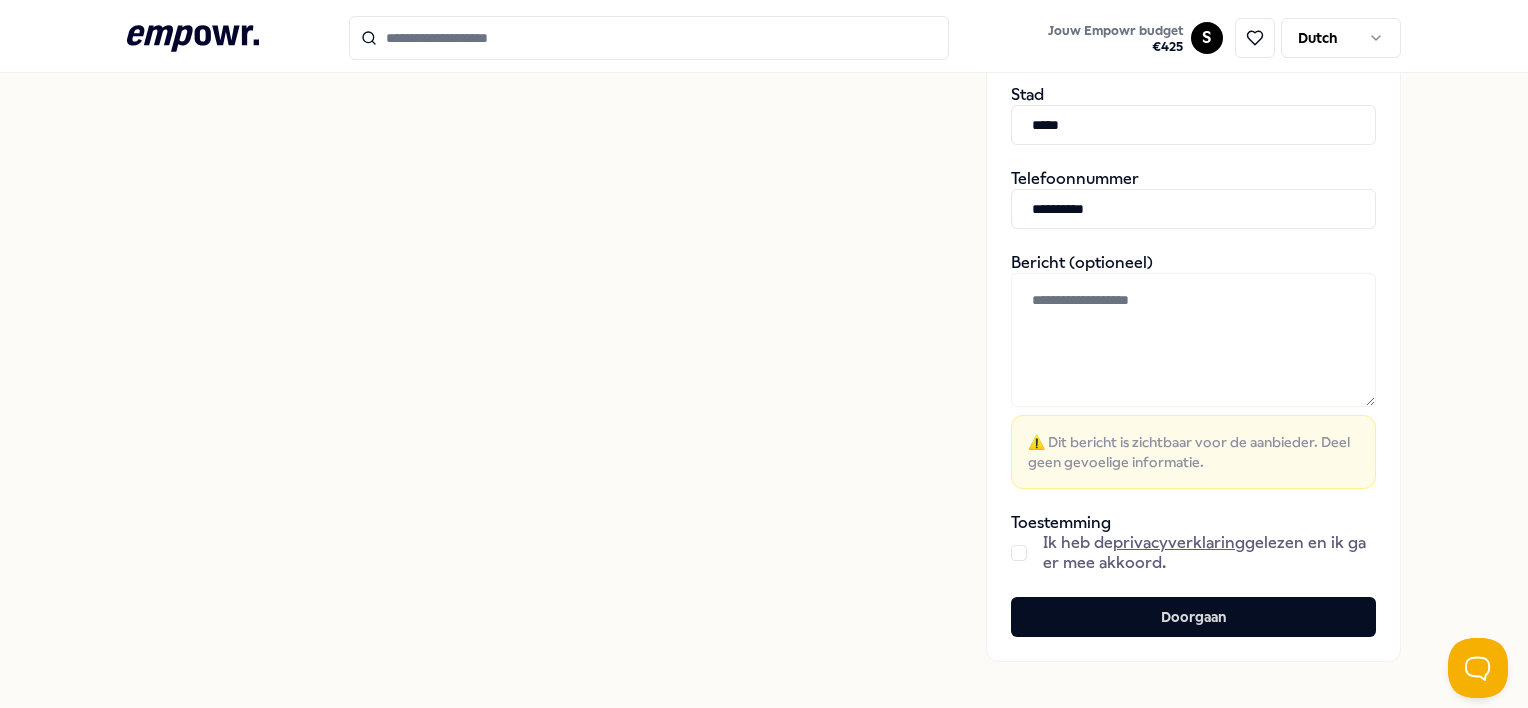 scroll, scrollTop: 871, scrollLeft: 0, axis: vertical 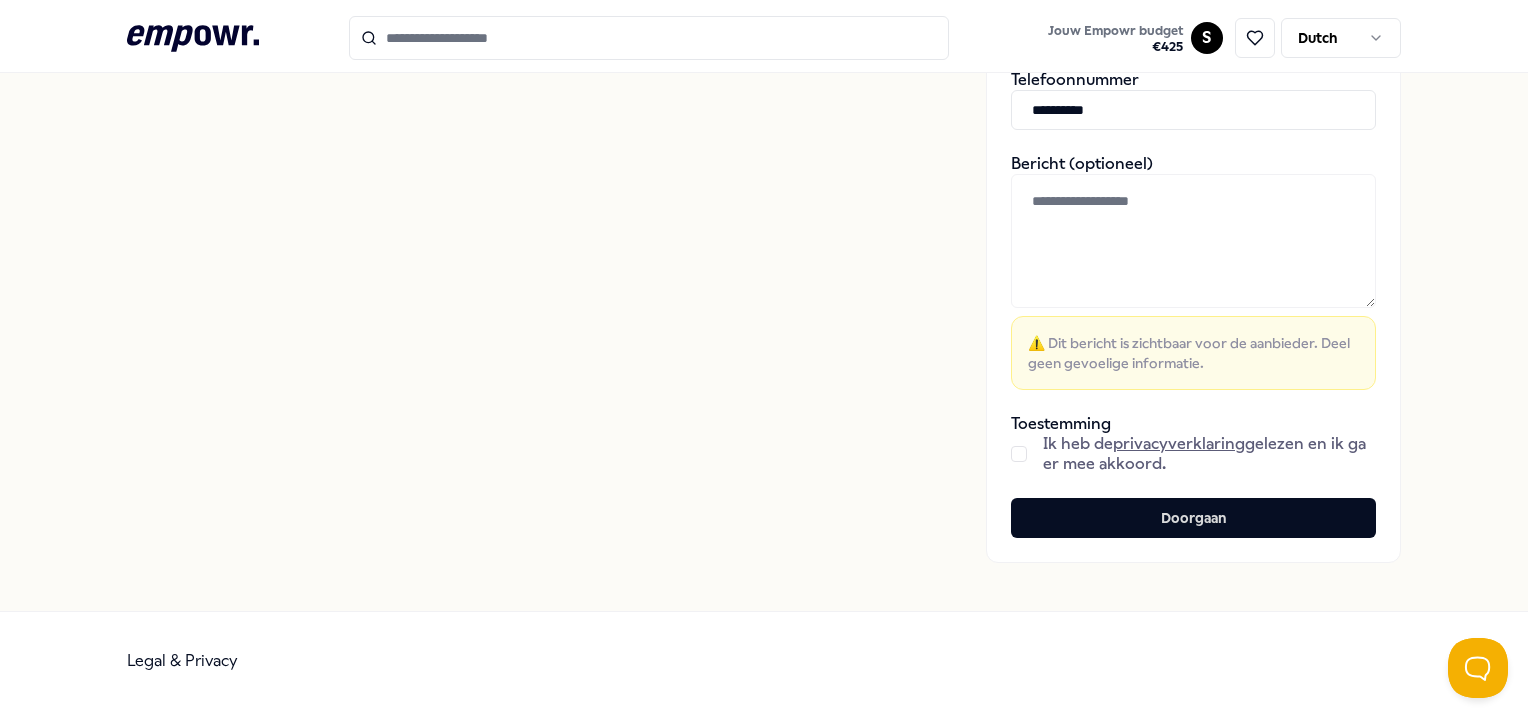 click at bounding box center (1019, 454) 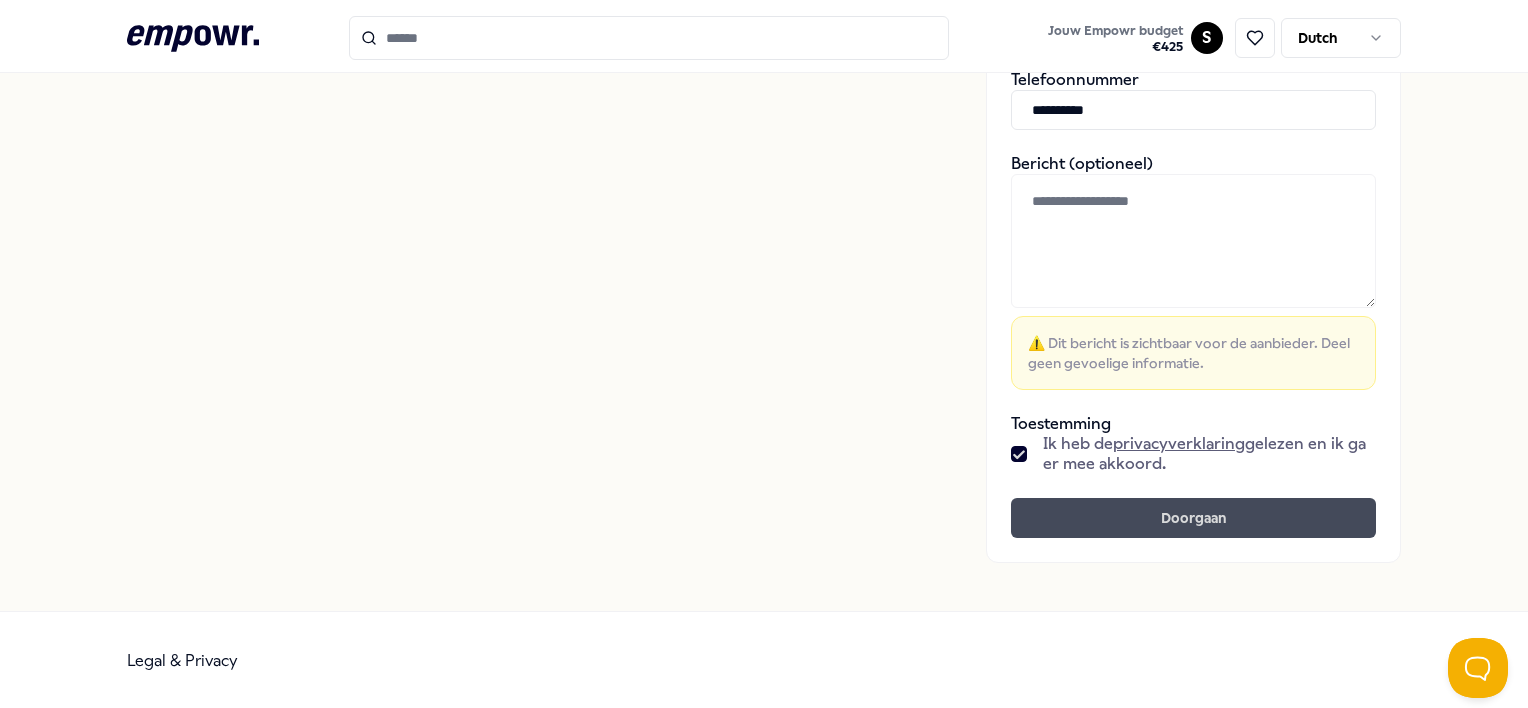 click on "Doorgaan" at bounding box center [1193, 518] 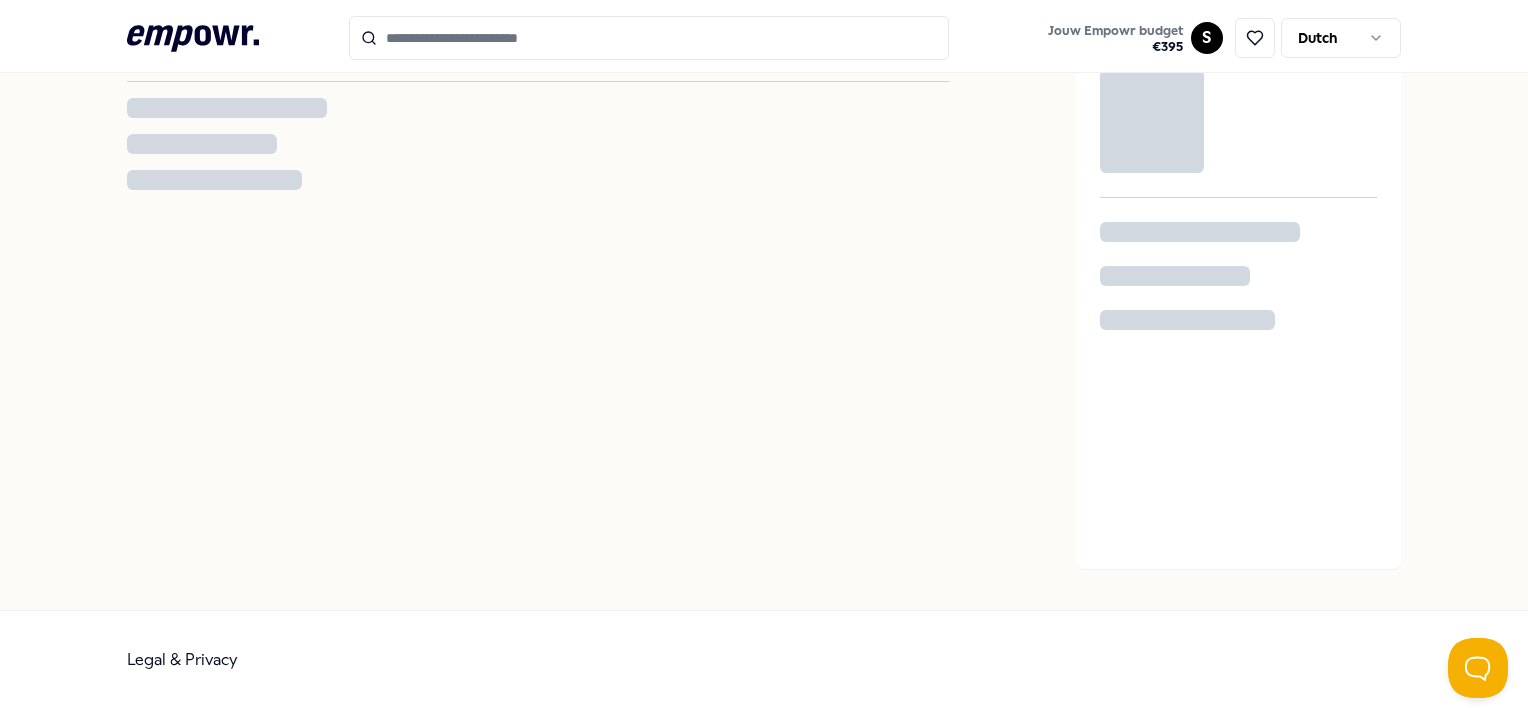 scroll, scrollTop: 0, scrollLeft: 0, axis: both 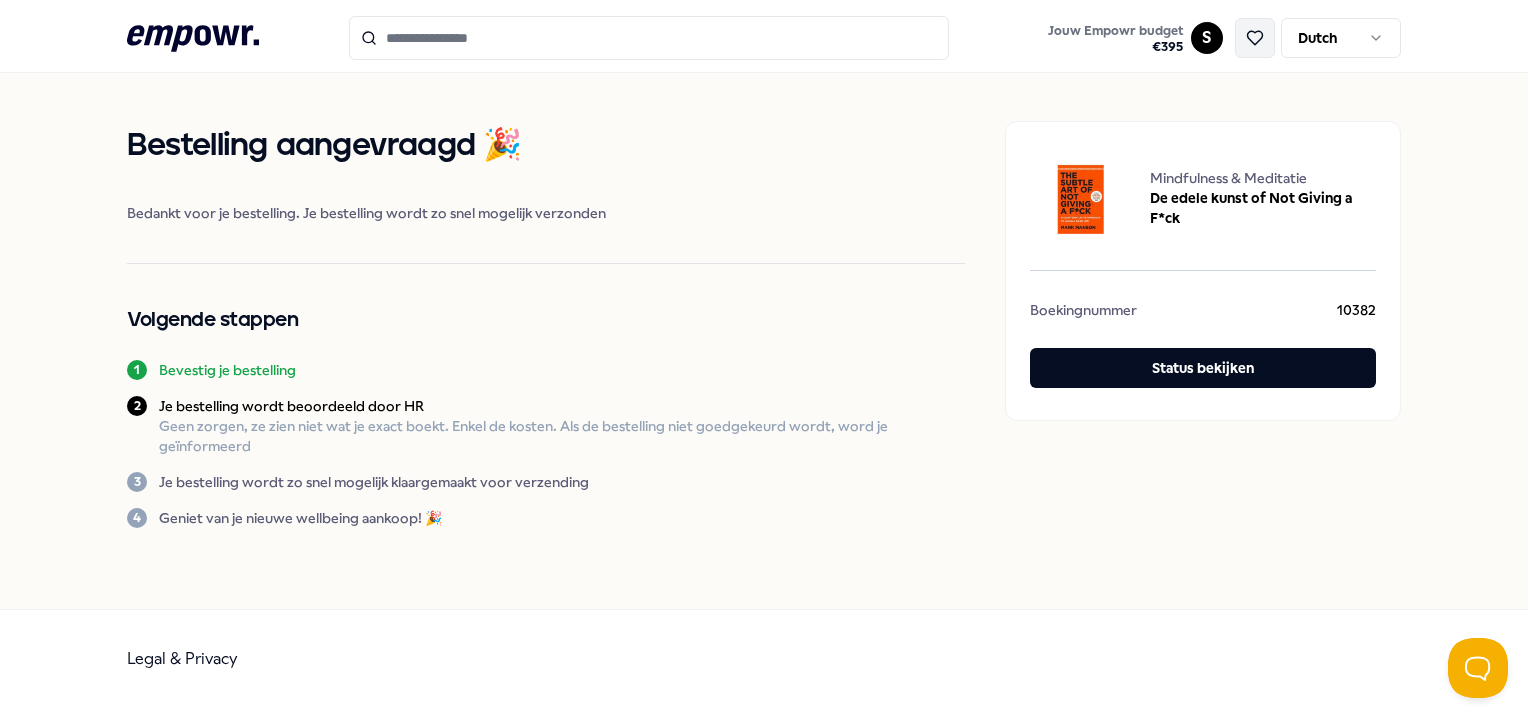 click 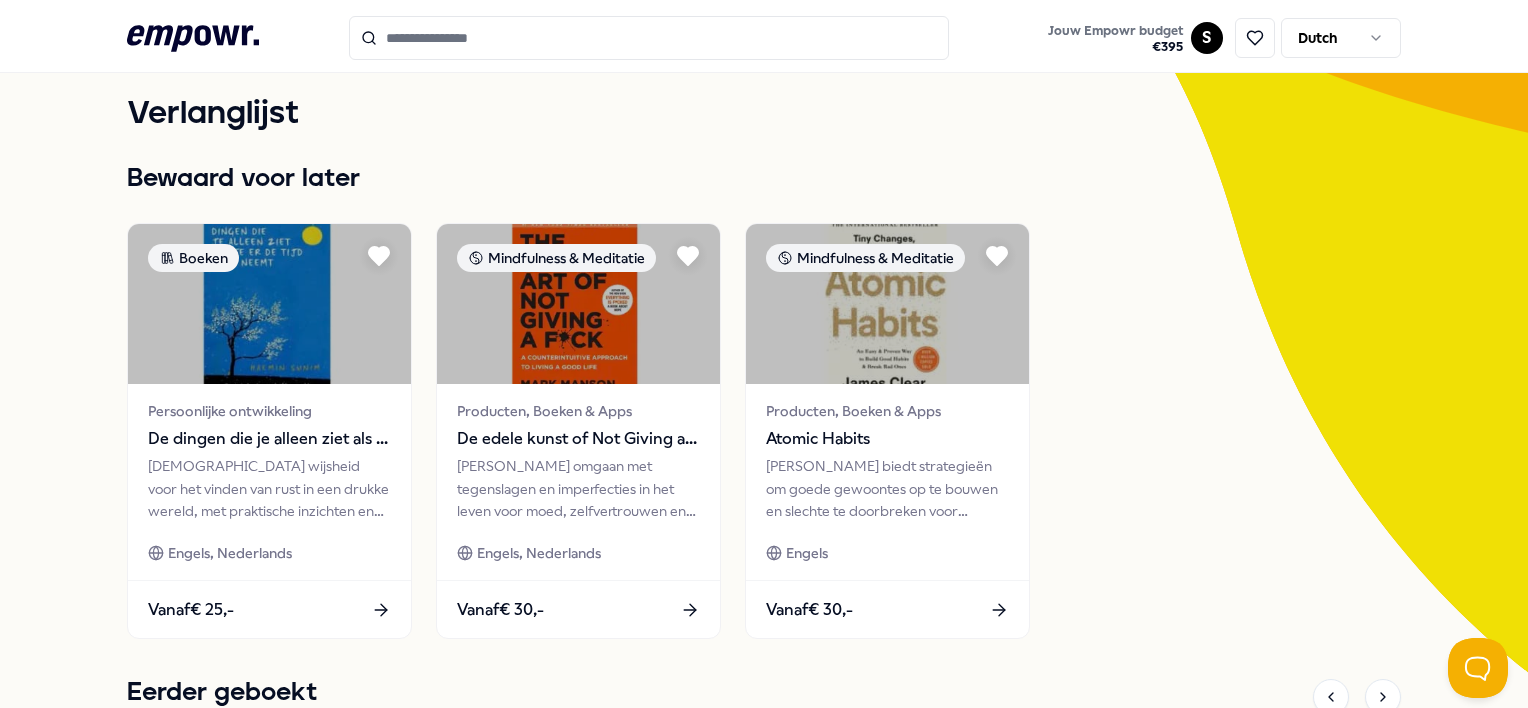 scroll, scrollTop: 200, scrollLeft: 0, axis: vertical 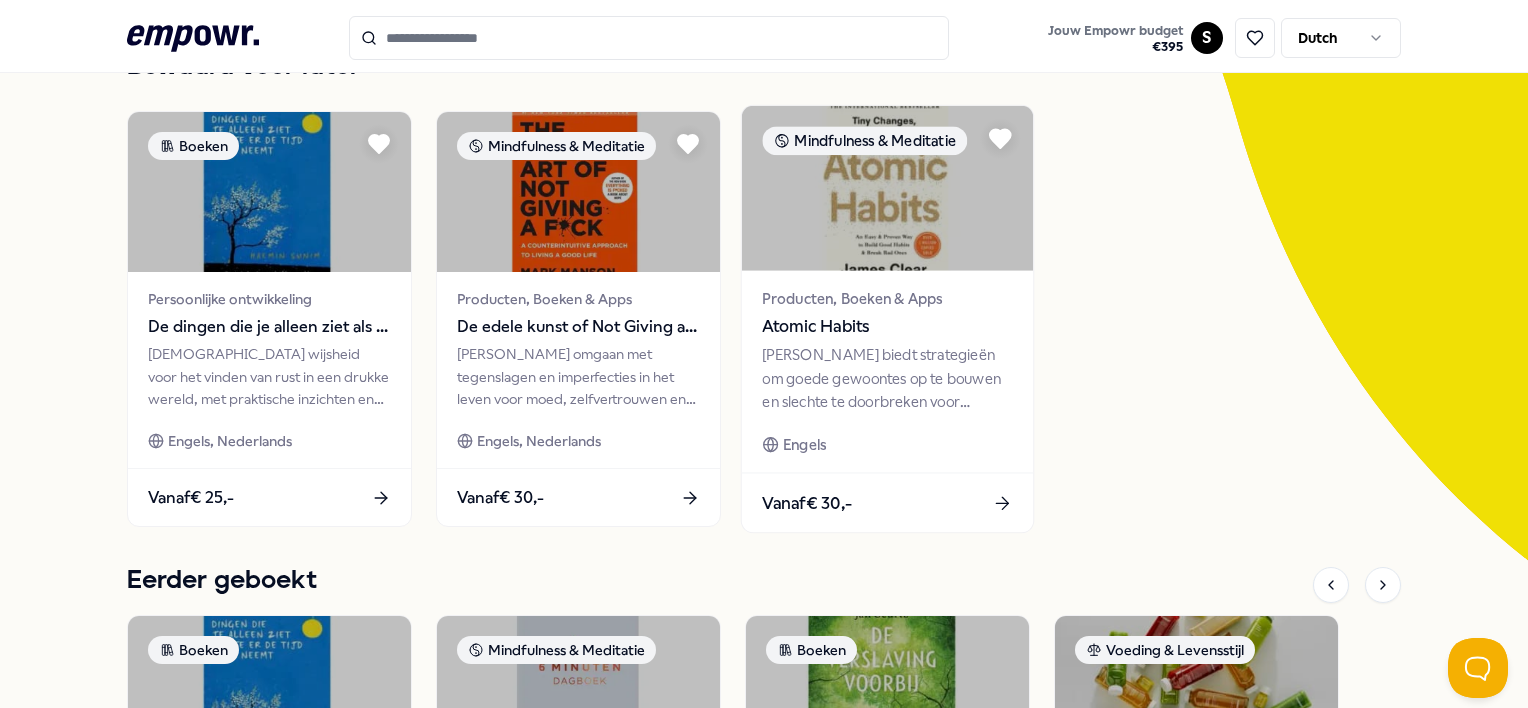 click on "Vanaf  € 30,-" at bounding box center [887, 502] 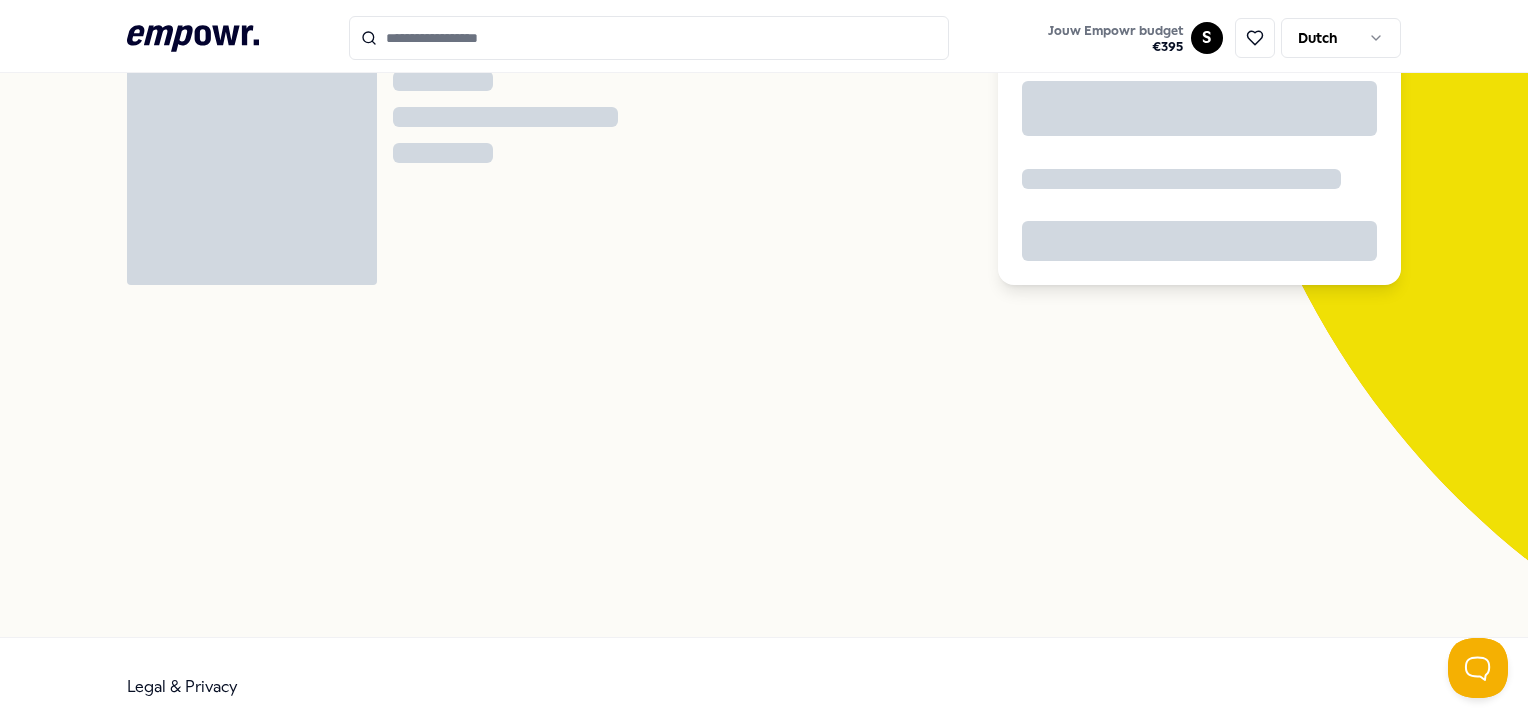 scroll, scrollTop: 128, scrollLeft: 0, axis: vertical 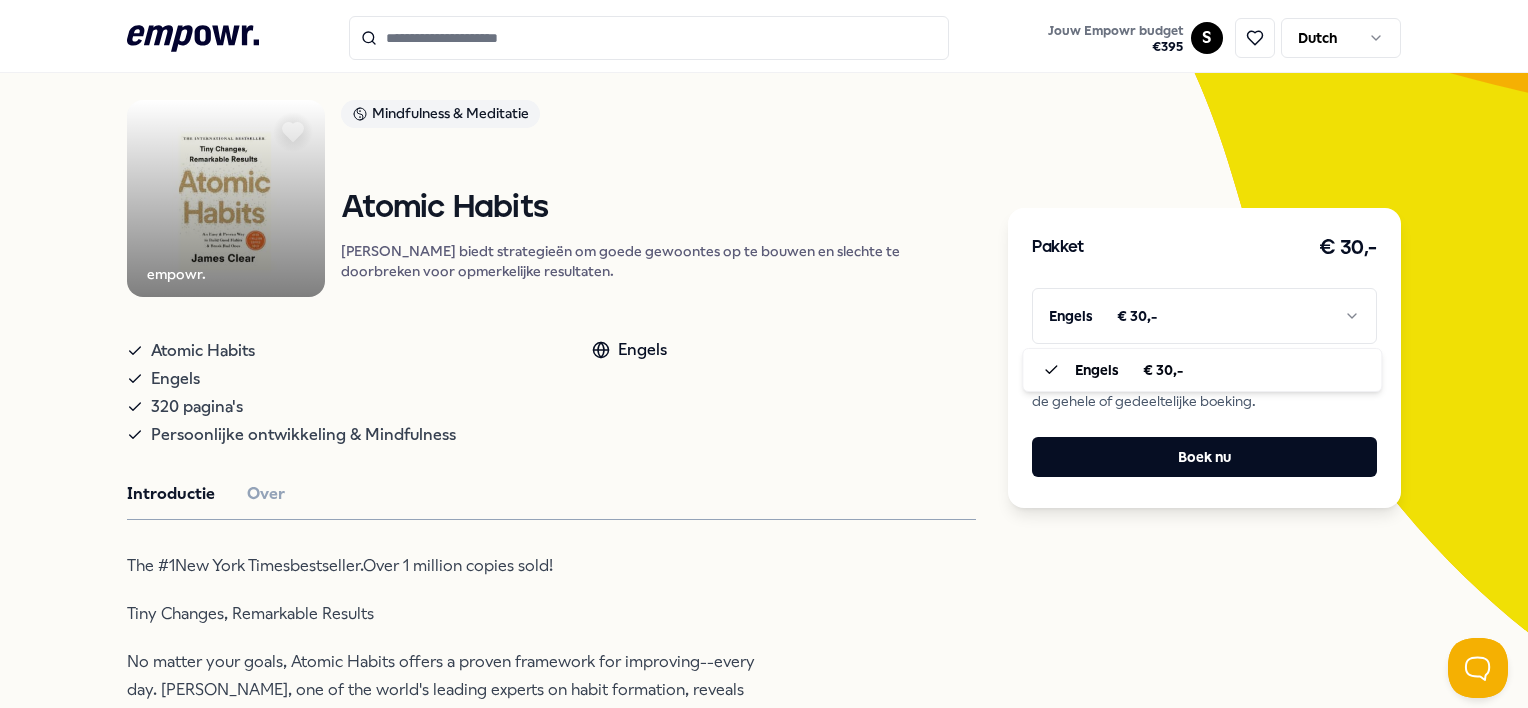 click on ".empowr-logo_svg__cls-1{fill:#03032f} Jouw Empowr budget € 395 S Dutch Alle categorieën   Self-care library Terug empowr. Mindfulness & Meditatie Atomic Habits [PERSON_NAME] biedt strategieën om goede gewoontes op te bouwen en slechte te doorbreken voor opmerkelijke resultaten. Atomic Habits Engels 320 pagina's Persoonlijke ontwikkeling & Mindfulness Engels Introductie Over The #1New York Timesbestseller.Over 1 million copies sold! Tiny Changes, Remarkable Results No matter your goals, Atomic Habits offers a proven framework for improving--every day. [PERSON_NAME], one of the world's leading experts on habit formation, reveals practical strategies that will teach you exactly how to form good habits, break bad ones, and master the tiny behaviors that lead to remarkable results. Learn how to: make time for new habits (even when life gets crazy); overcome a lack of motivation and willpower; design your environment to make success easier; get back on track when you fall off course; and much more. Aanbevolen" at bounding box center [764, 354] 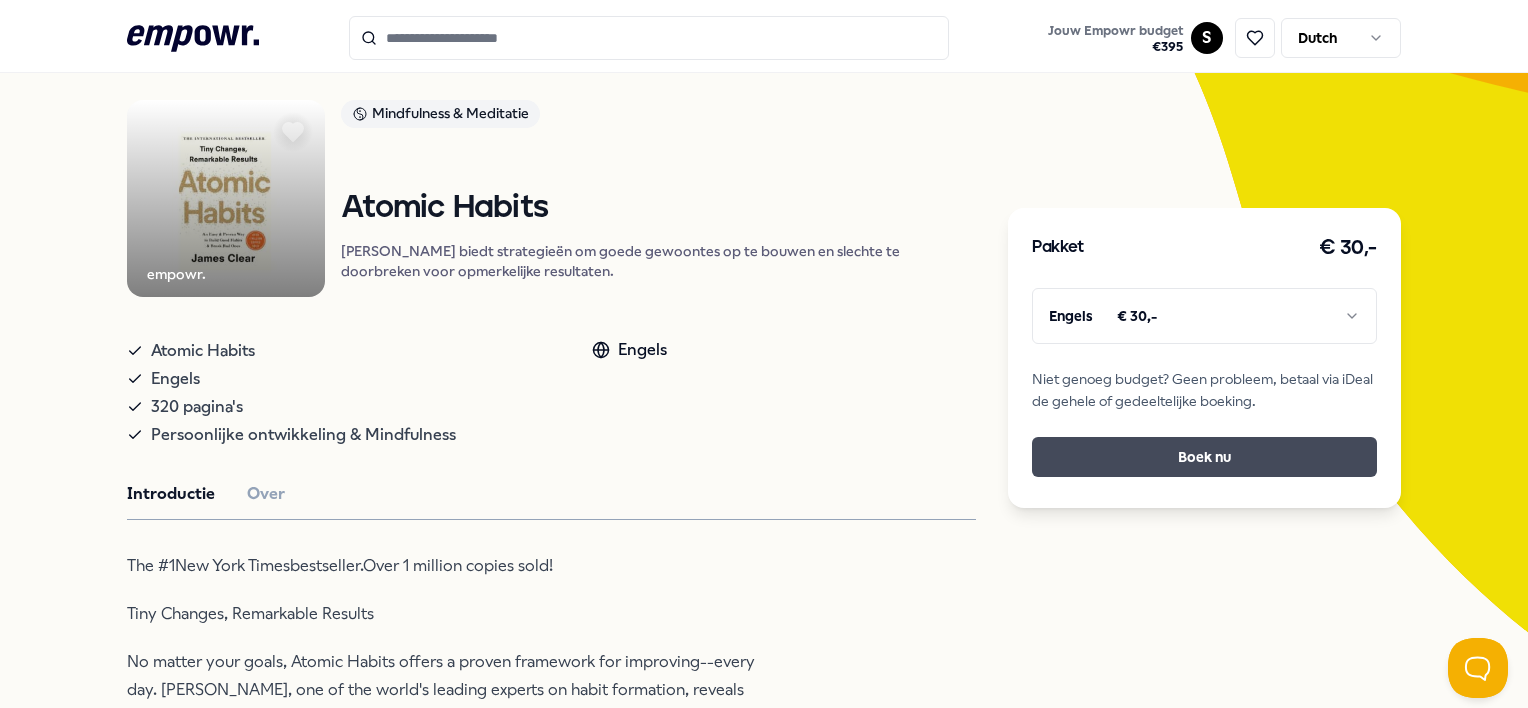 click on "Boek nu" at bounding box center (1204, 457) 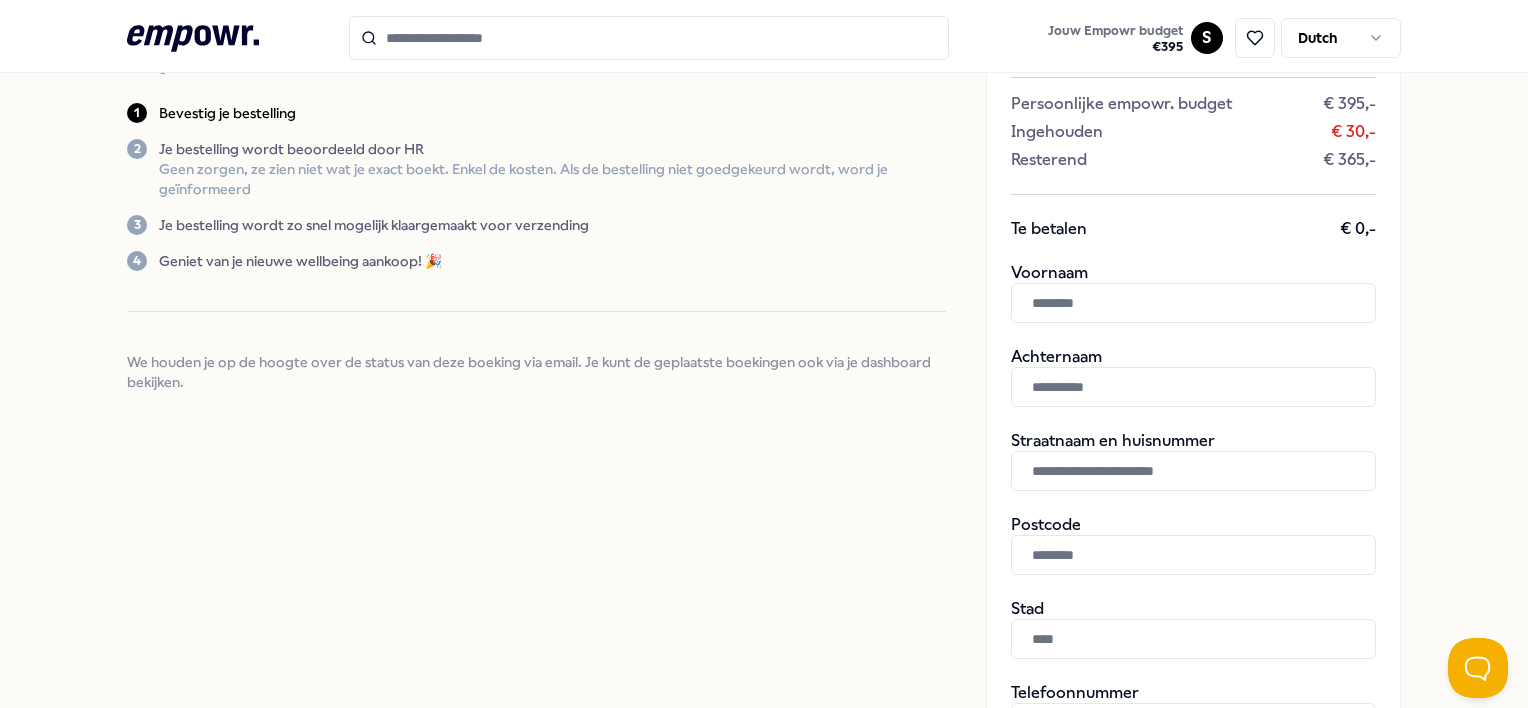 scroll, scrollTop: 272, scrollLeft: 0, axis: vertical 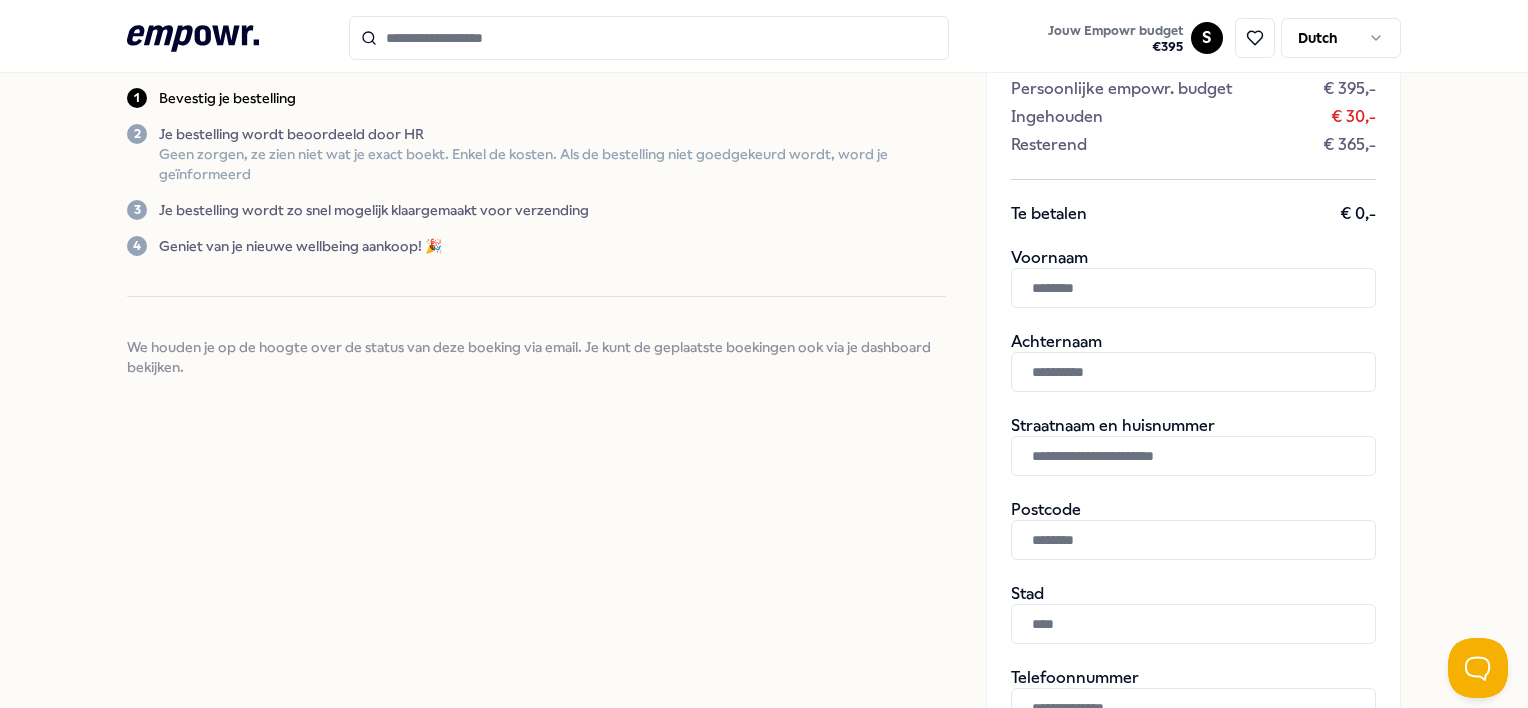 click at bounding box center (1193, 288) 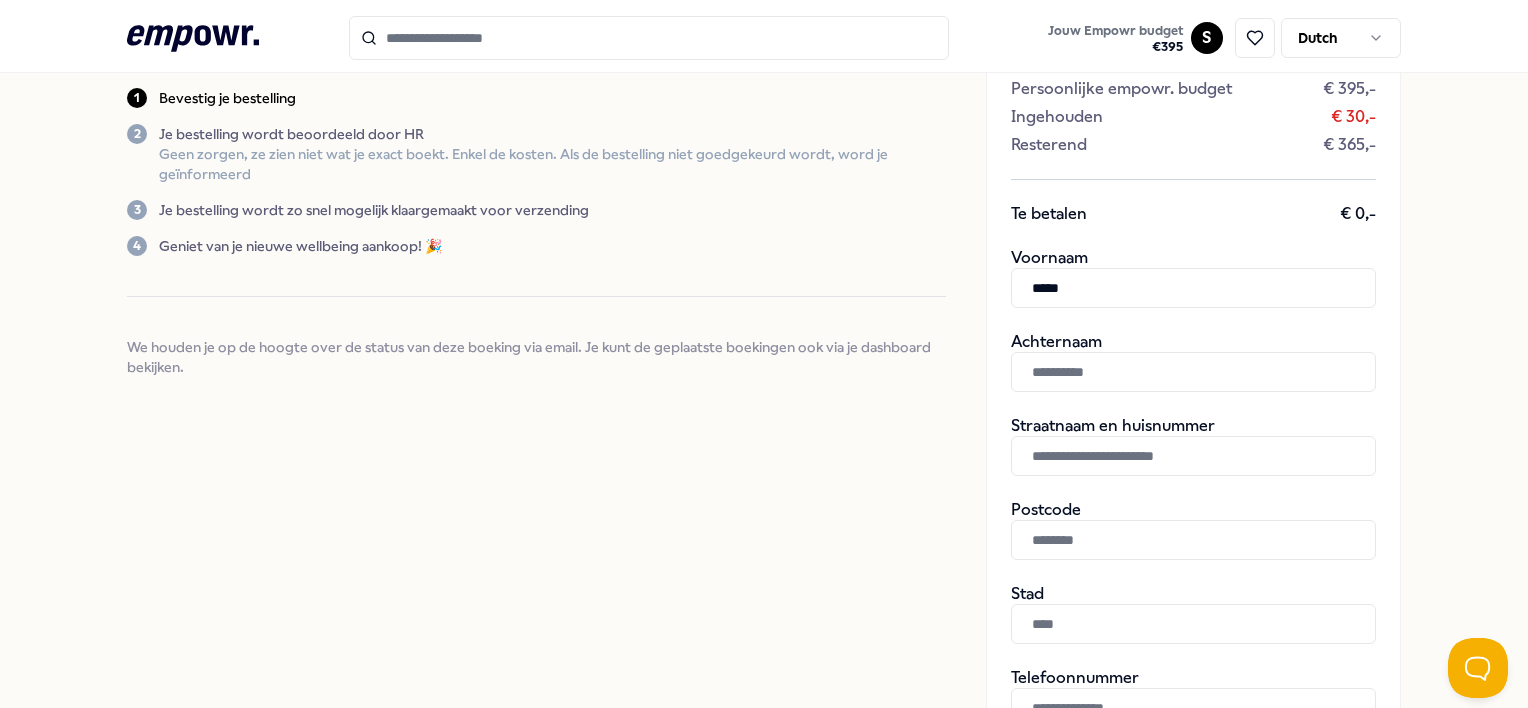 type on "*****" 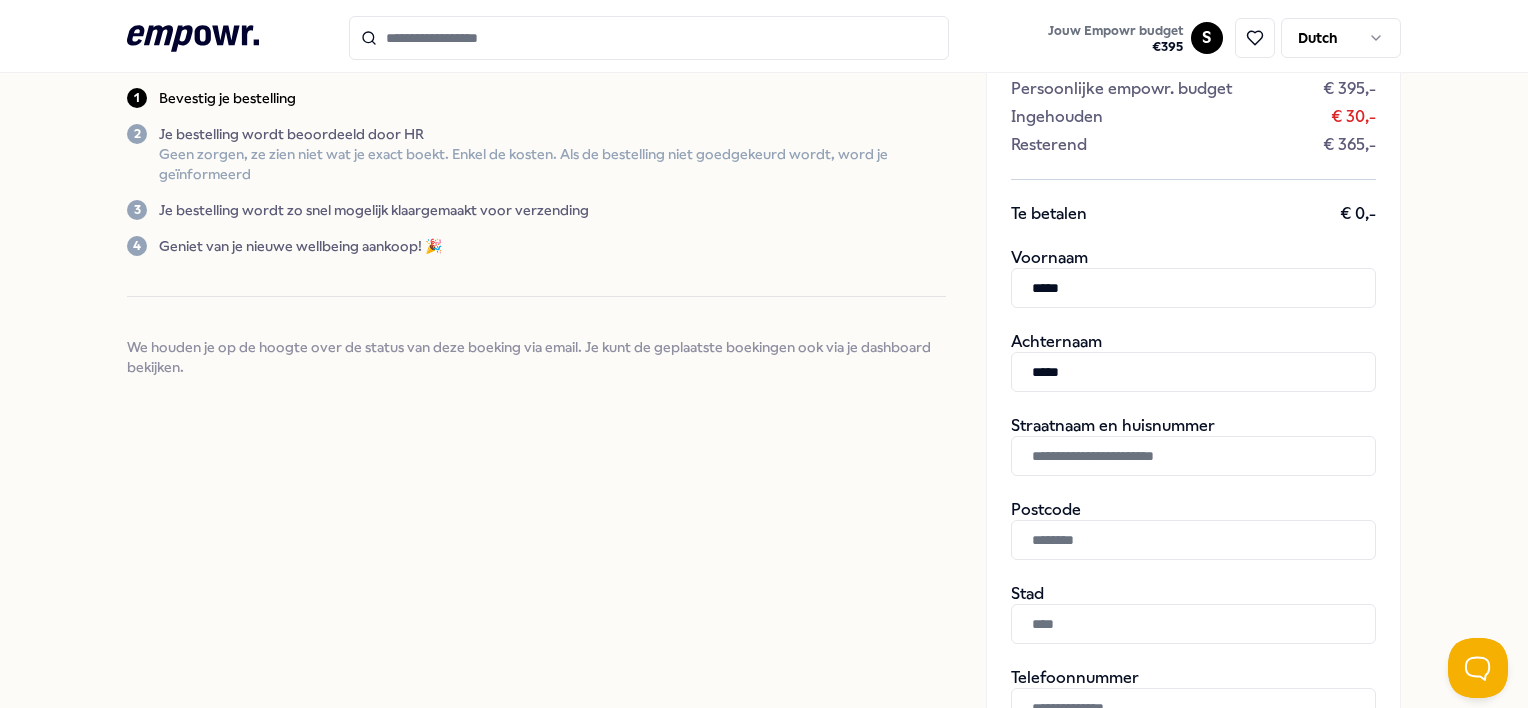 type on "*****" 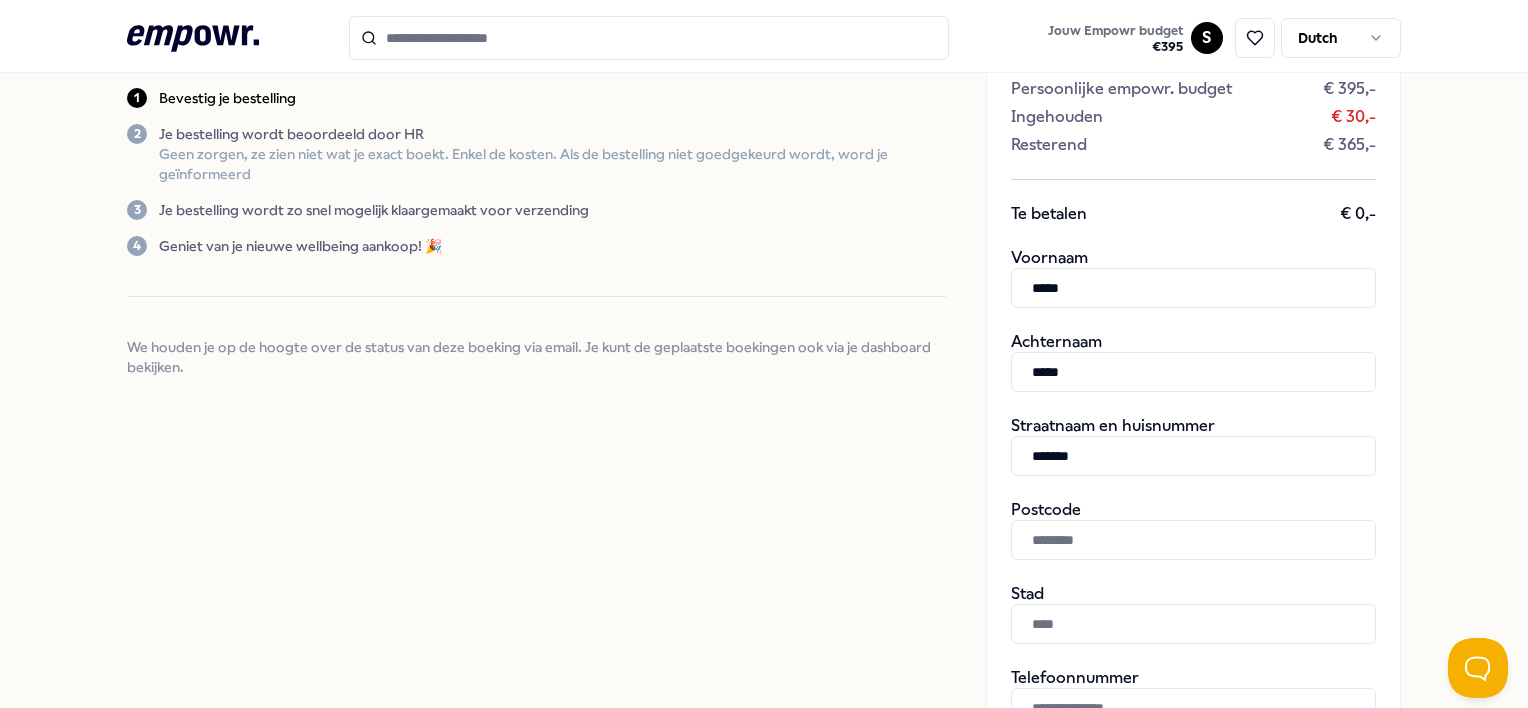 type on "*******" 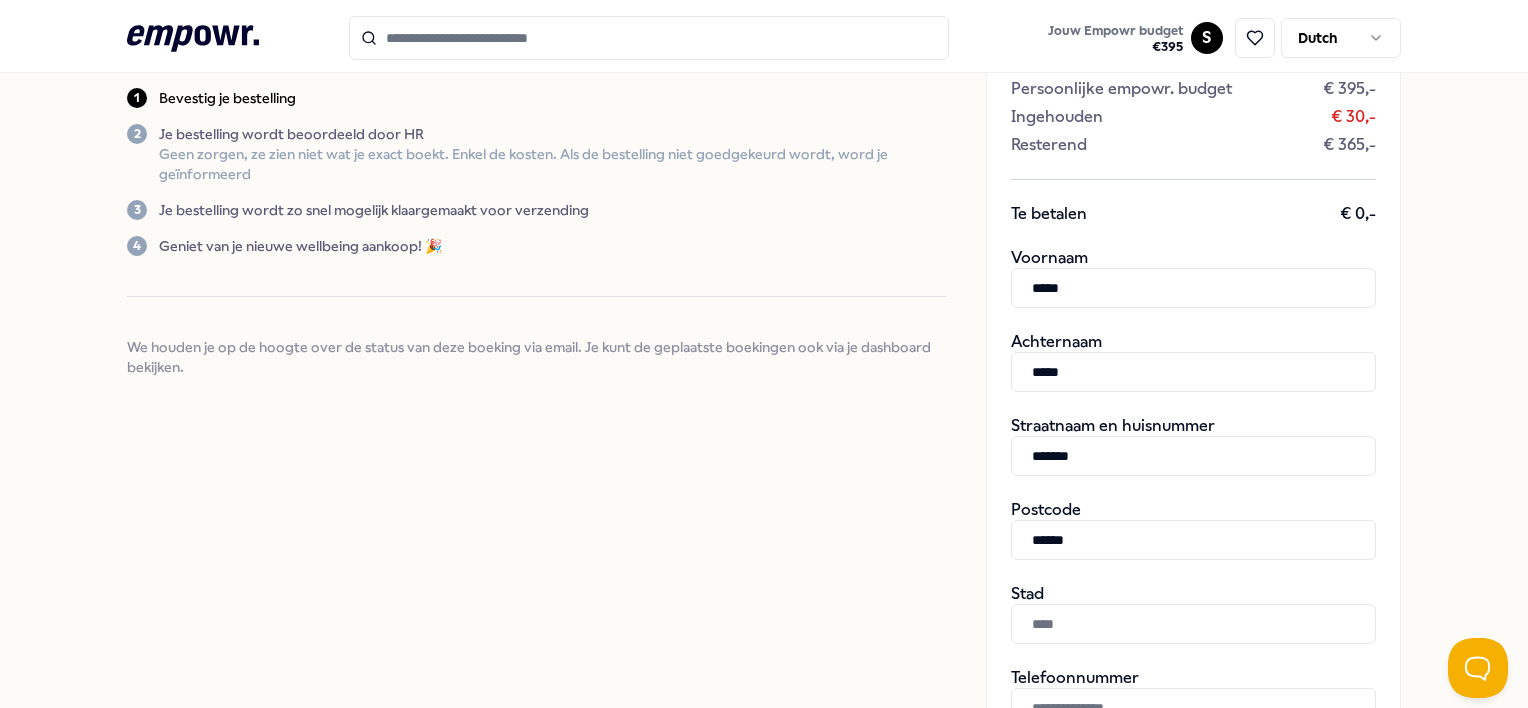 type on "******" 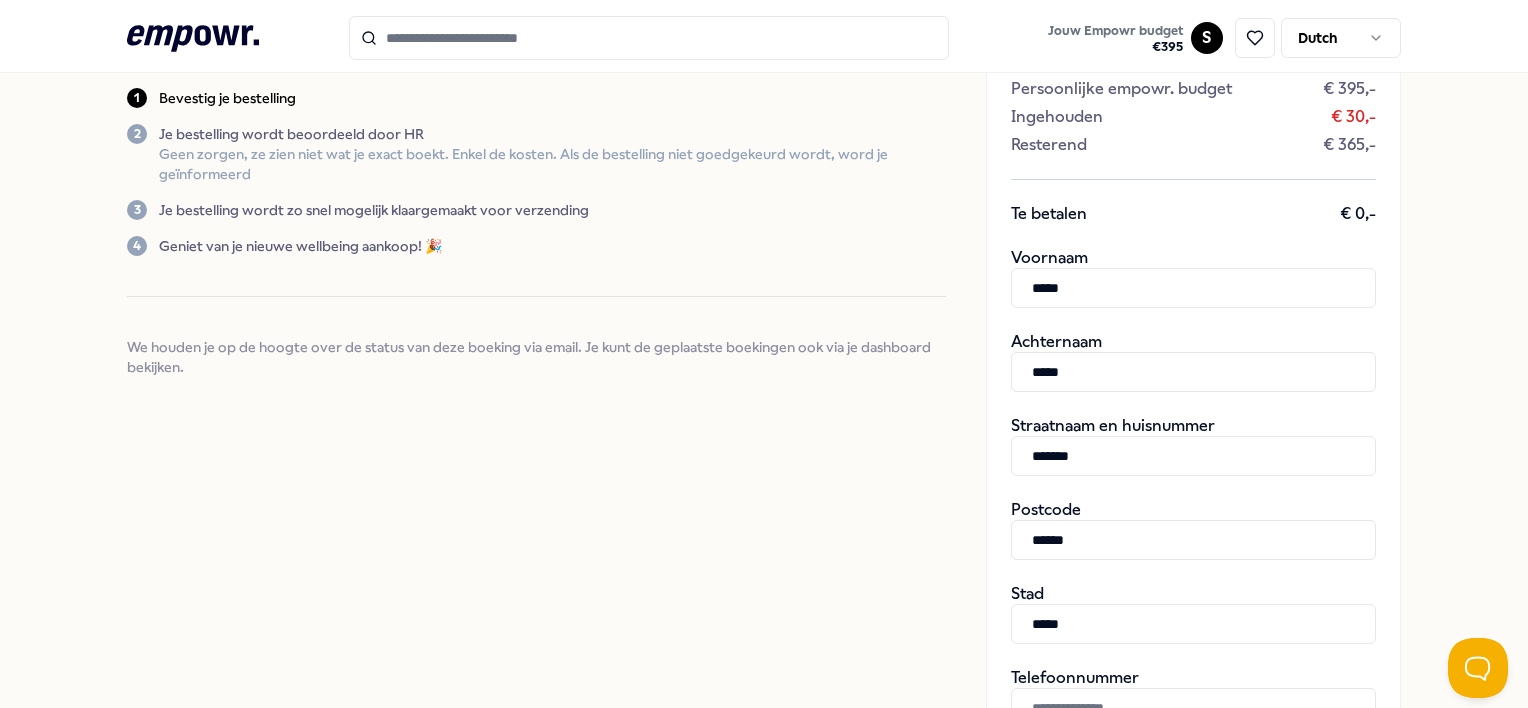 type on "*****" 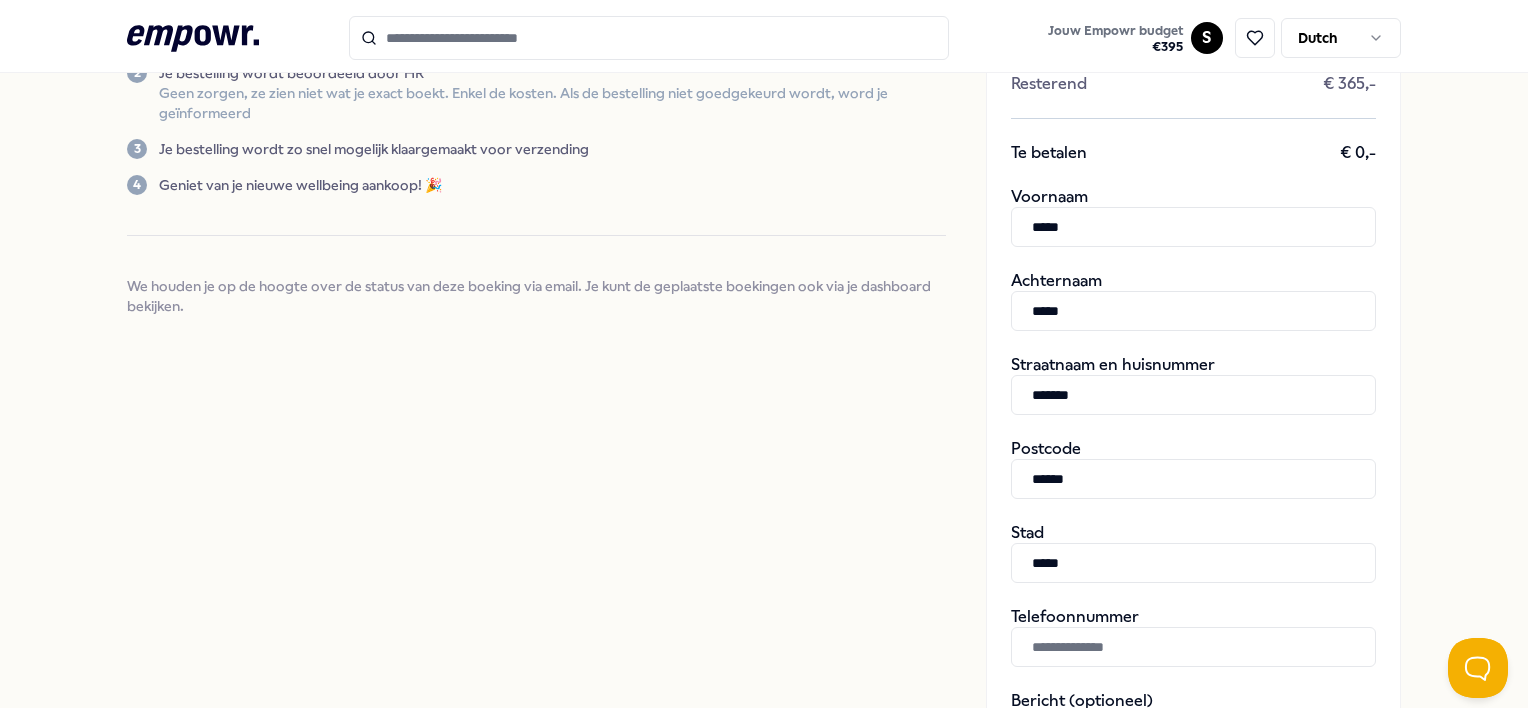 scroll, scrollTop: 472, scrollLeft: 0, axis: vertical 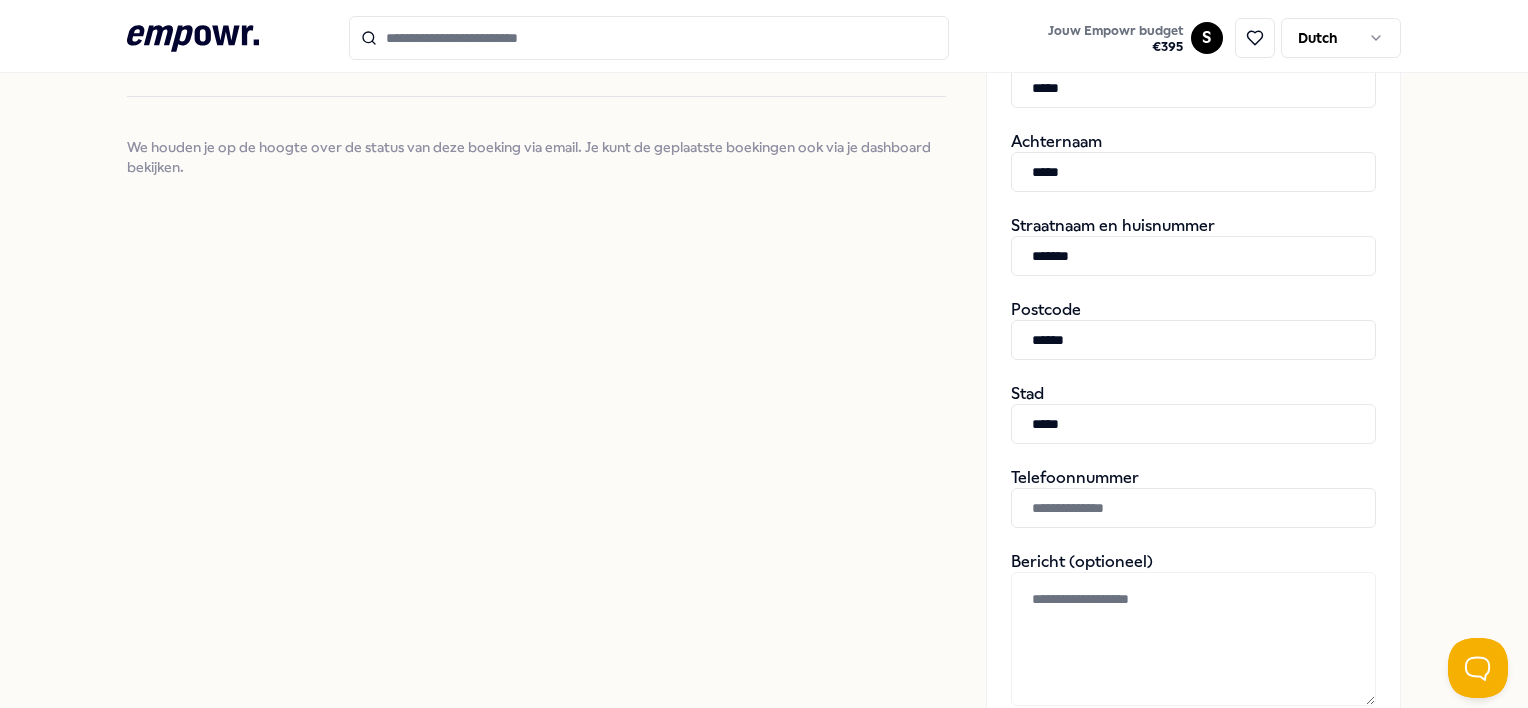 click at bounding box center (1193, 508) 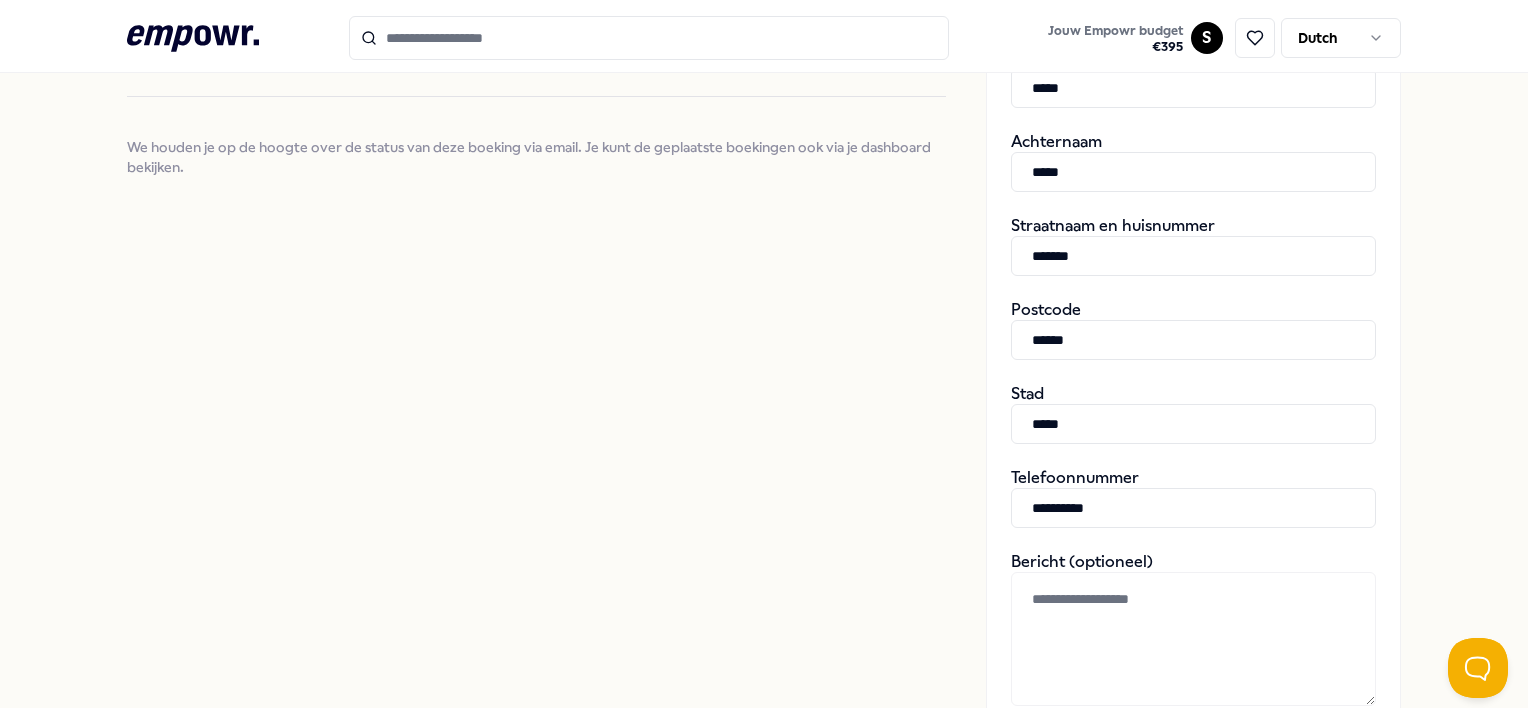 type on "**********" 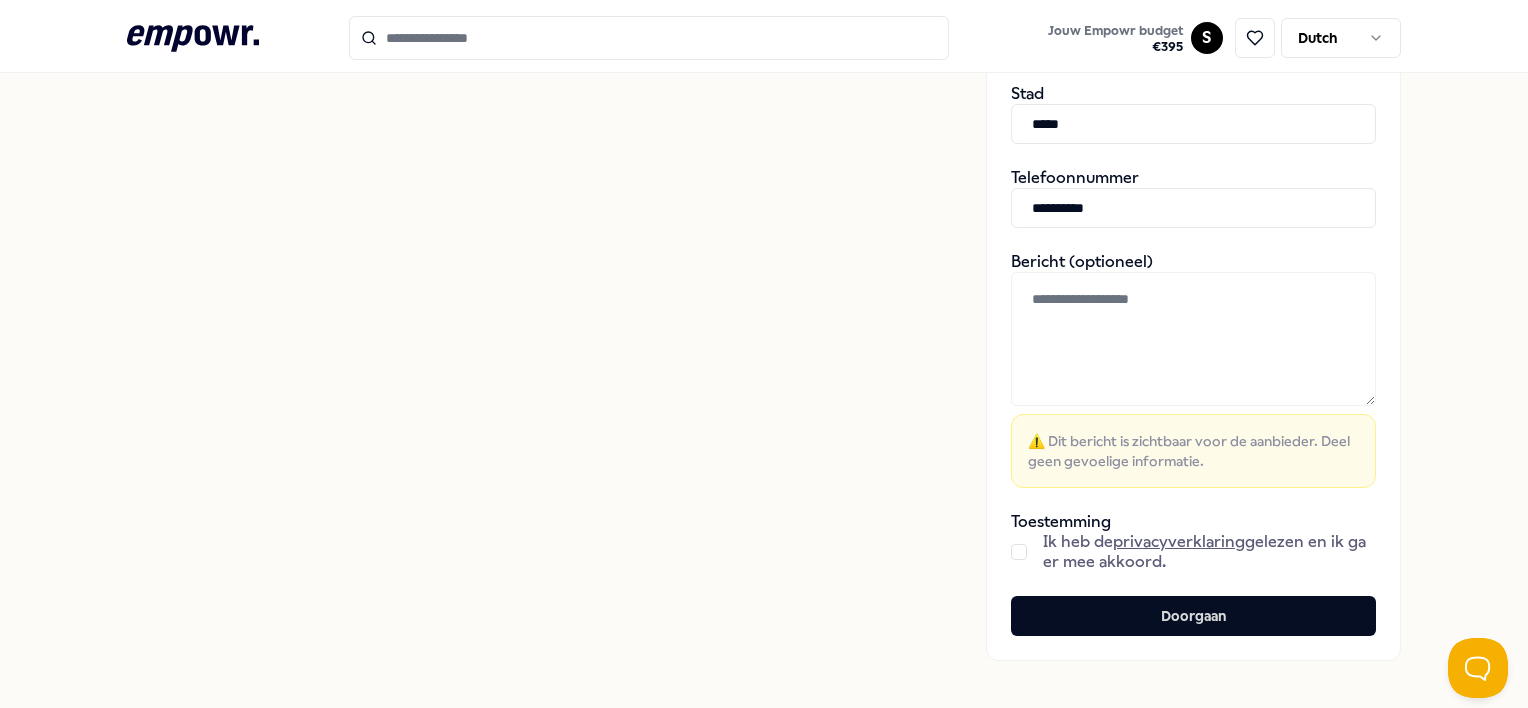 click at bounding box center (1019, 552) 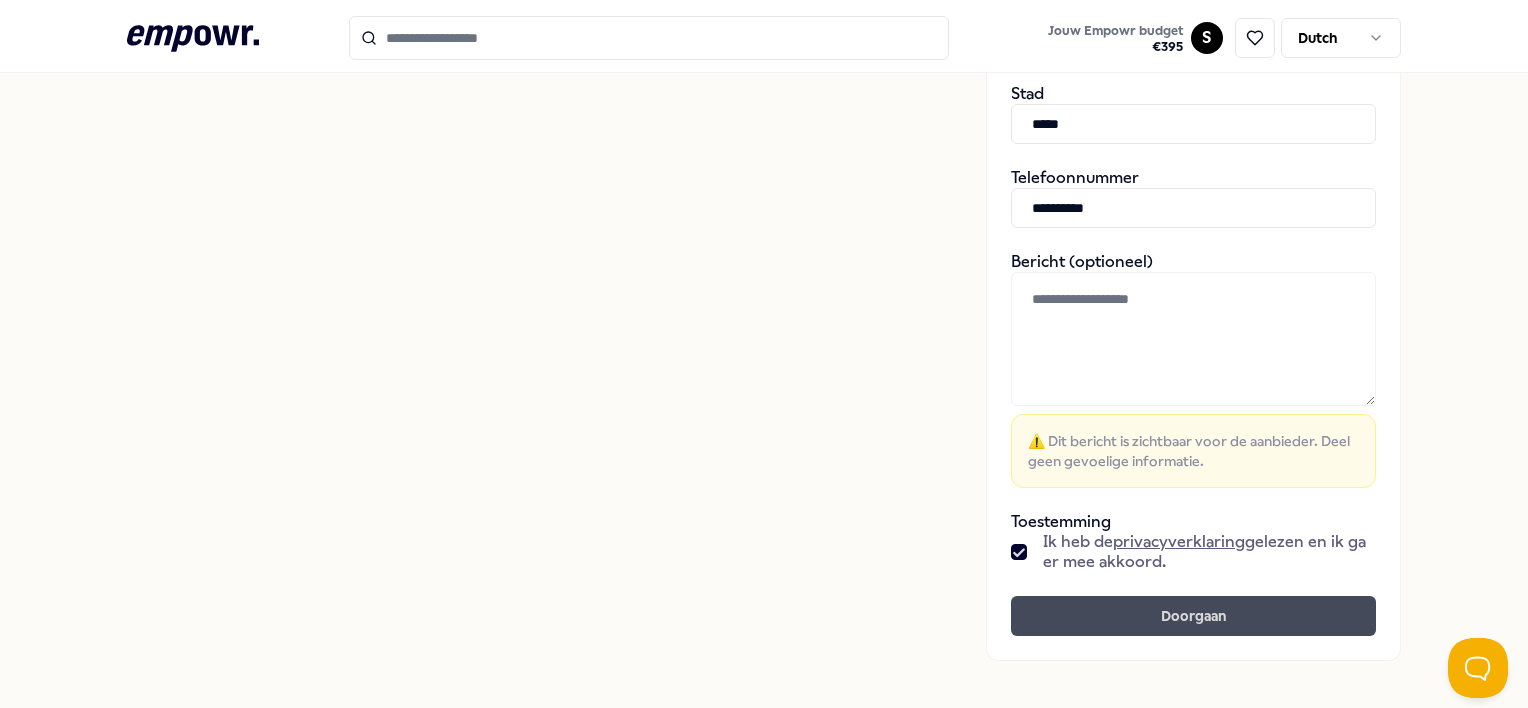 click on "Doorgaan" at bounding box center (1193, 616) 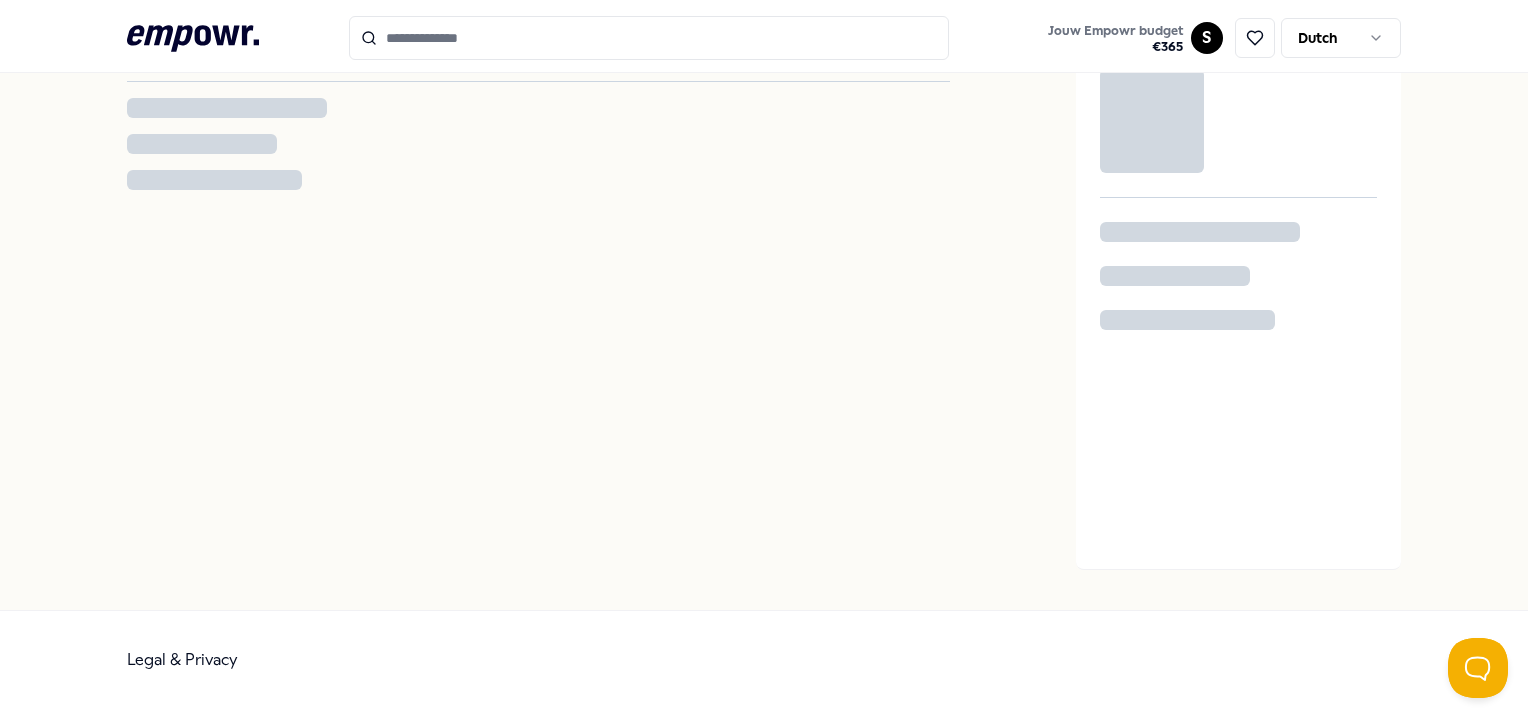 scroll, scrollTop: 0, scrollLeft: 0, axis: both 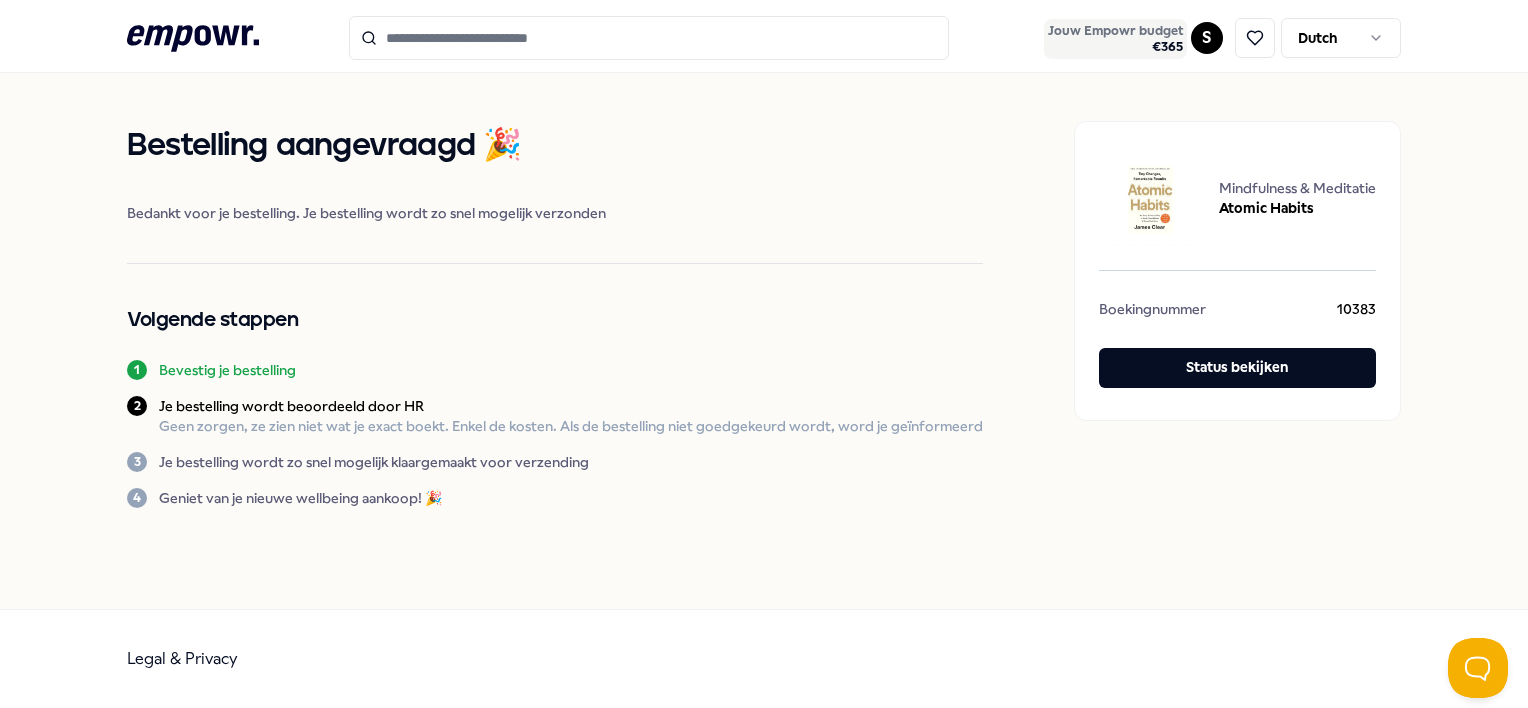 click on "€ 365" at bounding box center [1115, 47] 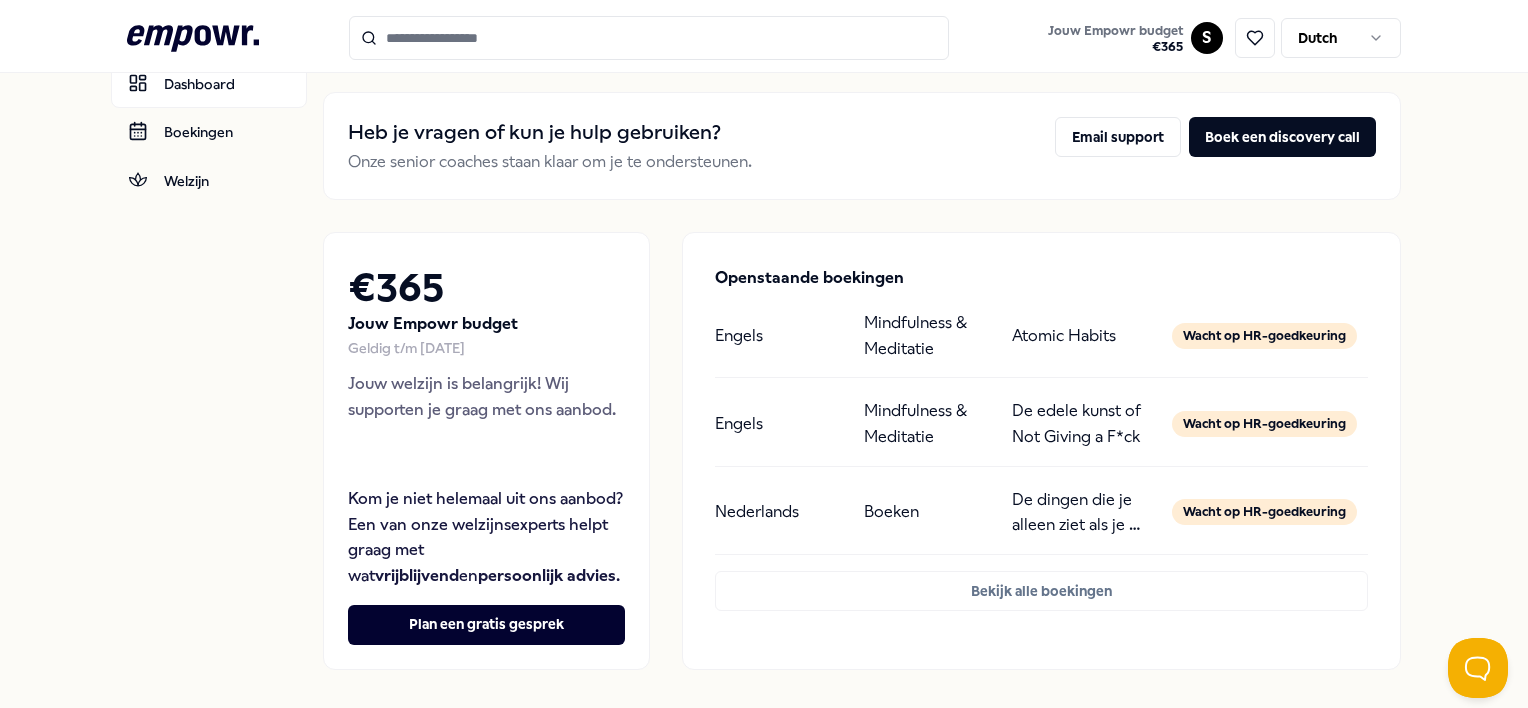 scroll, scrollTop: 0, scrollLeft: 0, axis: both 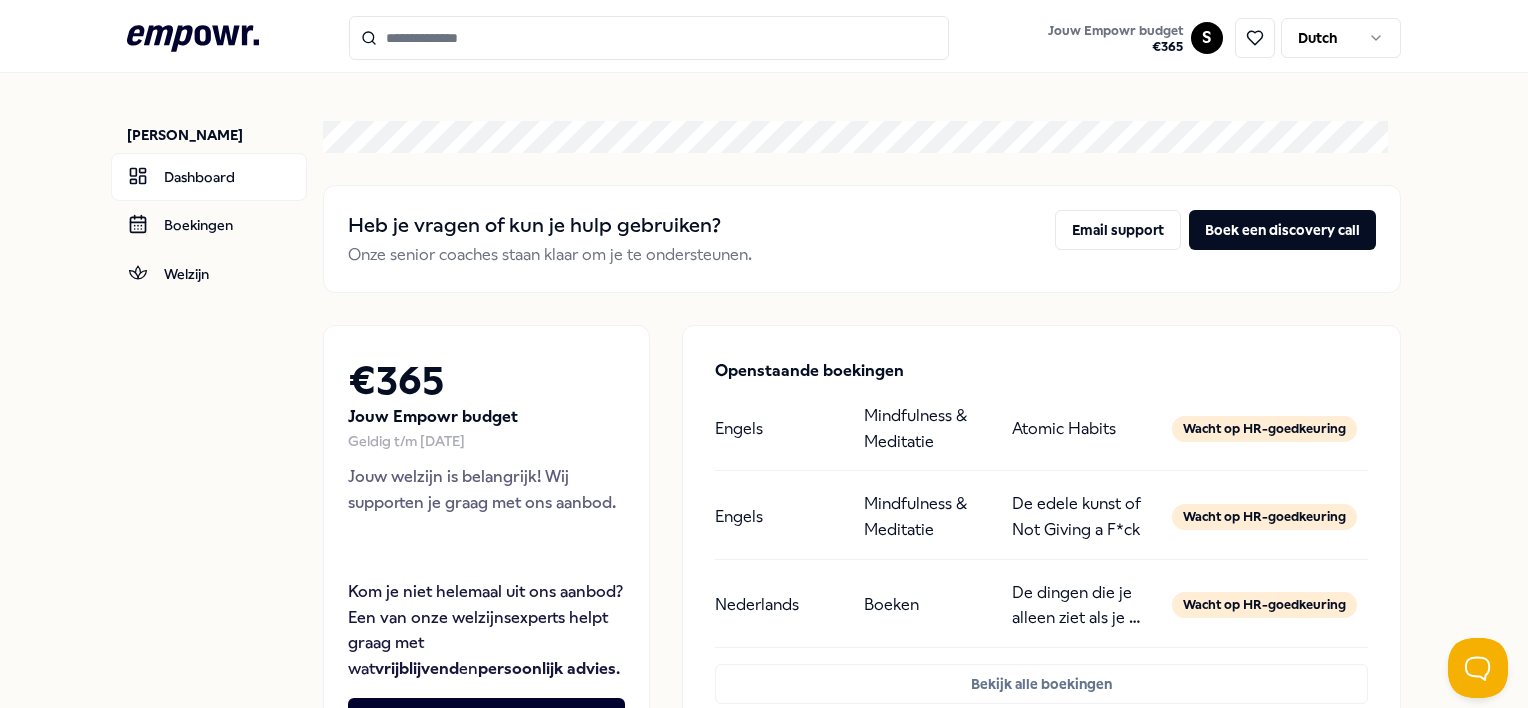 click on "[PERSON_NAME] Dashboard Boekingen Welzijn" at bounding box center [217, 442] 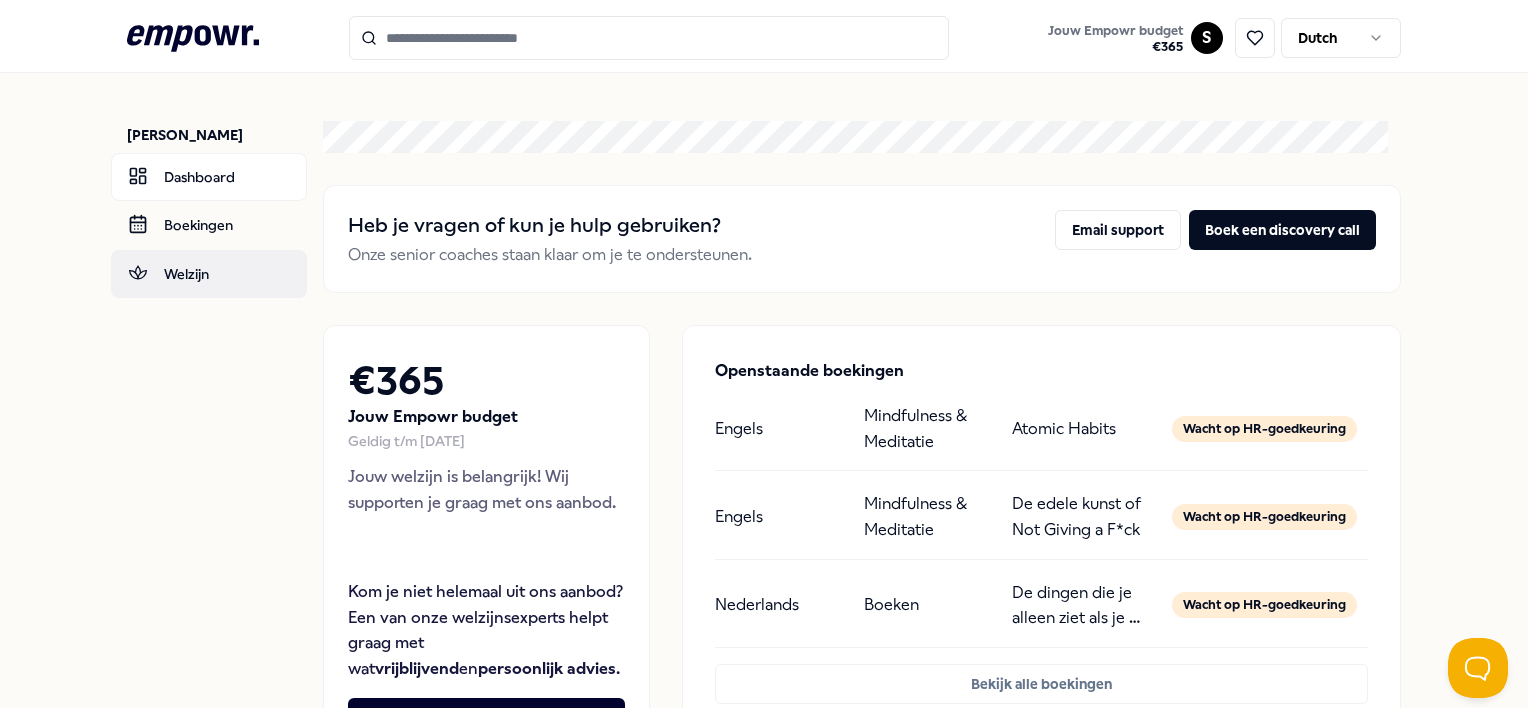 click on "Welzijn" at bounding box center [209, 274] 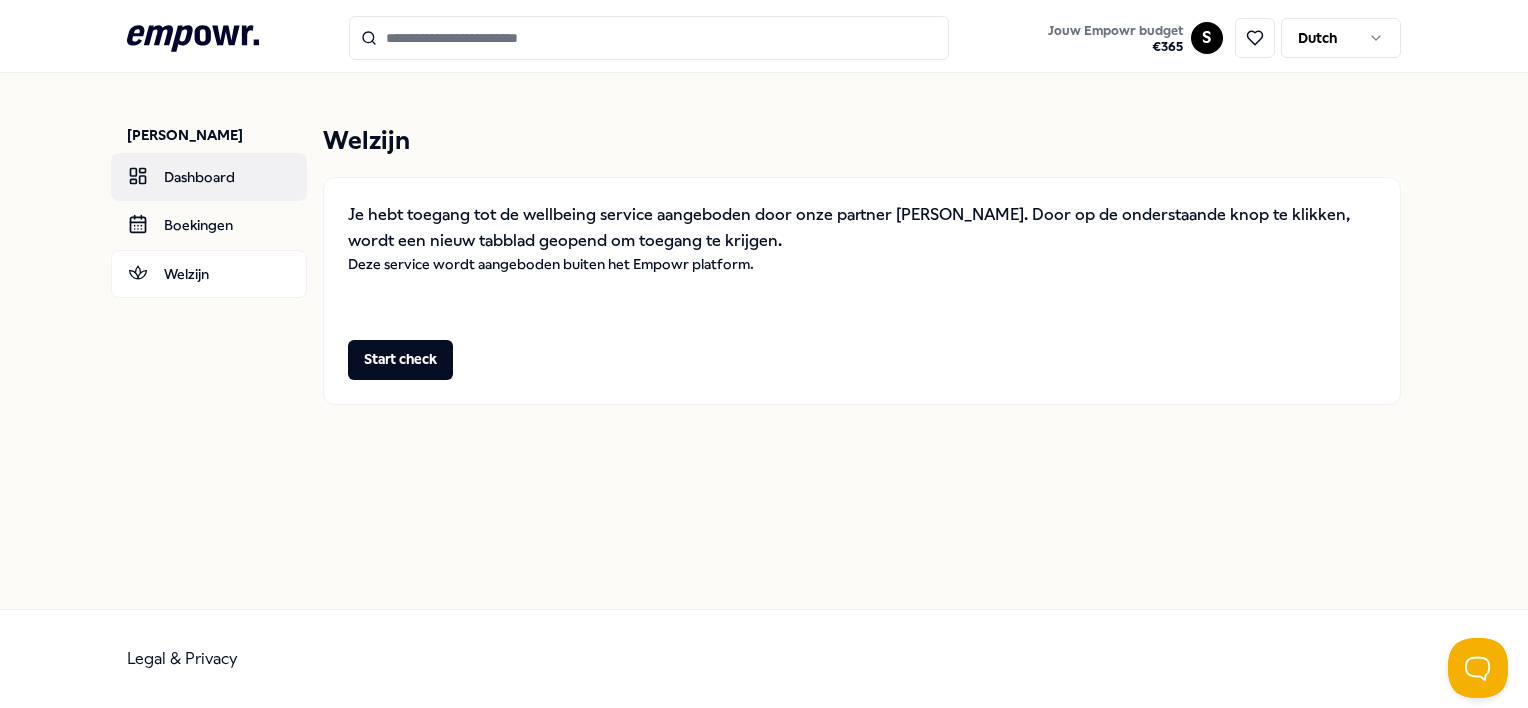 click on "Dashboard" at bounding box center [209, 177] 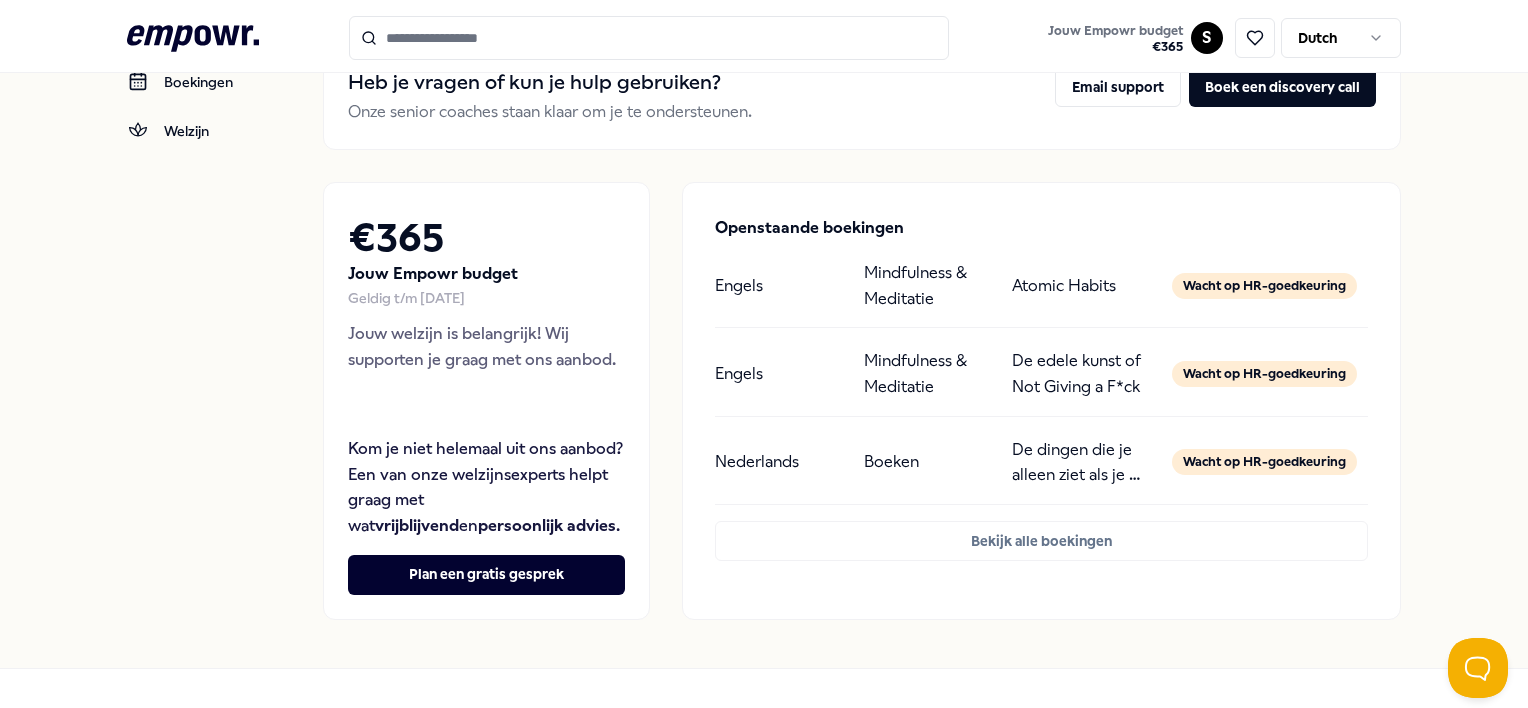 scroll, scrollTop: 0, scrollLeft: 0, axis: both 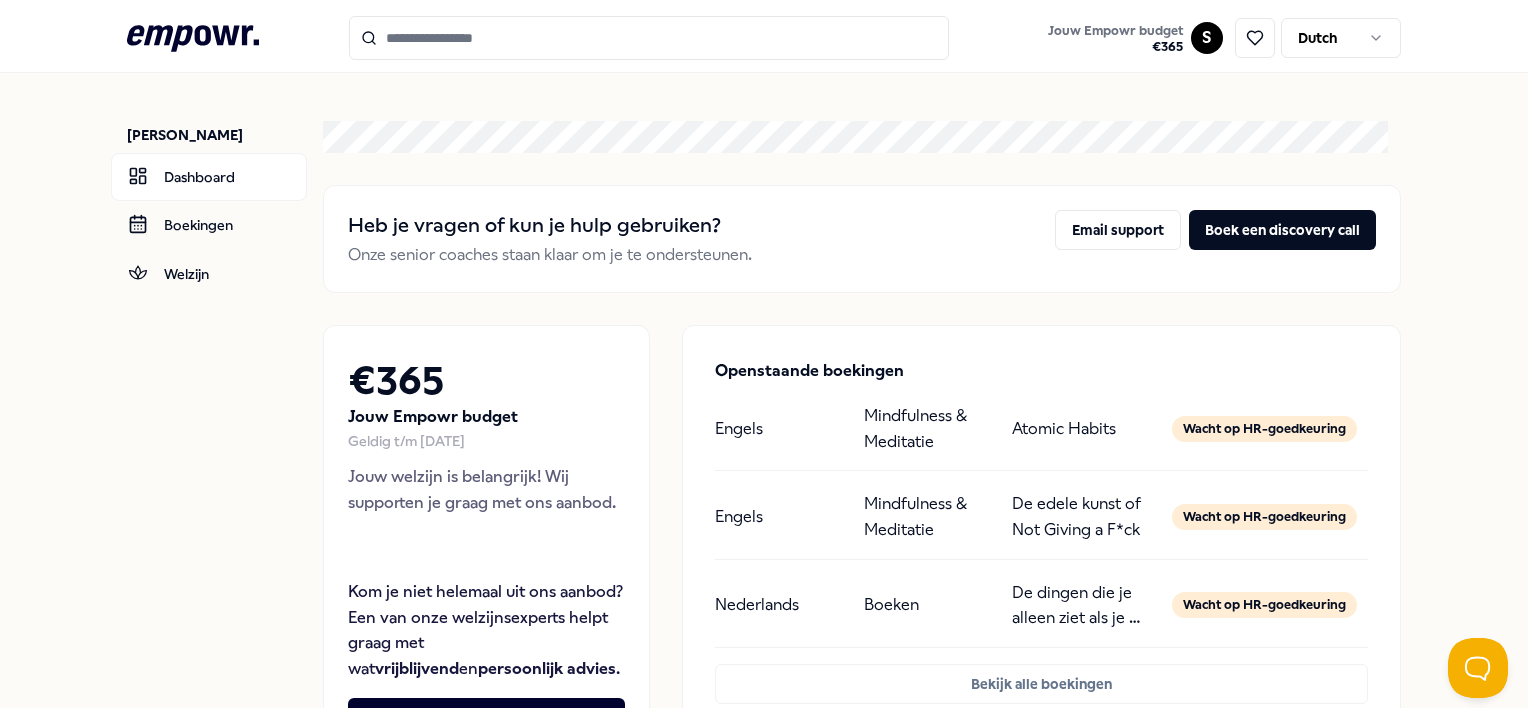 click on ".empowr-logo_svg__cls-1{fill:#03032f}" 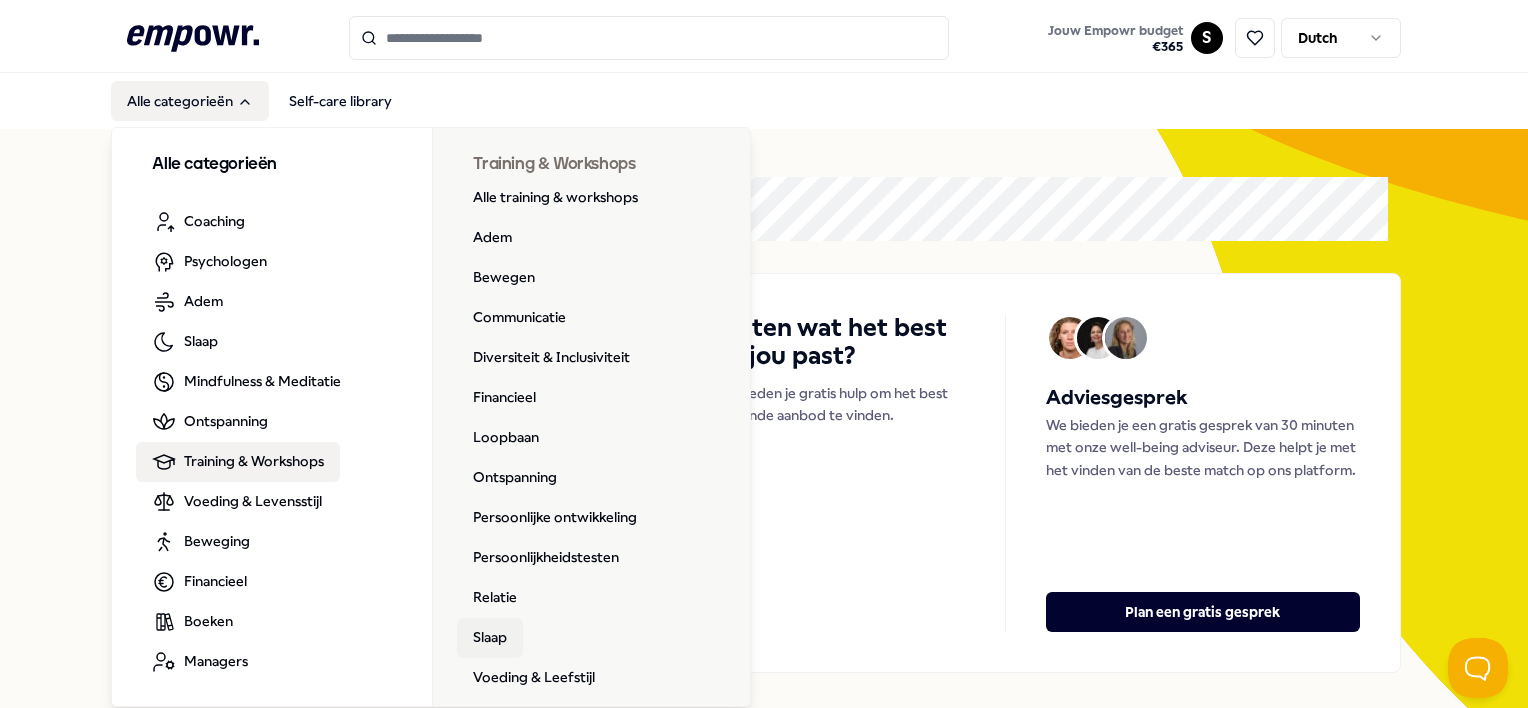 click on "Slaap" at bounding box center (490, 638) 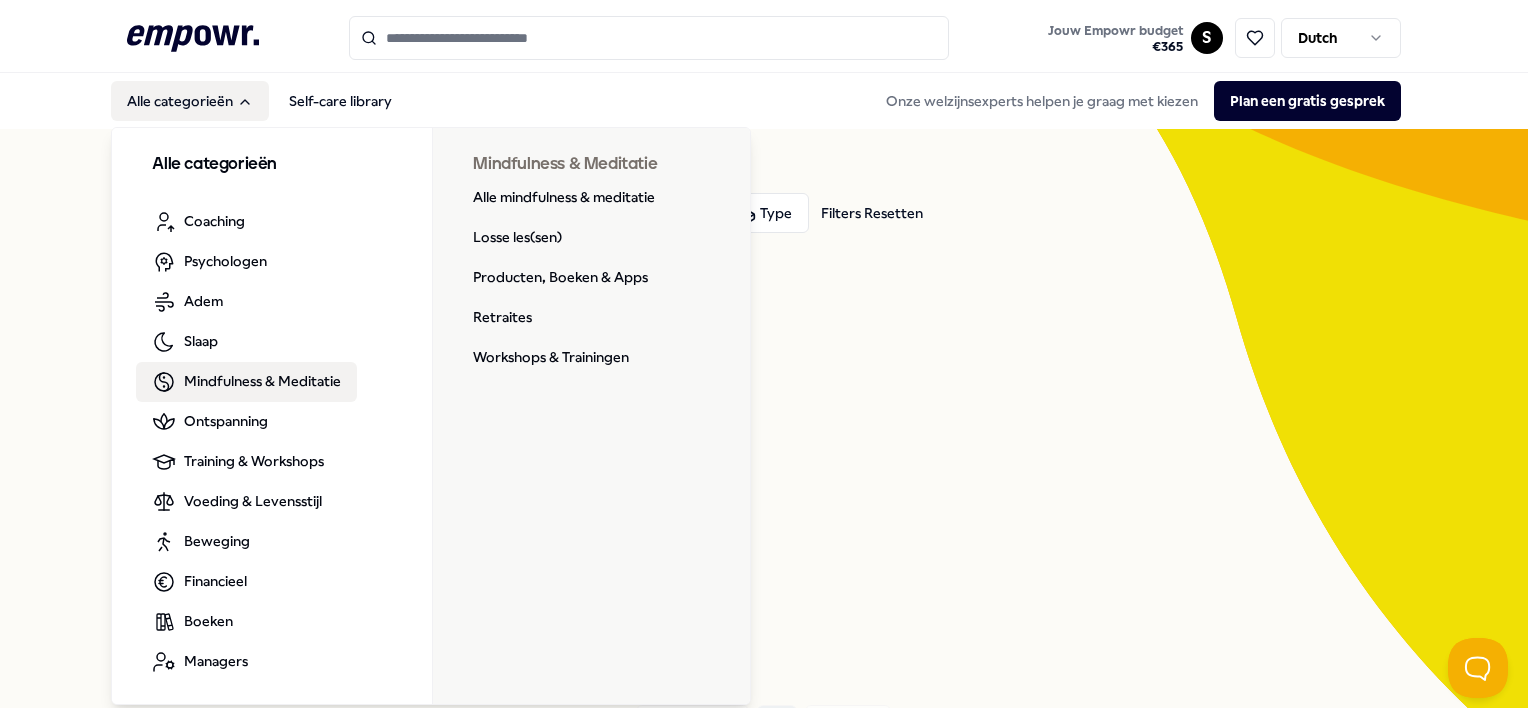 scroll, scrollTop: 100, scrollLeft: 0, axis: vertical 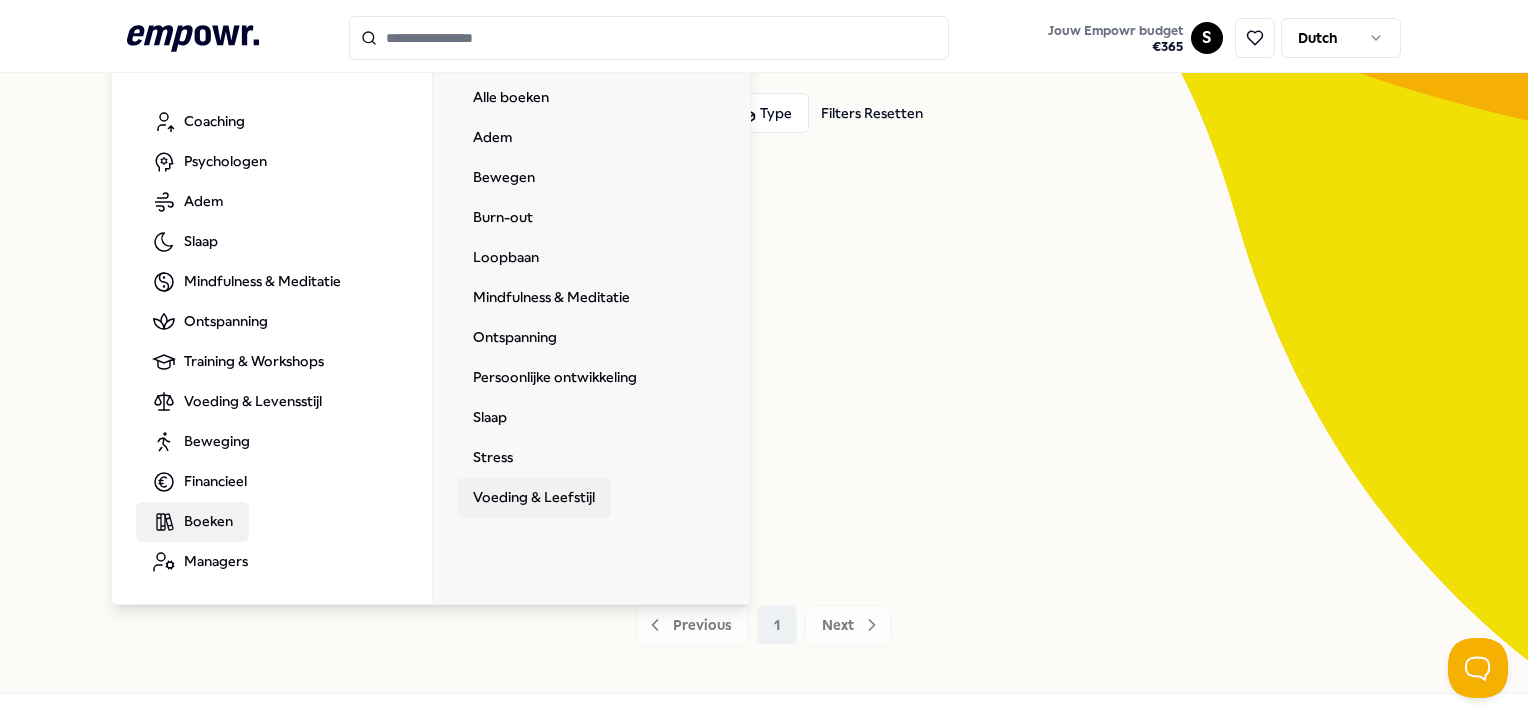 click on "Voeding & Leefstijl" at bounding box center [534, 498] 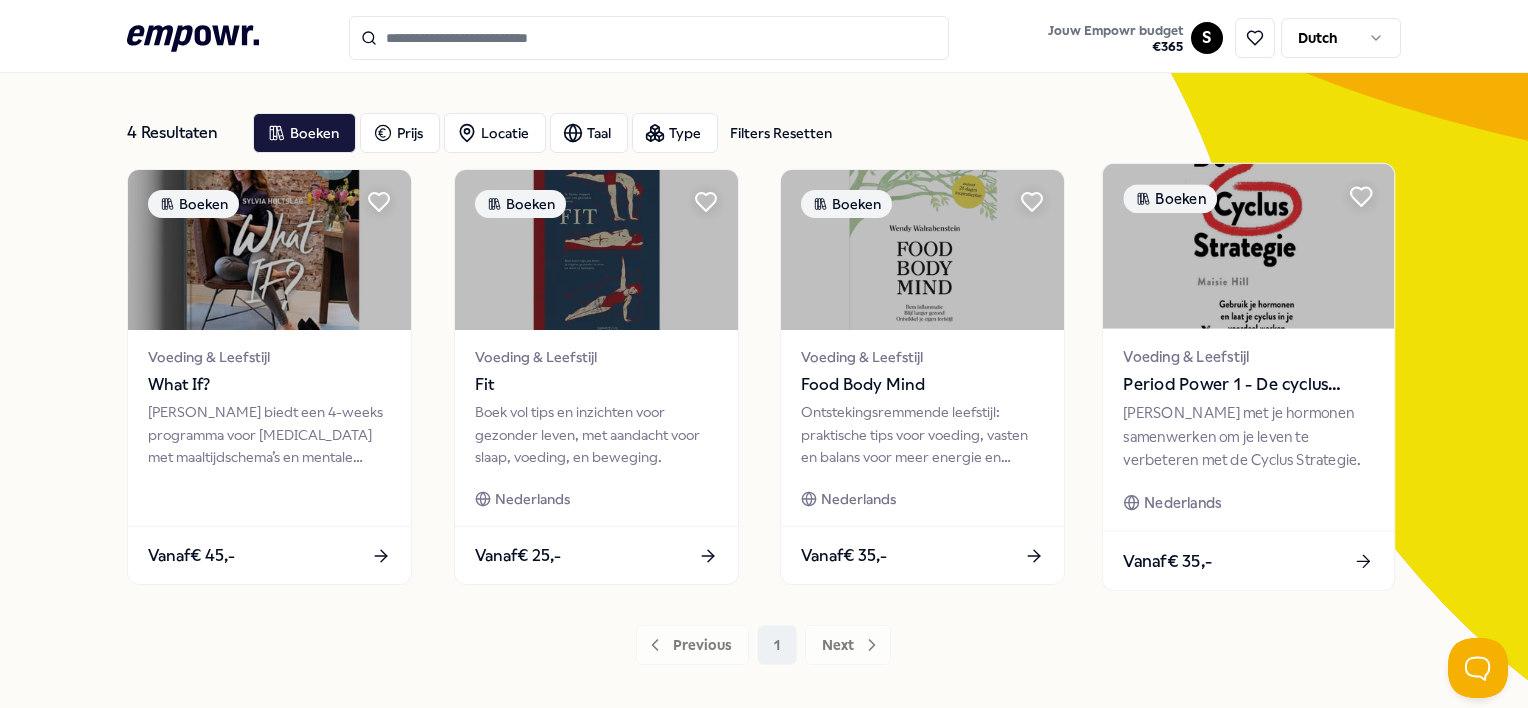 click on "[PERSON_NAME] met je hormonen samenwerken om je leven te verbeteren met de Cyclus
Strategie." at bounding box center [1249, 436] 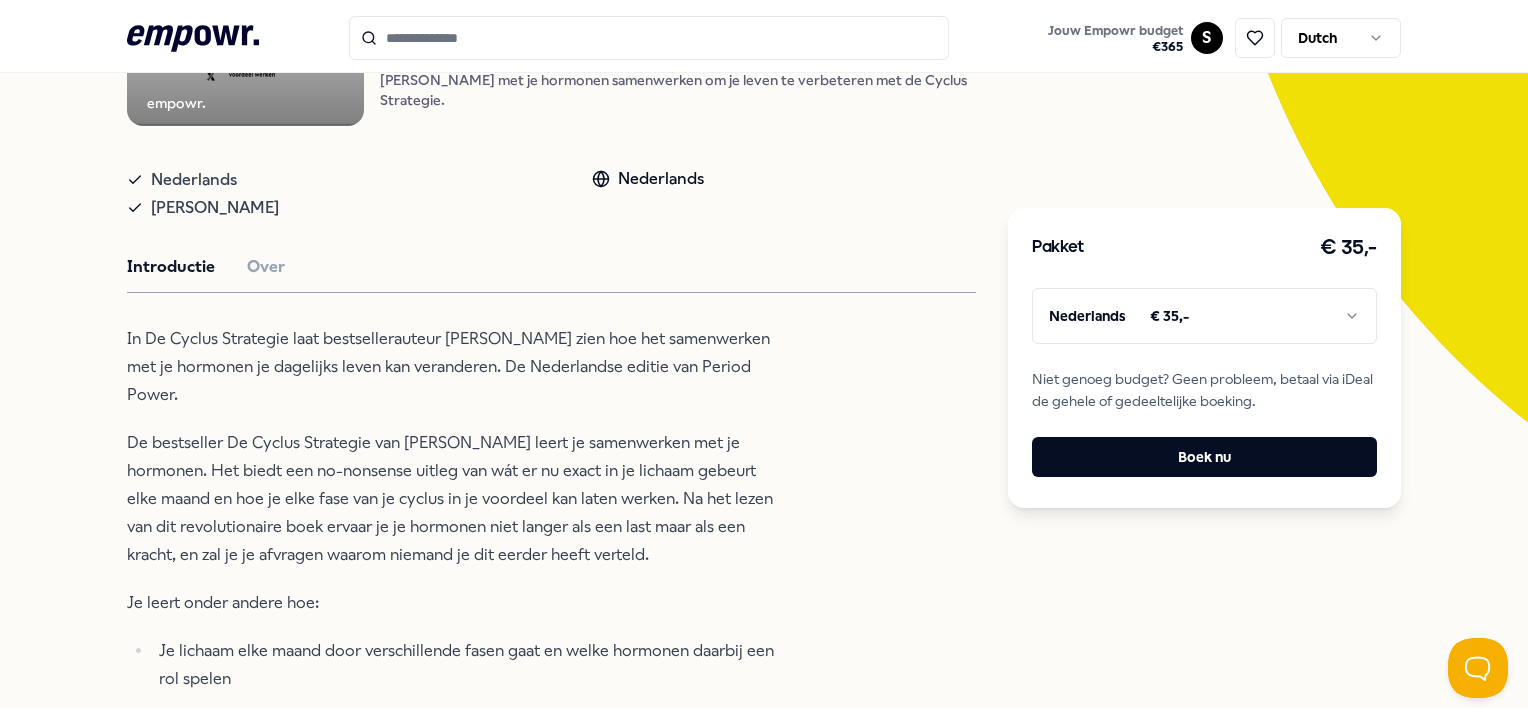 scroll, scrollTop: 0, scrollLeft: 0, axis: both 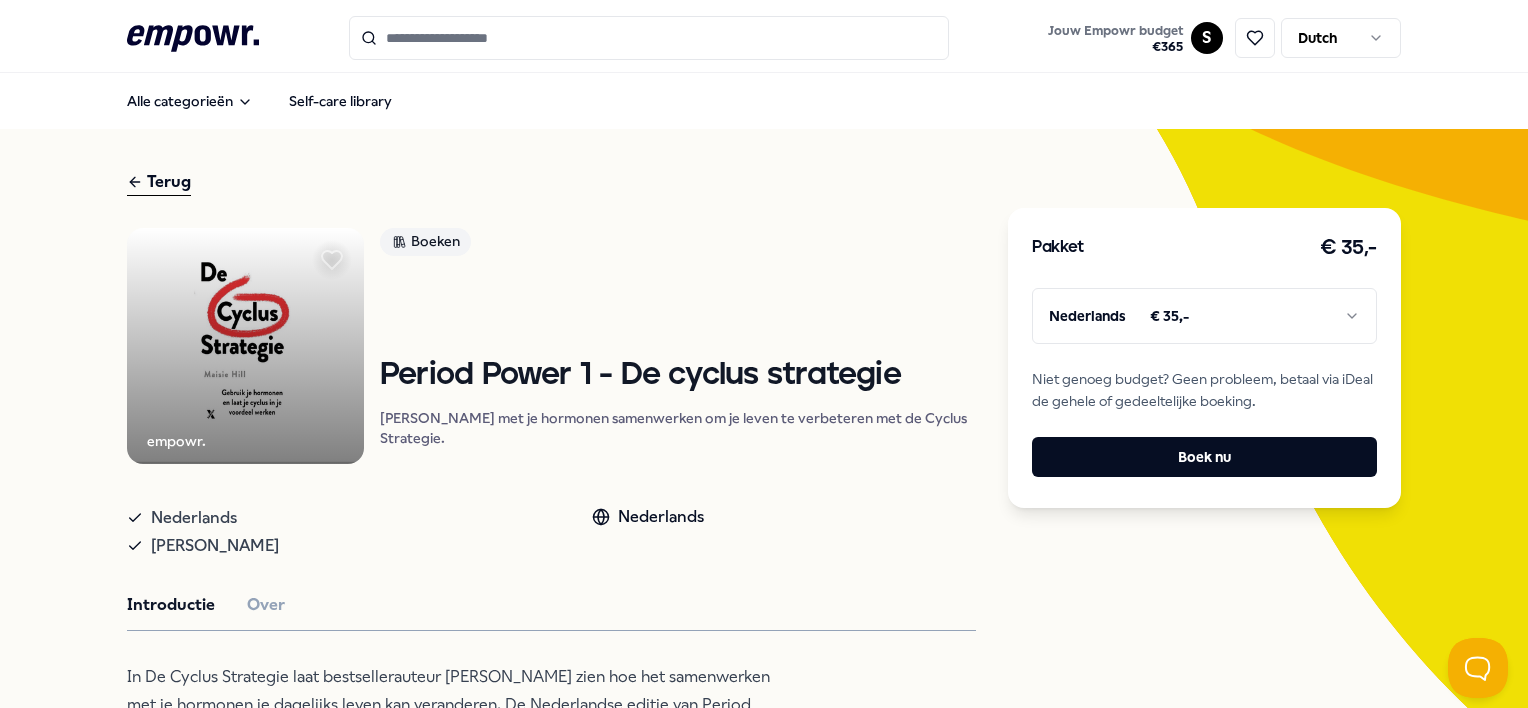 click on "Boeken" at bounding box center [678, 245] 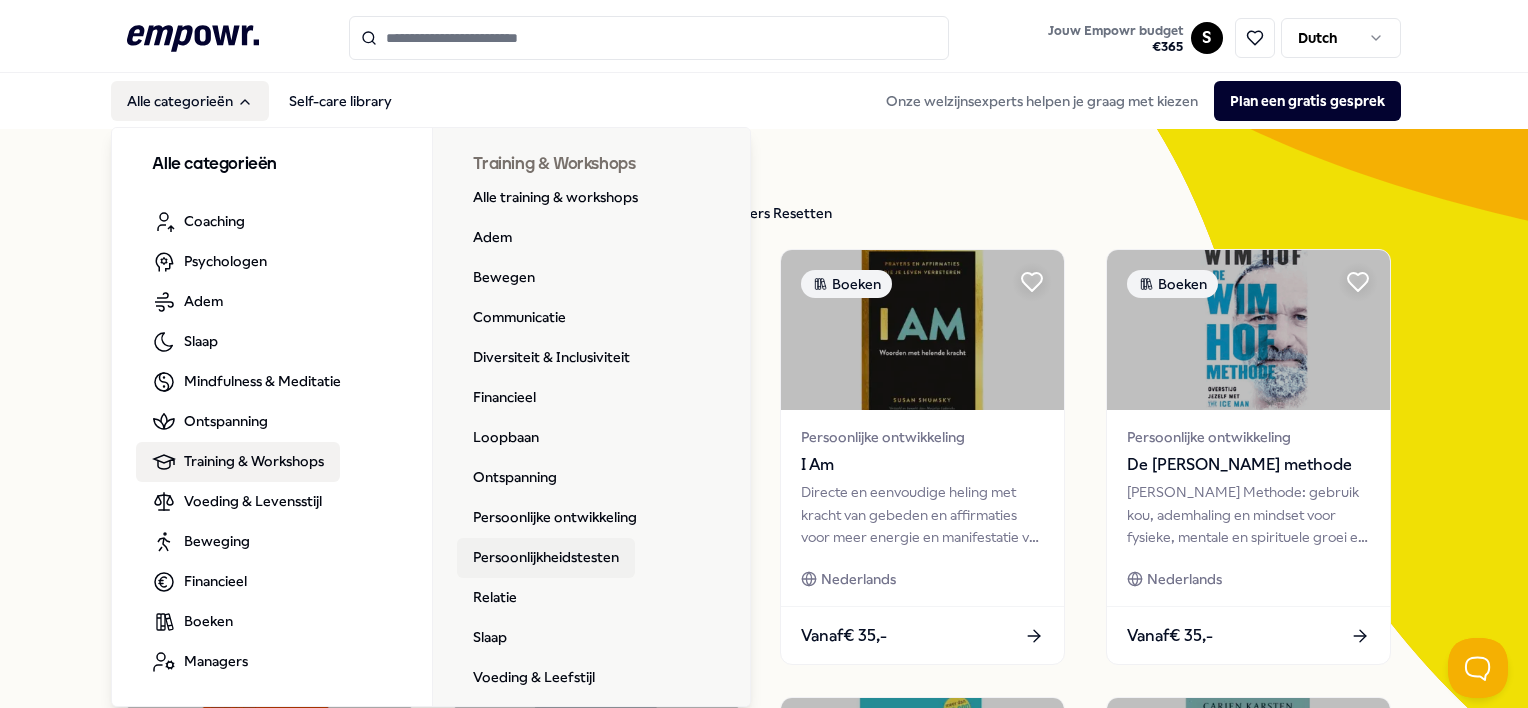 click on "Persoonlijkheidstesten" at bounding box center [546, 558] 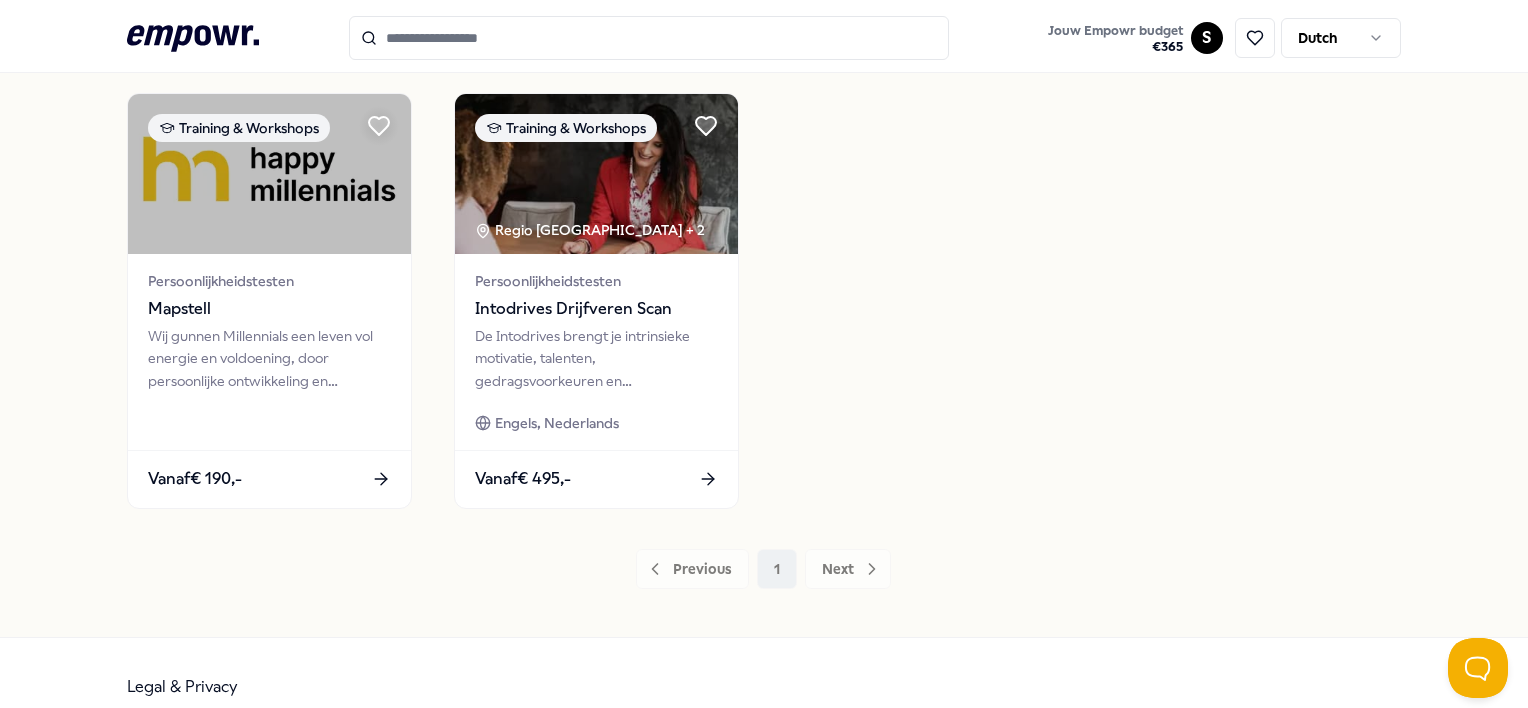 scroll, scrollTop: 1080, scrollLeft: 0, axis: vertical 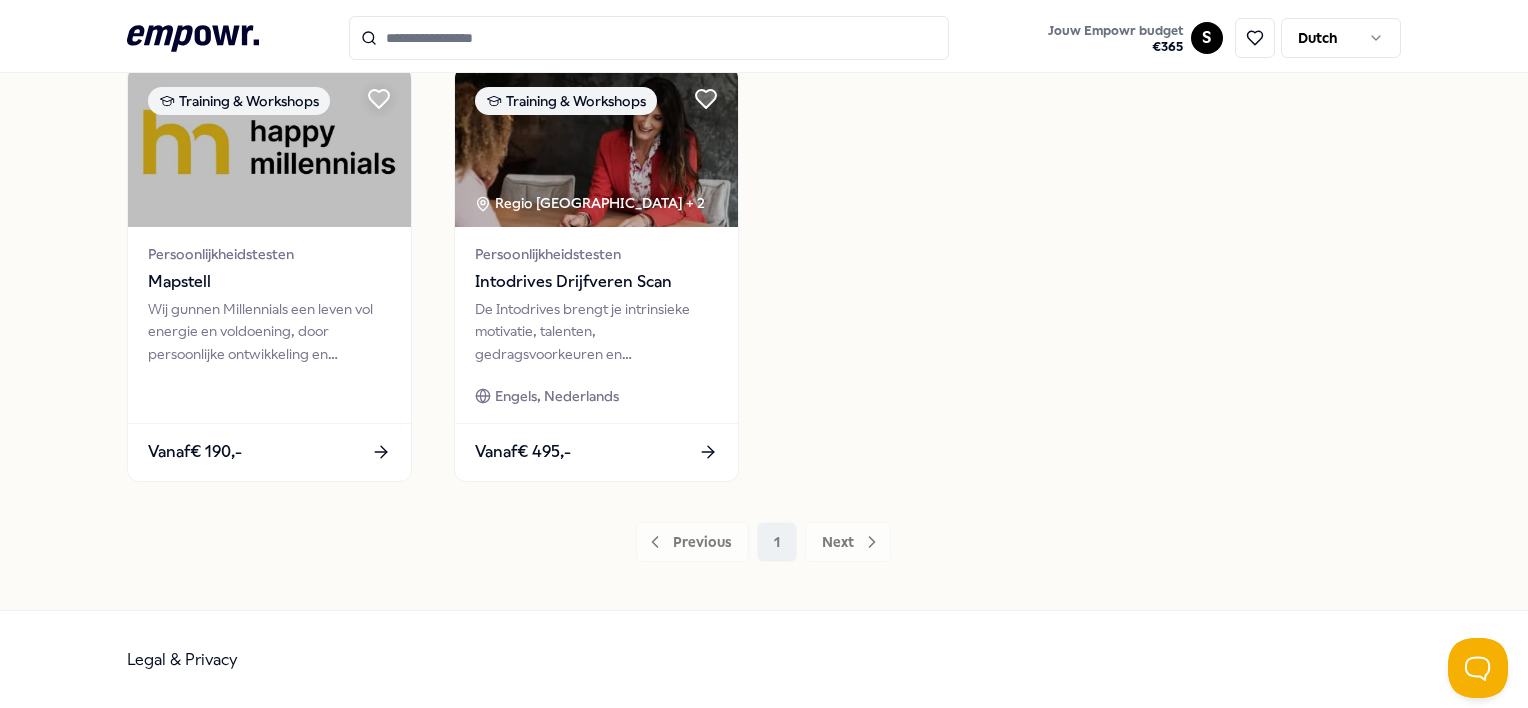 click on "Previous 1 Next" at bounding box center [763, 542] 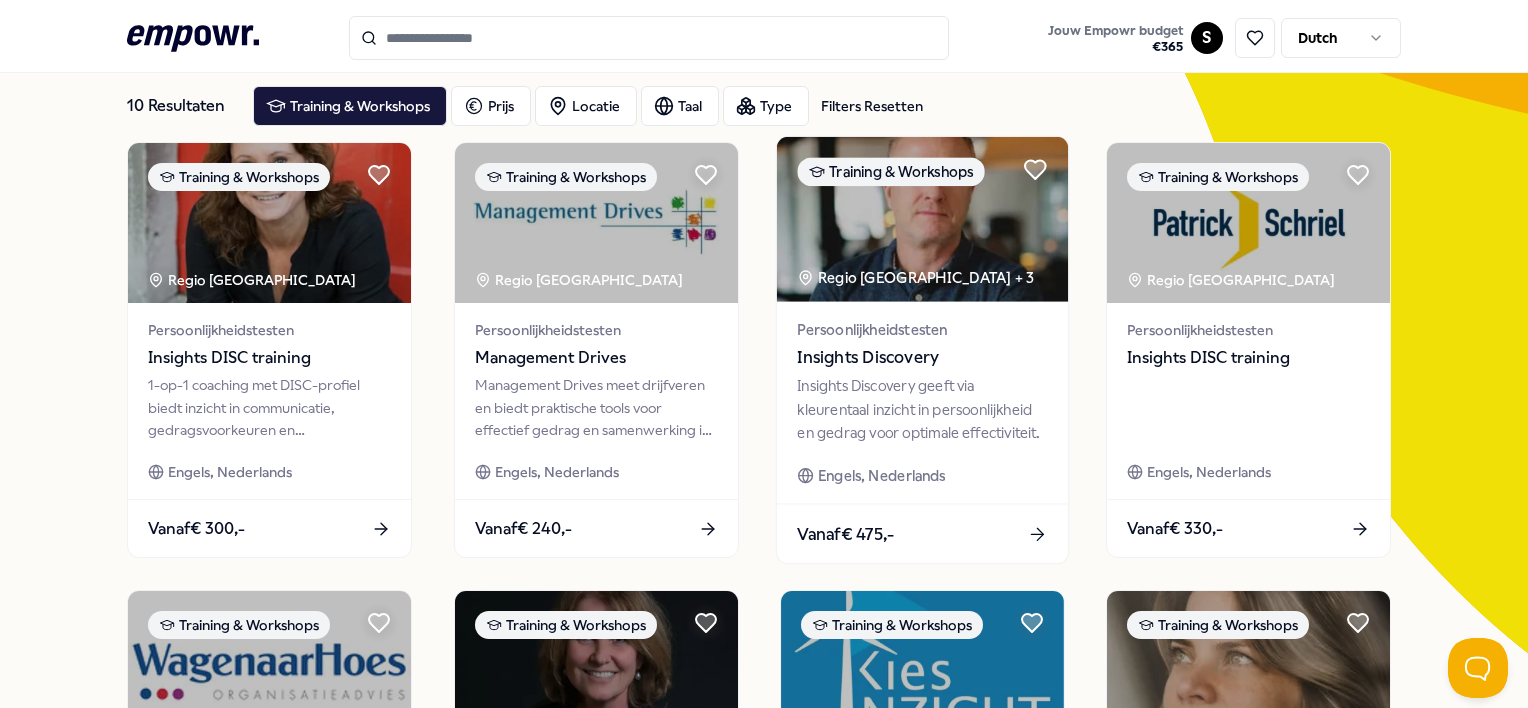 scroll, scrollTop: 0, scrollLeft: 0, axis: both 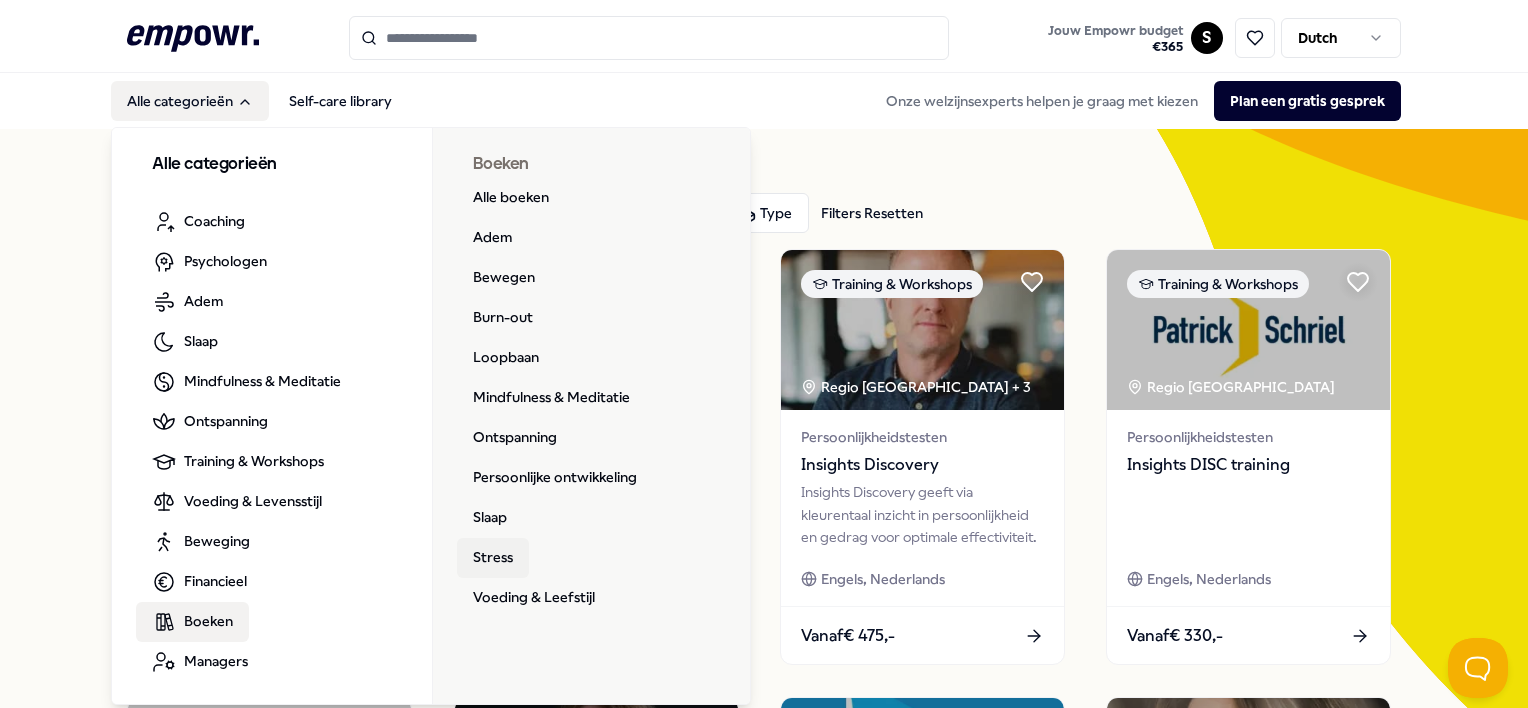 click on "Stress" at bounding box center (493, 558) 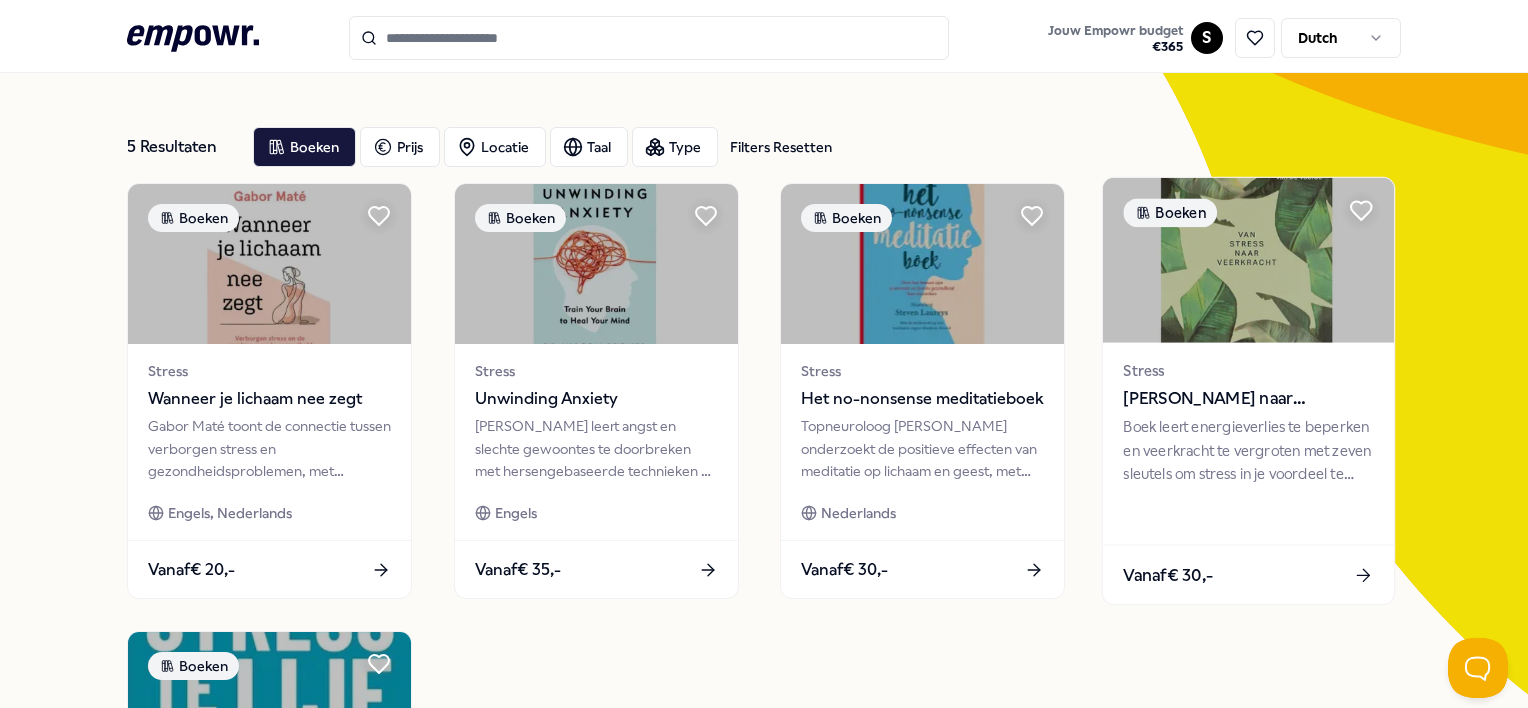 scroll, scrollTop: 100, scrollLeft: 0, axis: vertical 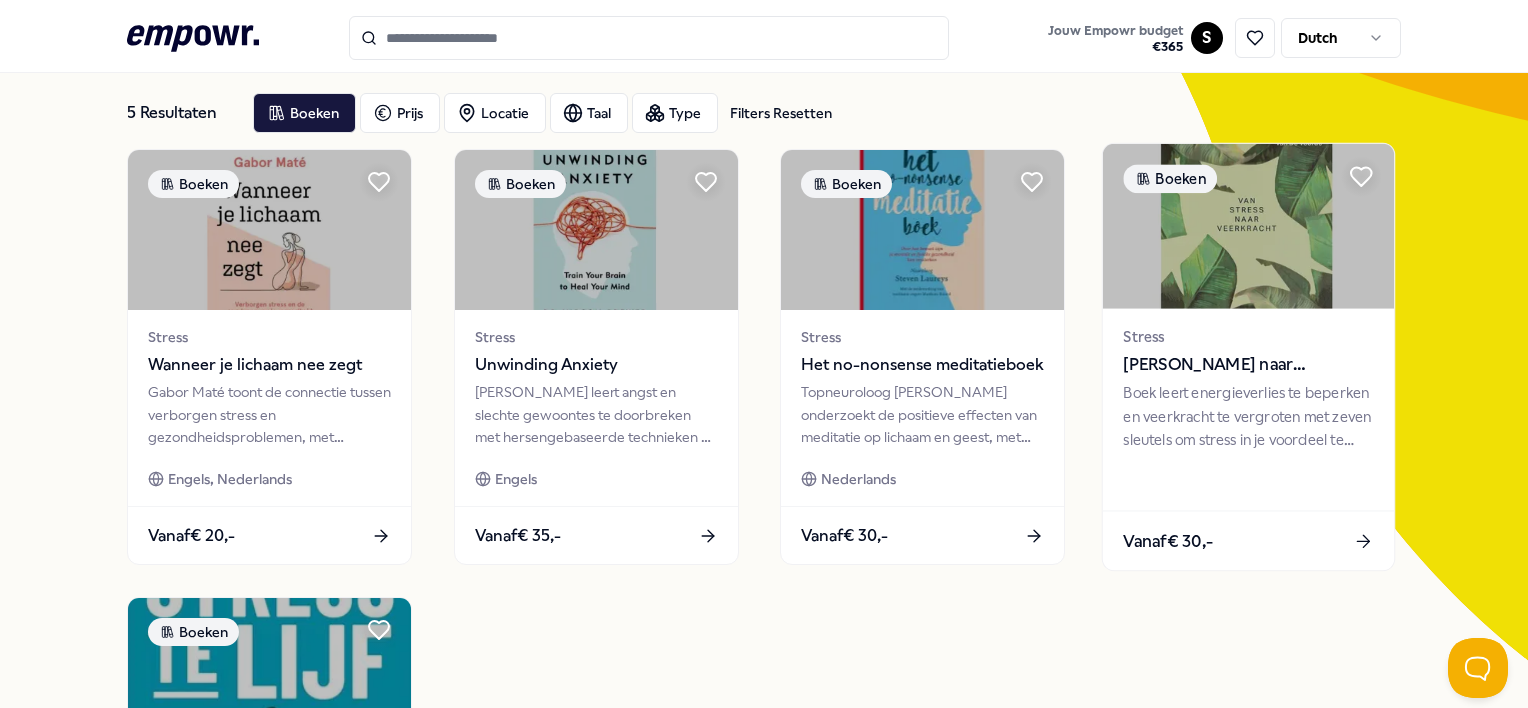 click at bounding box center [1248, 226] 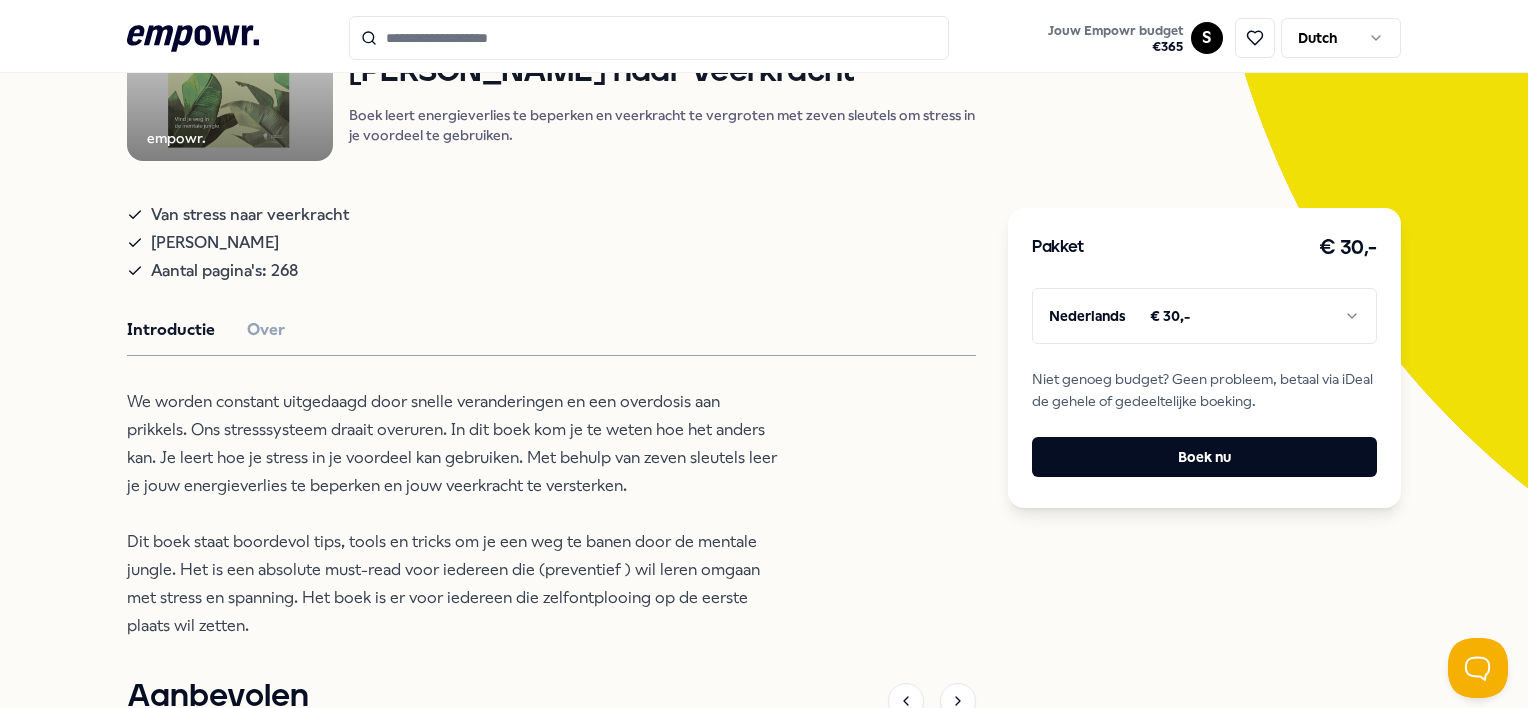 scroll, scrollTop: 372, scrollLeft: 0, axis: vertical 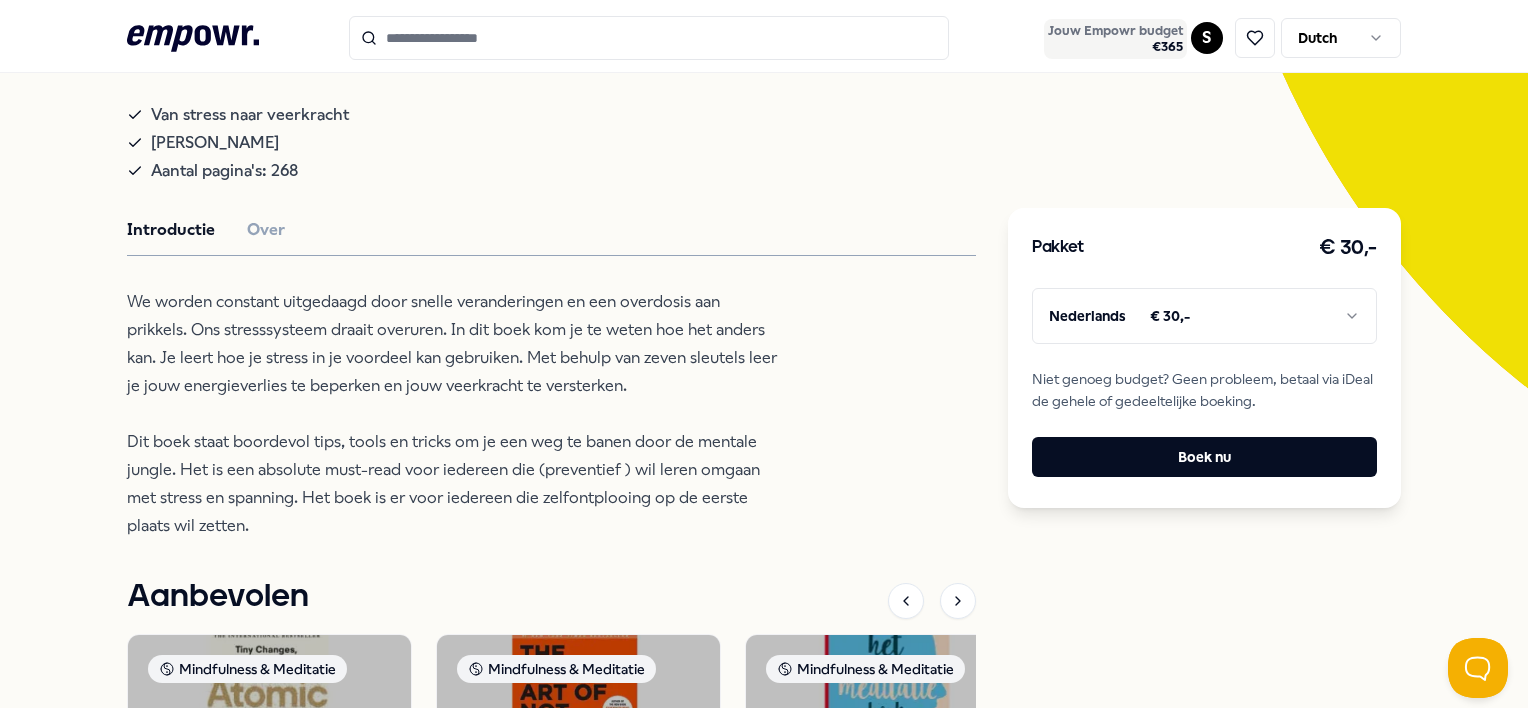 click on "€ 365" at bounding box center [1115, 47] 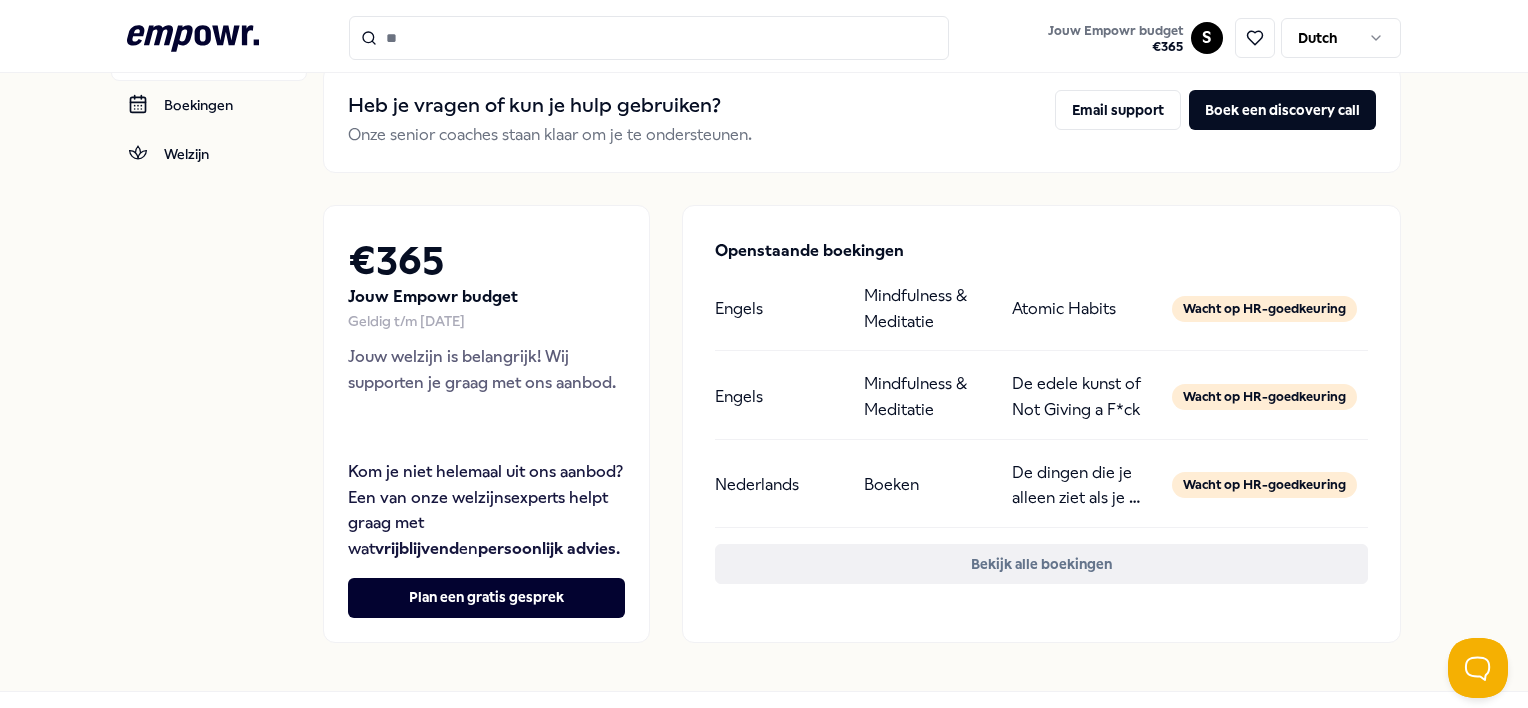 click on "Bekijk alle boekingen" at bounding box center [1041, 564] 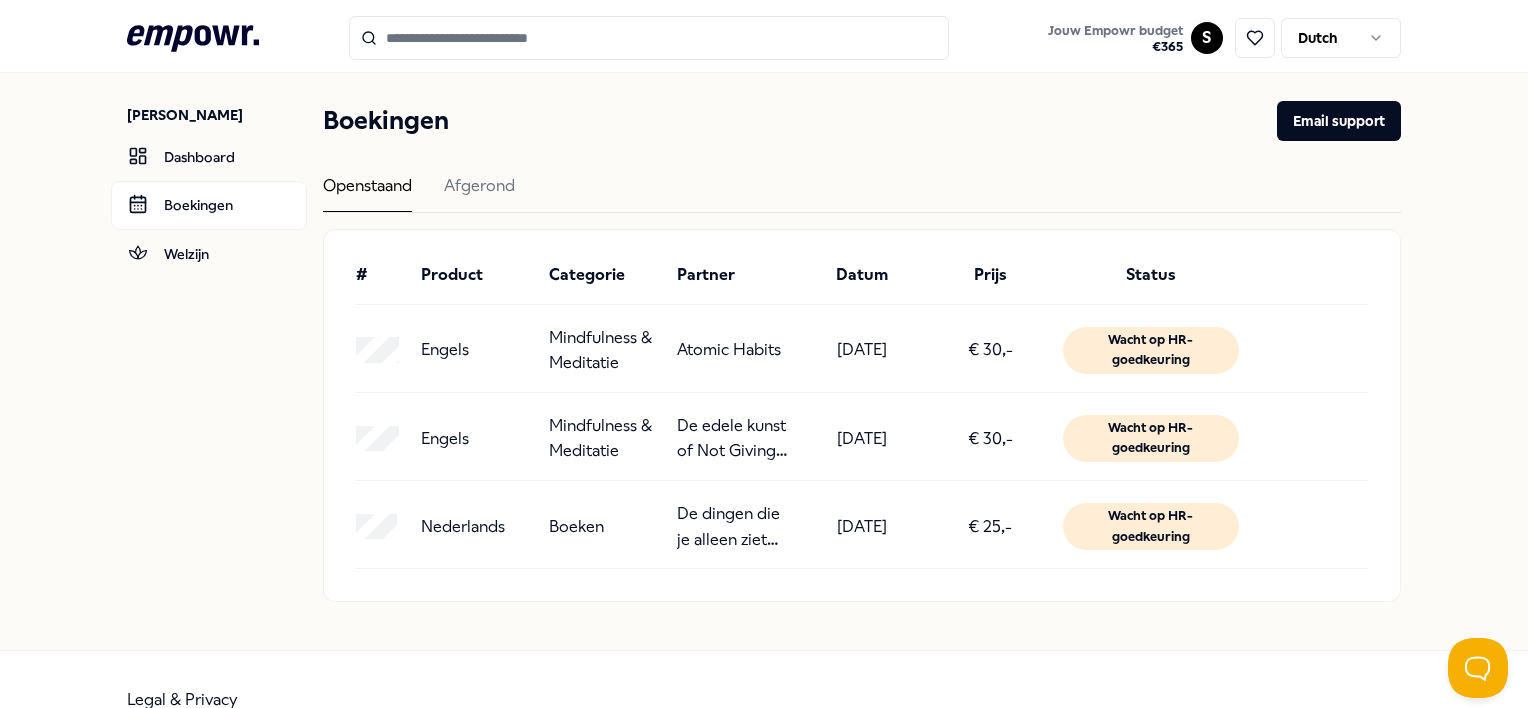 scroll, scrollTop: 0, scrollLeft: 0, axis: both 